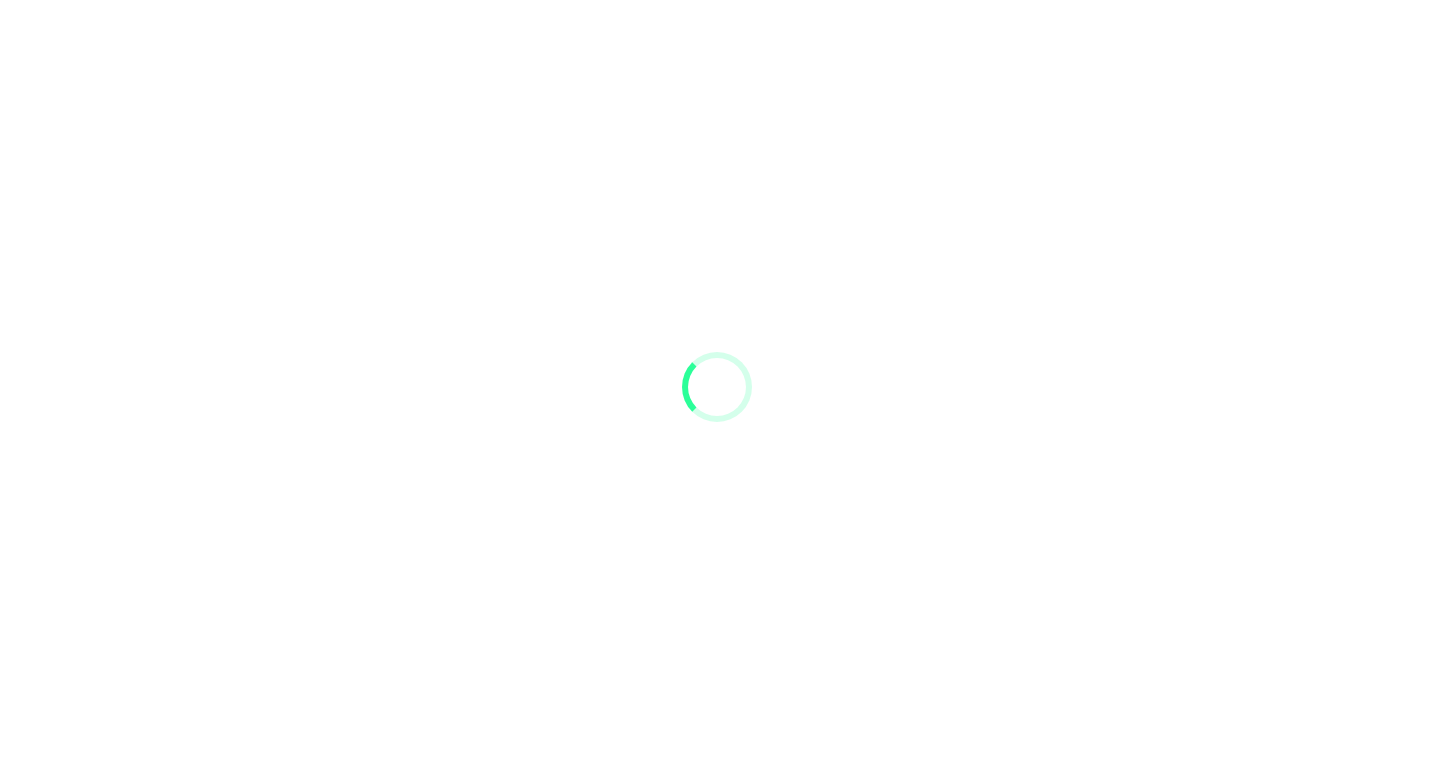 scroll, scrollTop: 0, scrollLeft: 0, axis: both 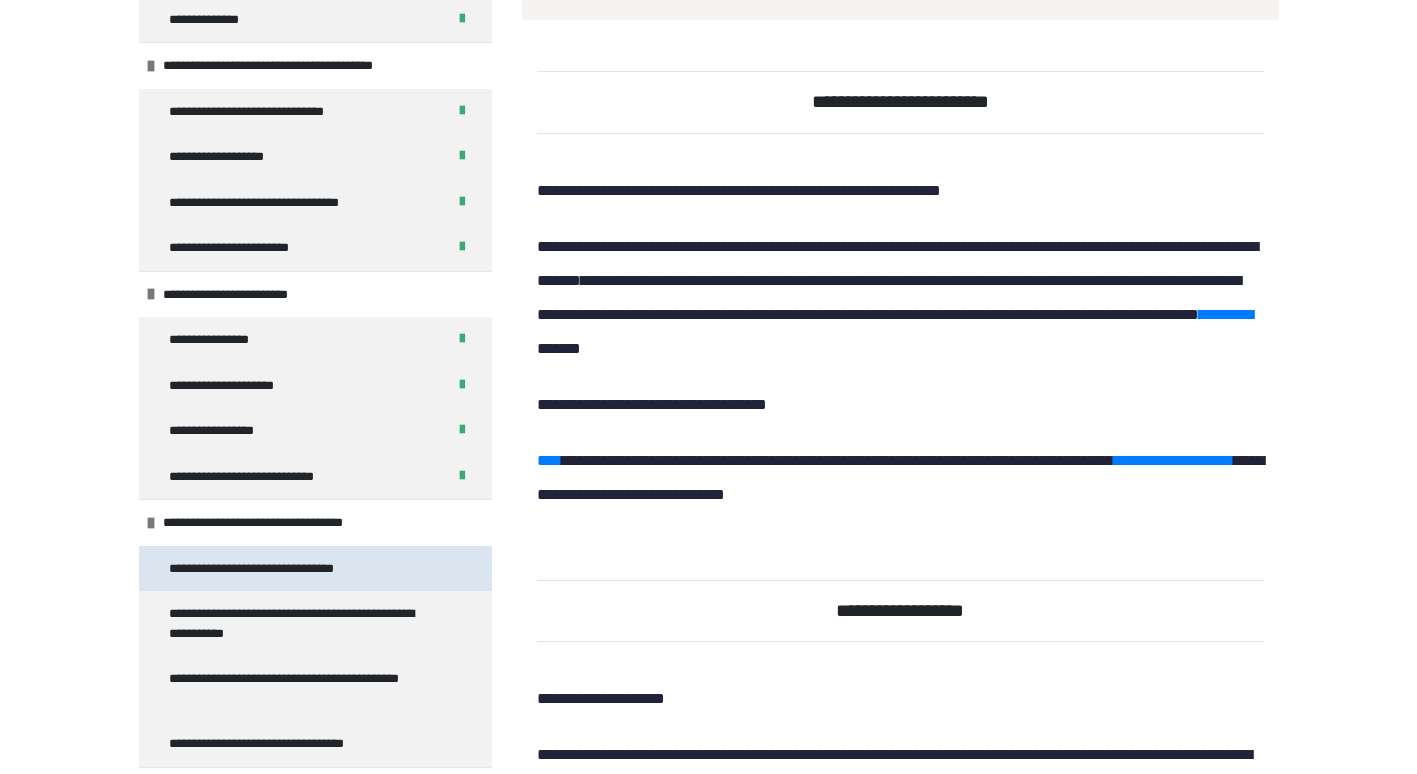 click on "**********" at bounding box center [276, 569] 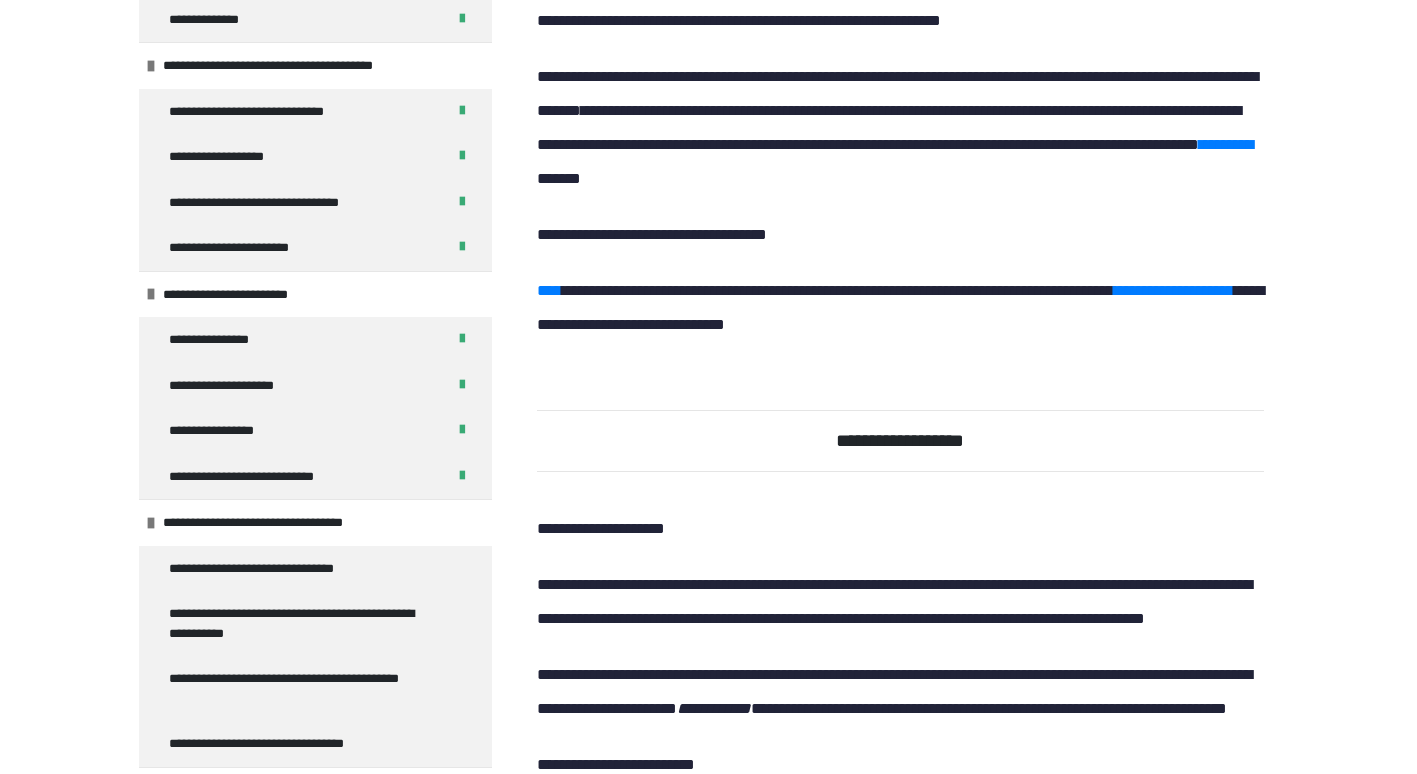 scroll, scrollTop: 270, scrollLeft: 0, axis: vertical 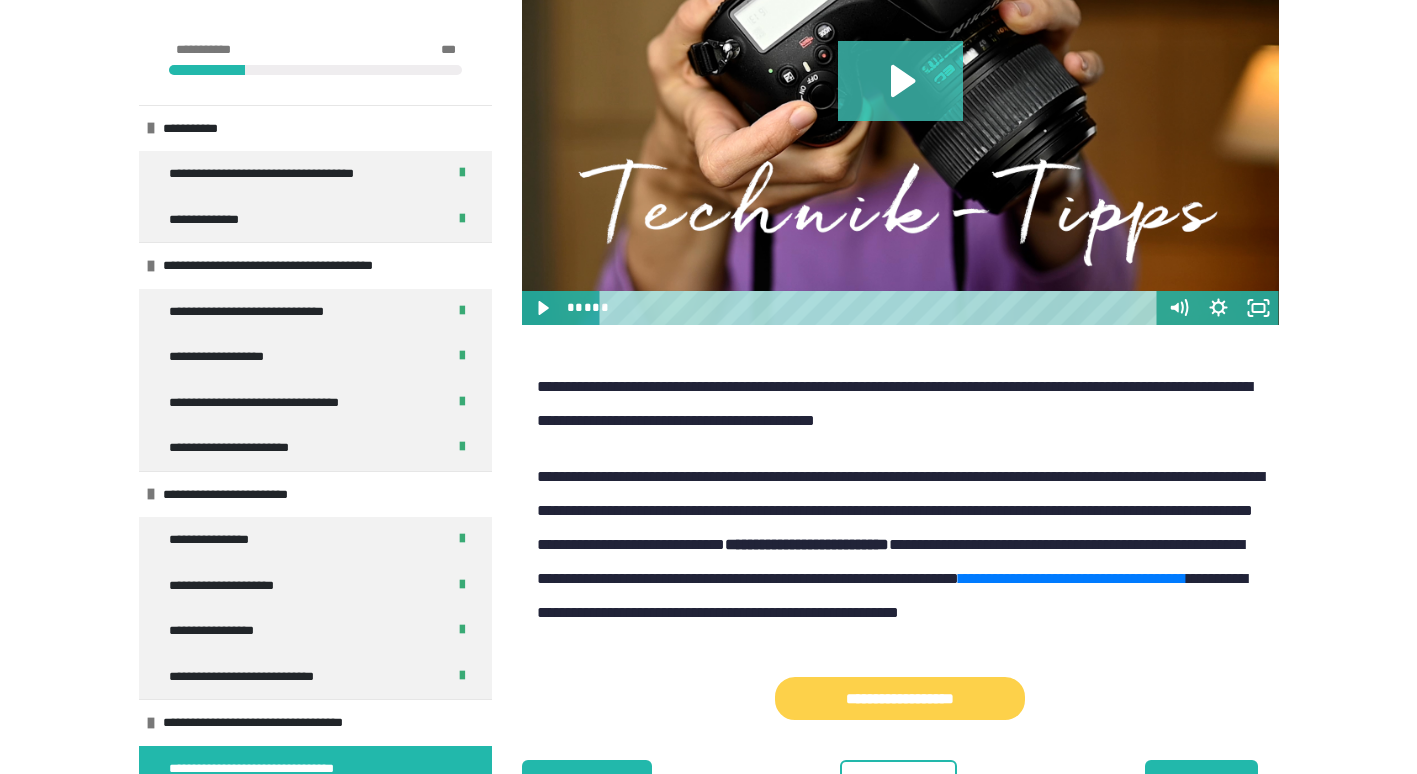 click 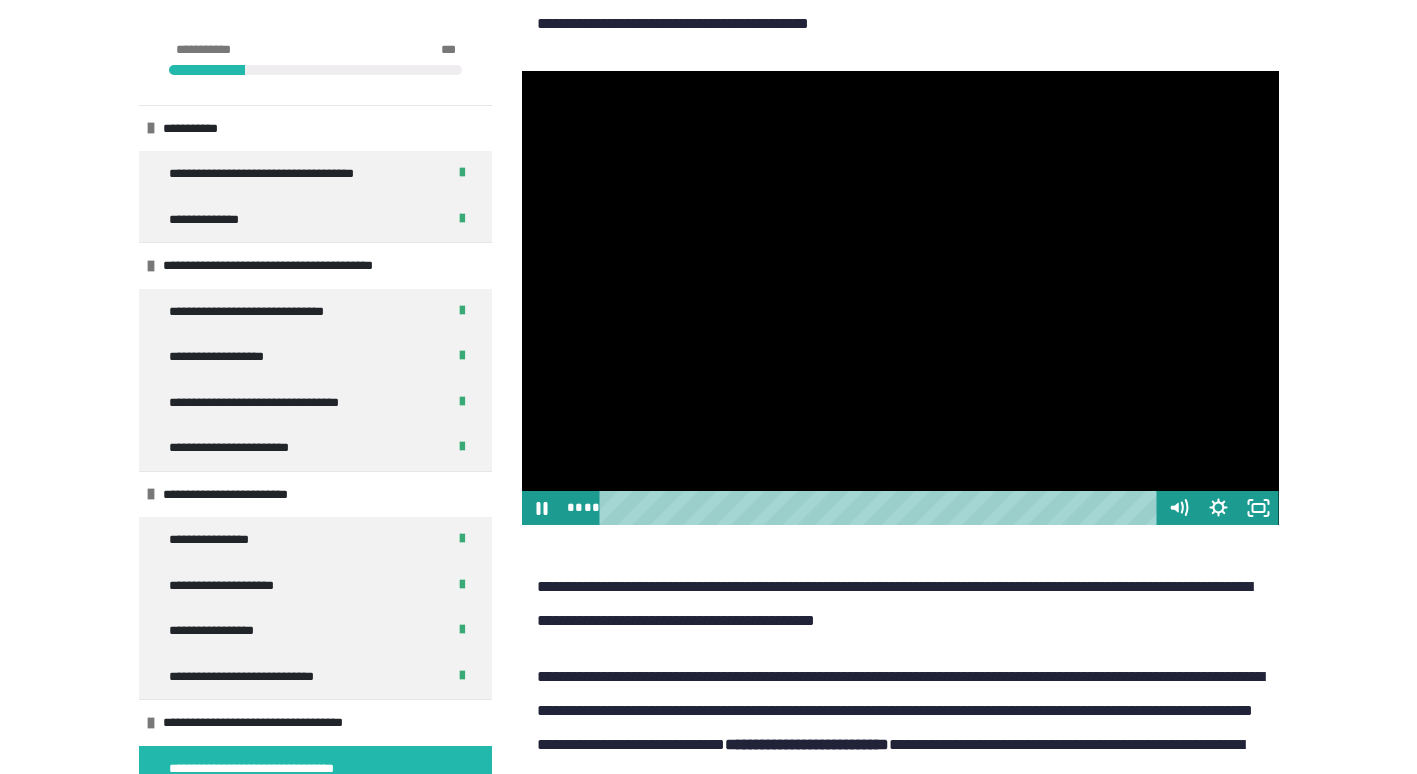 scroll, scrollTop: 1000, scrollLeft: 0, axis: vertical 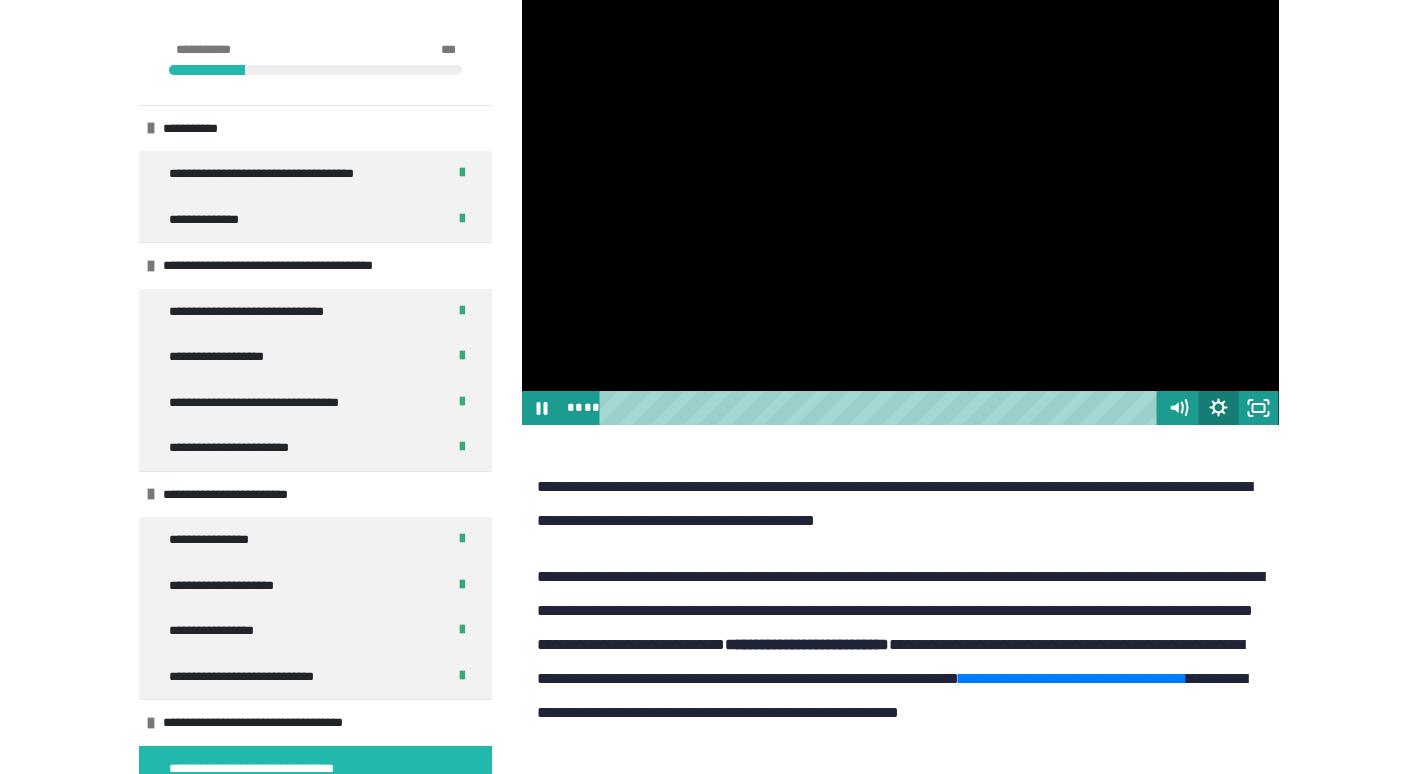 click 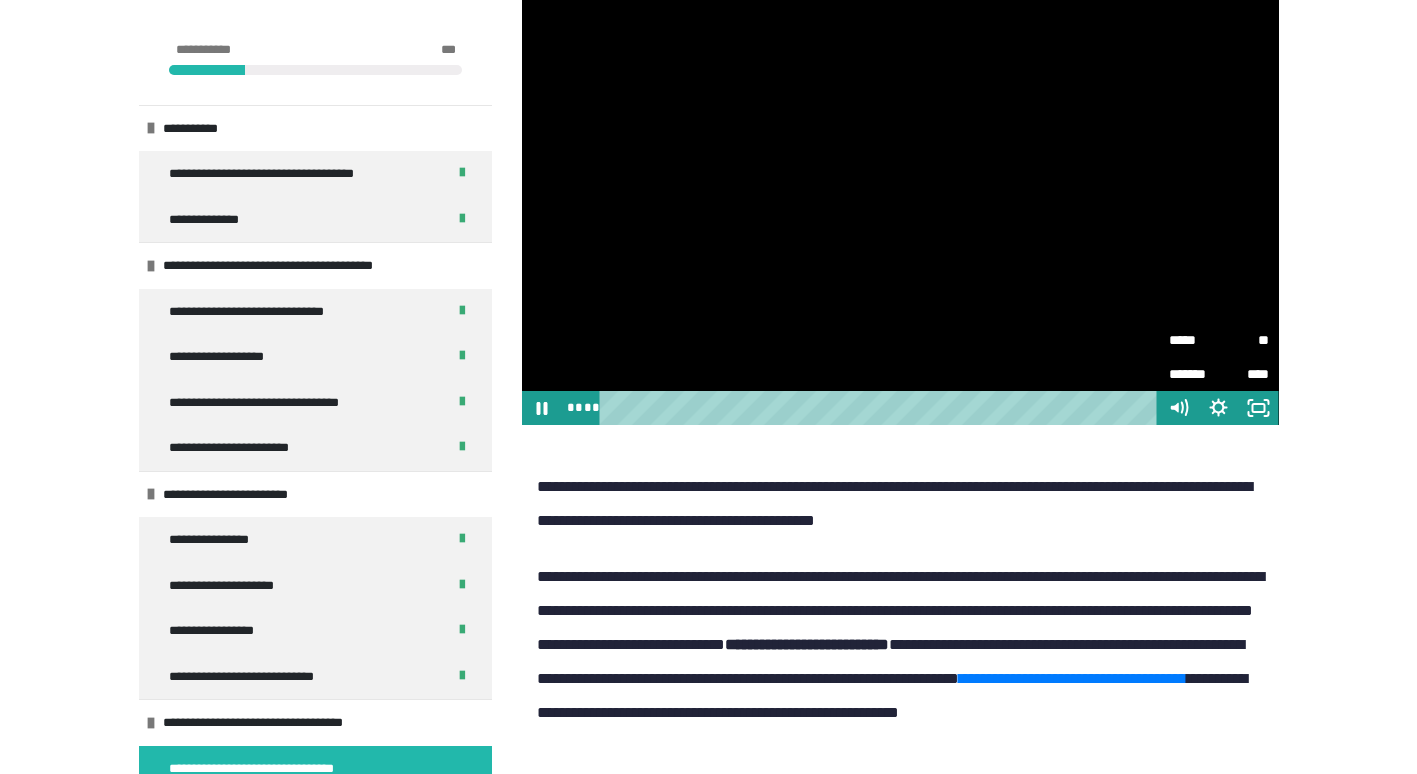 click on "**" at bounding box center (1244, 336) 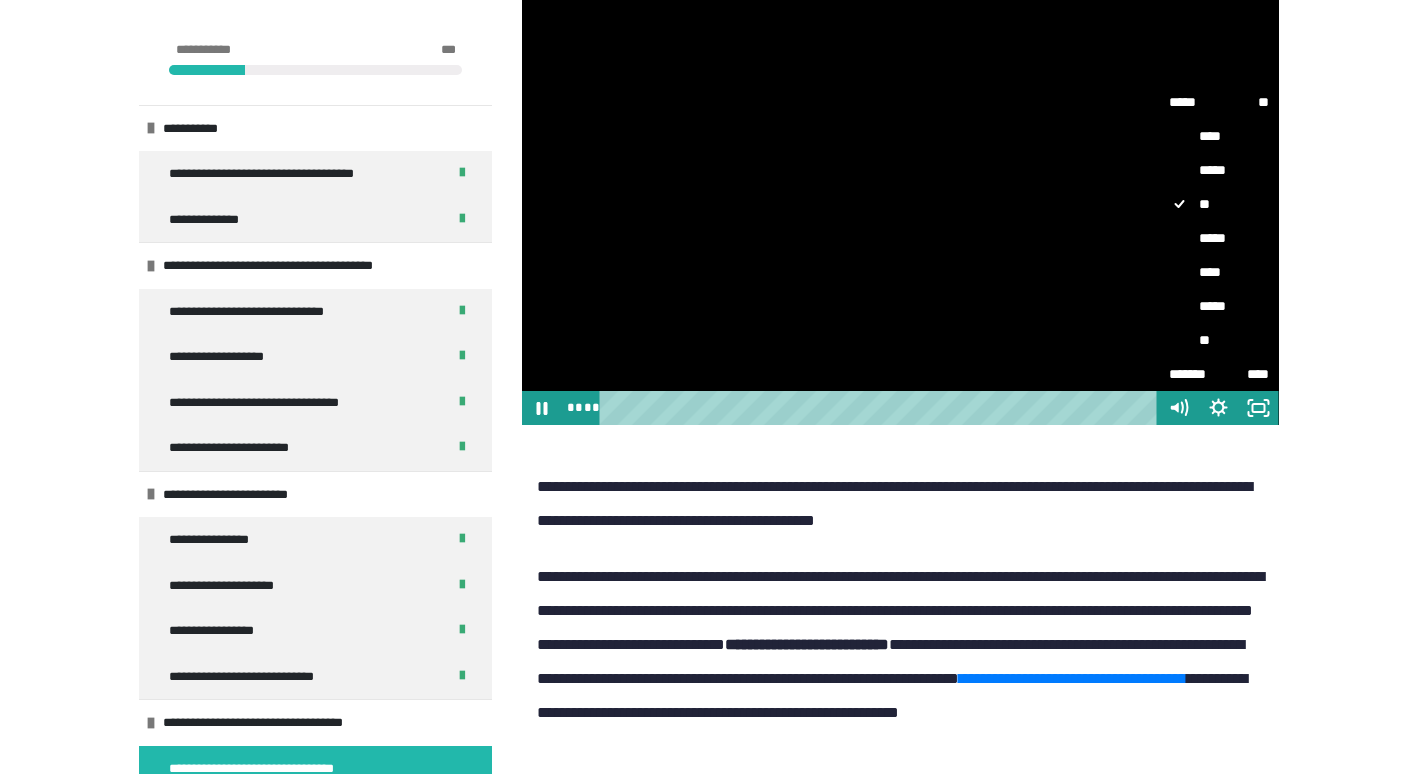 click on "****" at bounding box center (1219, 272) 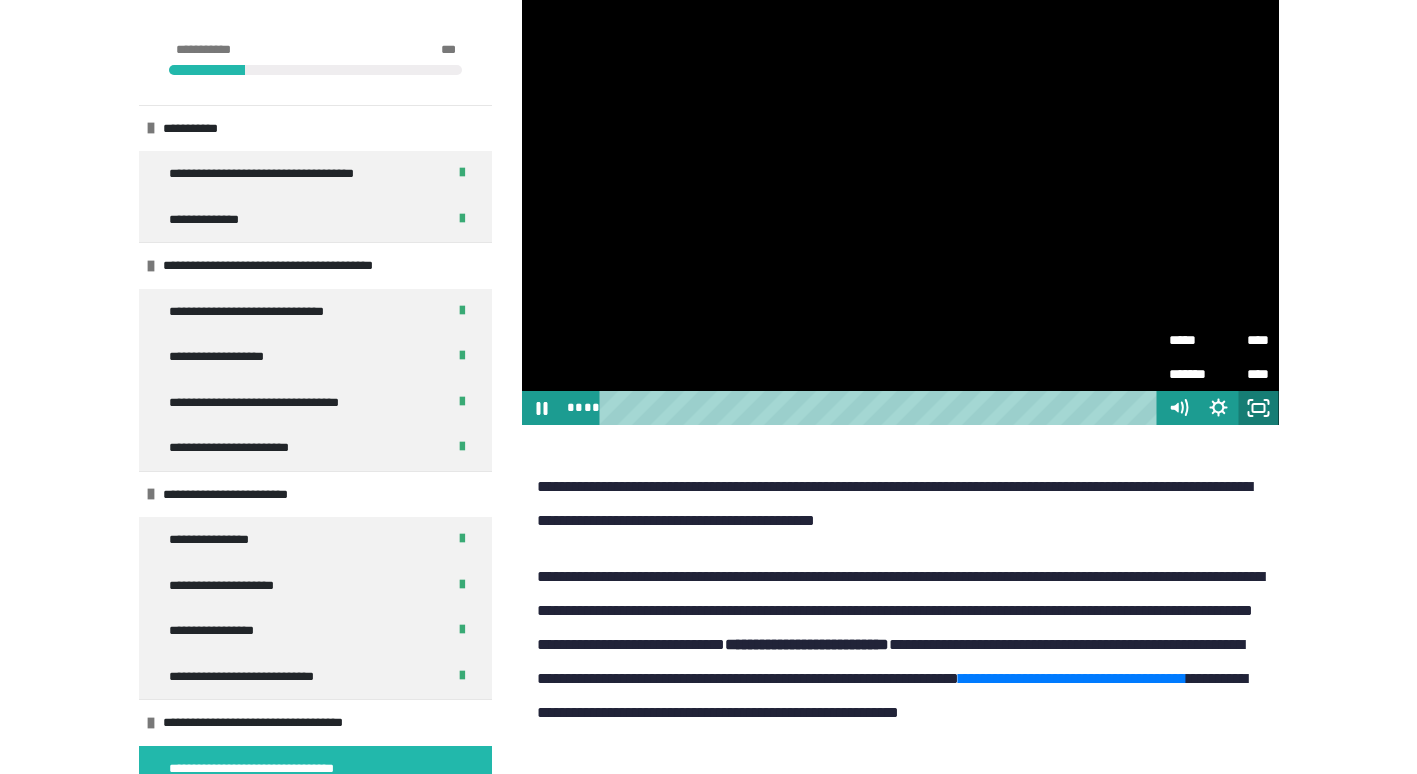 click 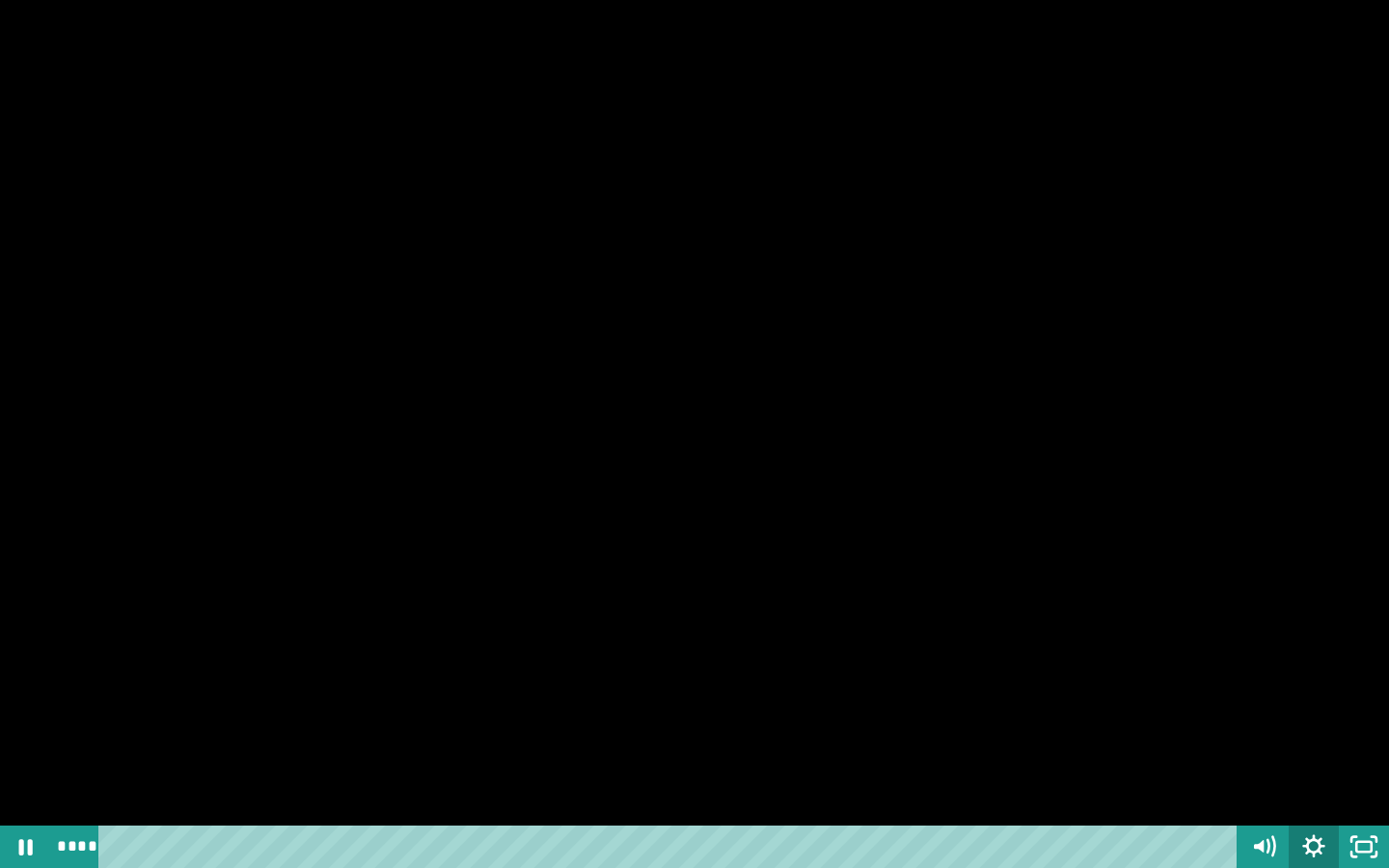 click 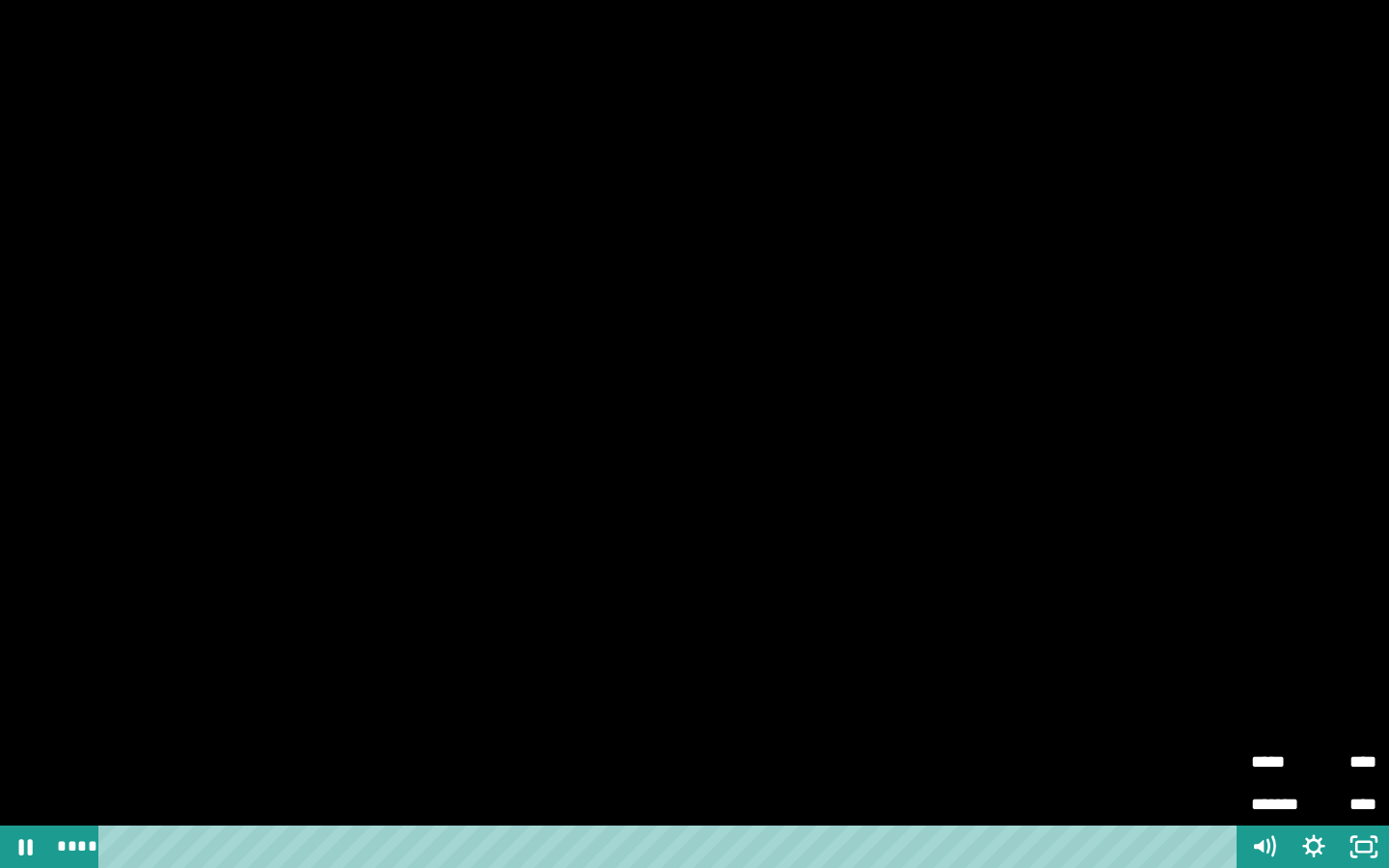 click on "****" at bounding box center [1345, 753] 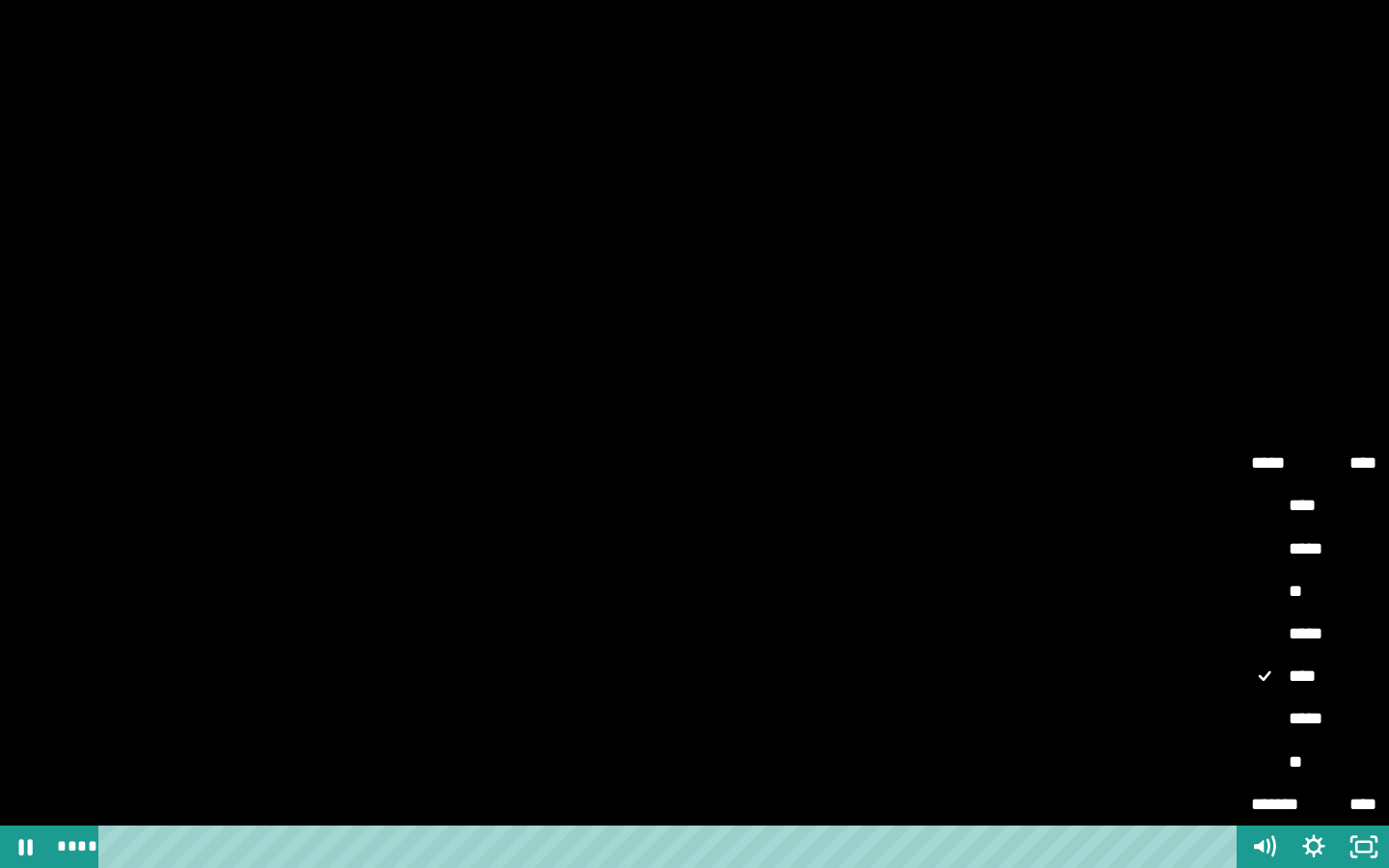 click on "*****" at bounding box center (1314, 635) 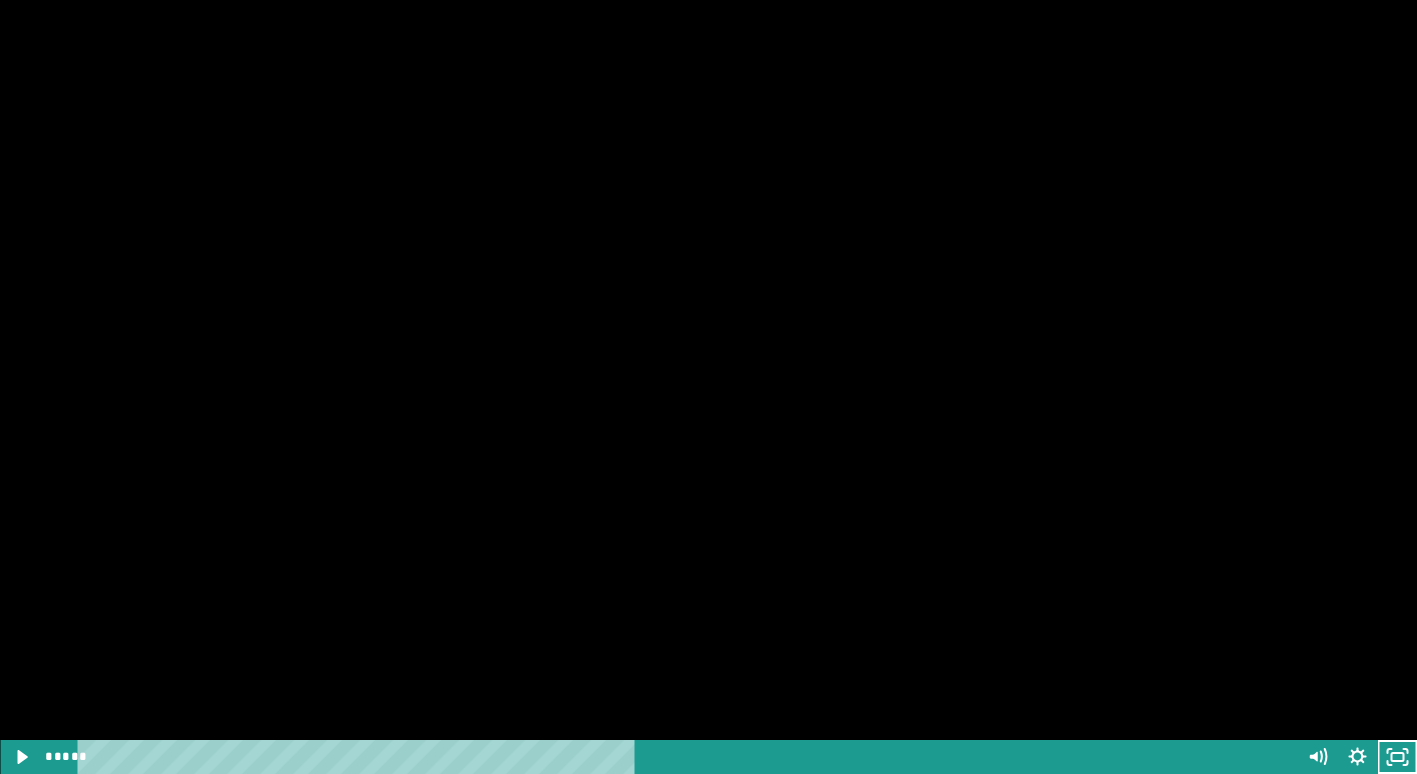 scroll, scrollTop: 1396, scrollLeft: 0, axis: vertical 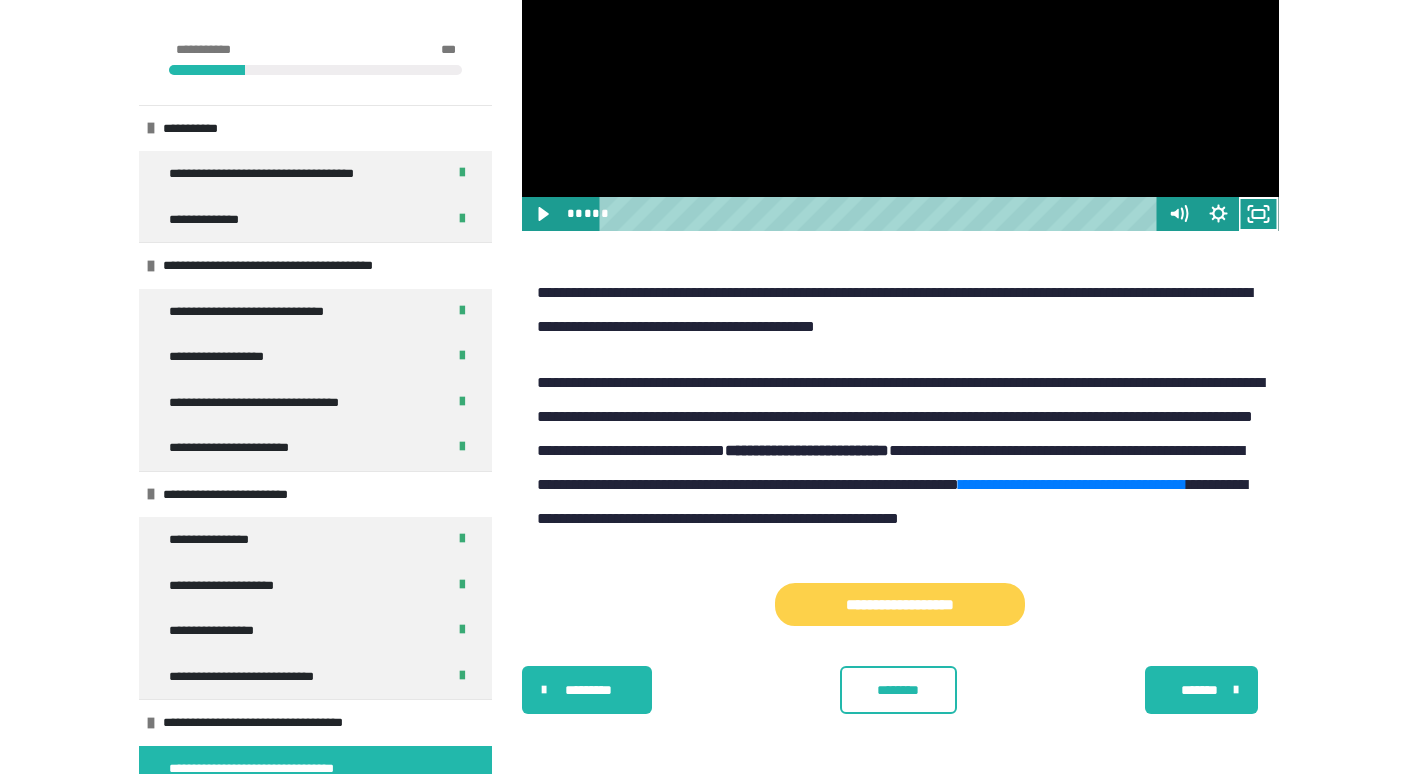 click on "********" at bounding box center [898, 690] 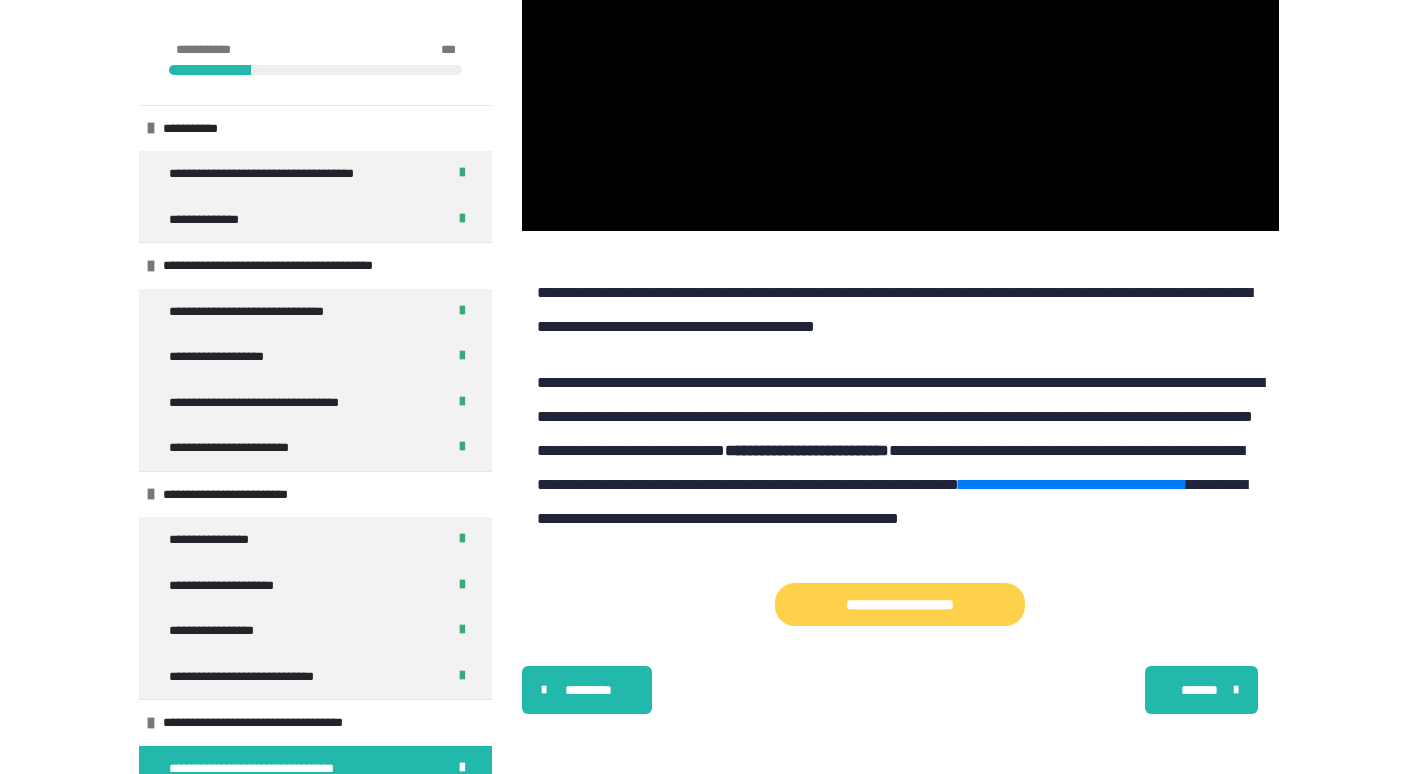 click on "*******" at bounding box center [1202, 690] 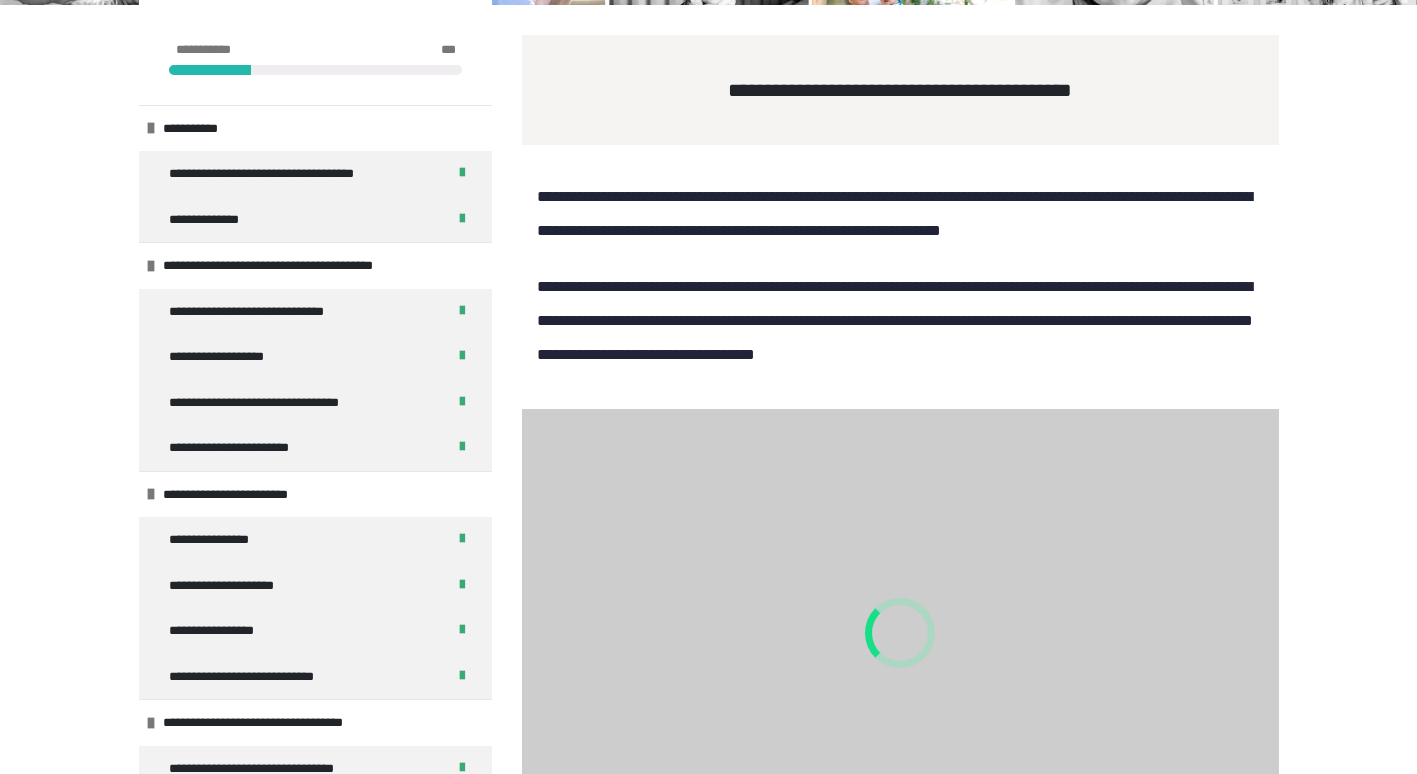 scroll, scrollTop: 300, scrollLeft: 0, axis: vertical 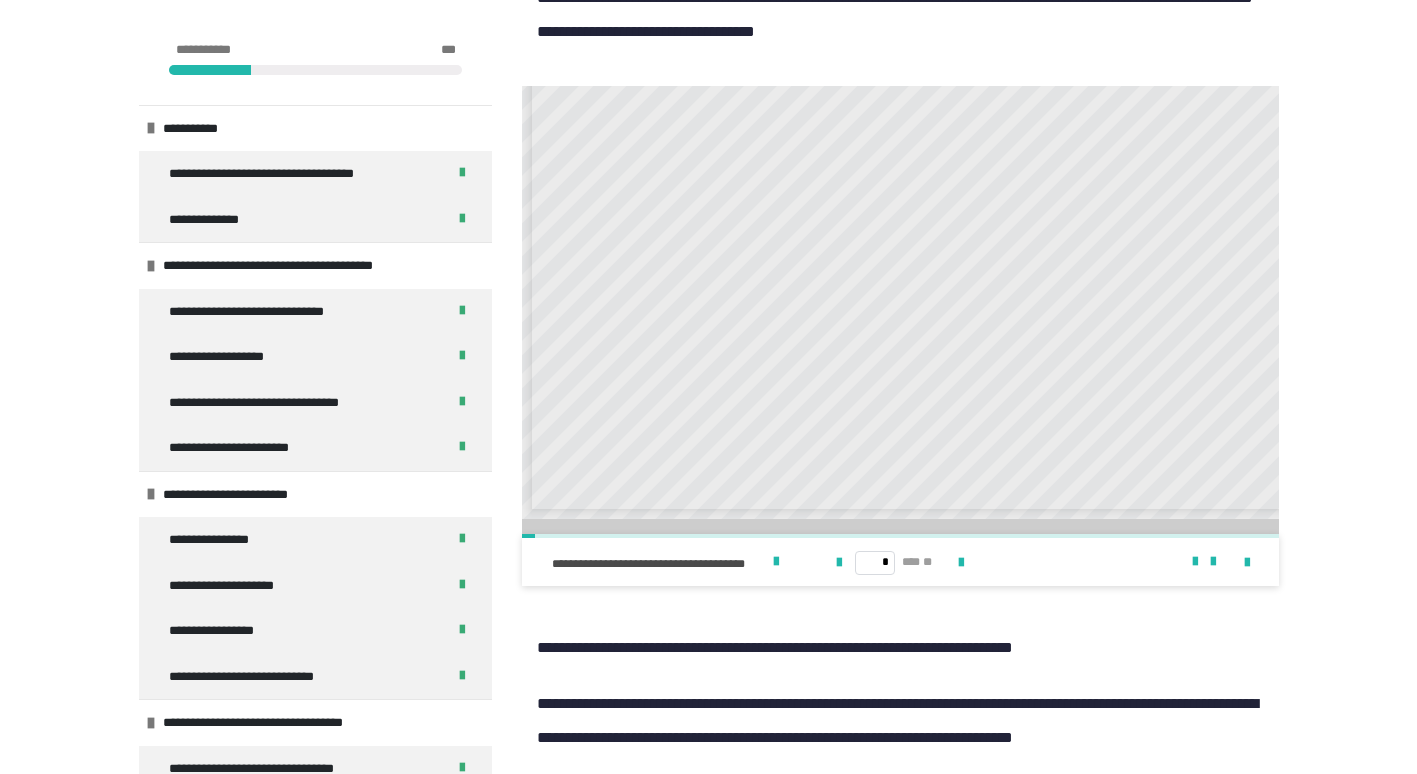 click at bounding box center [1235, 562] 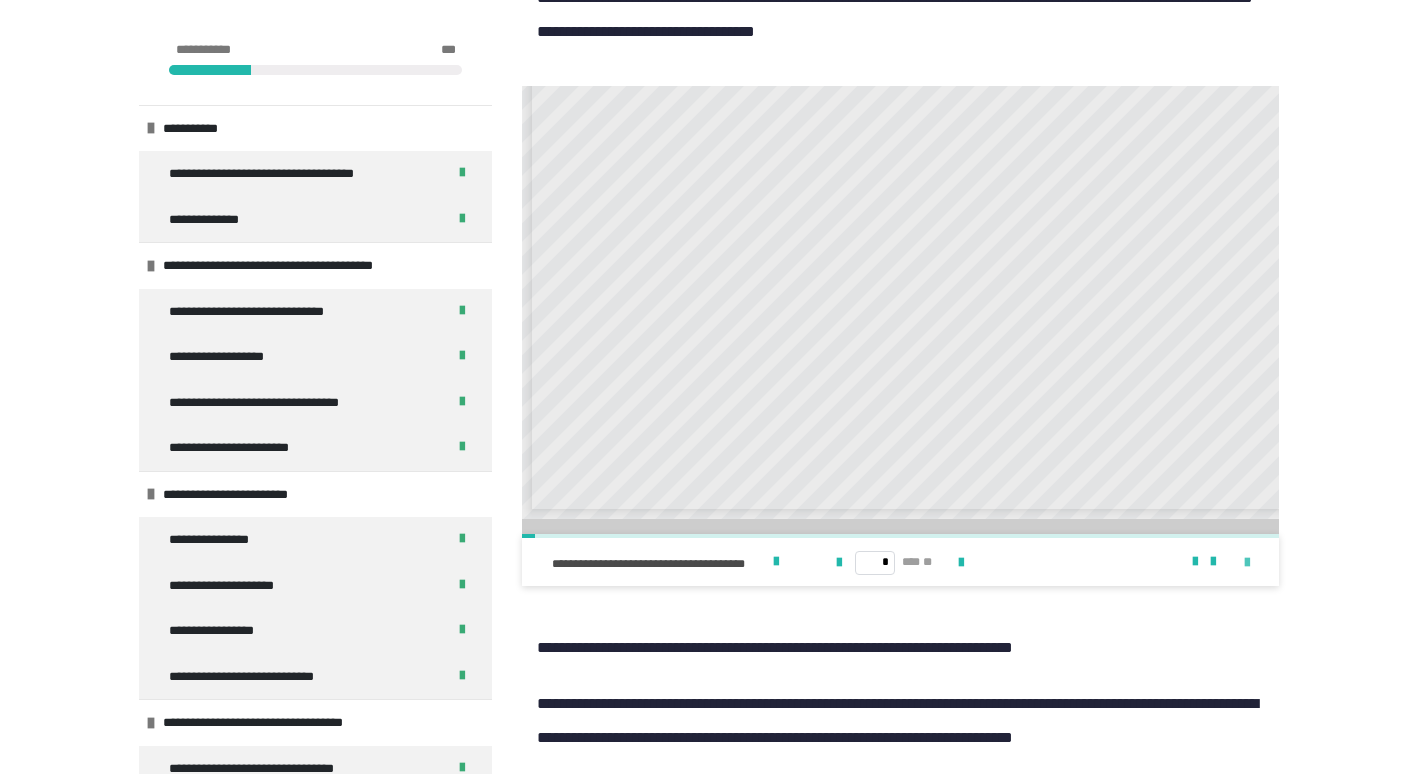 click at bounding box center [1247, 563] 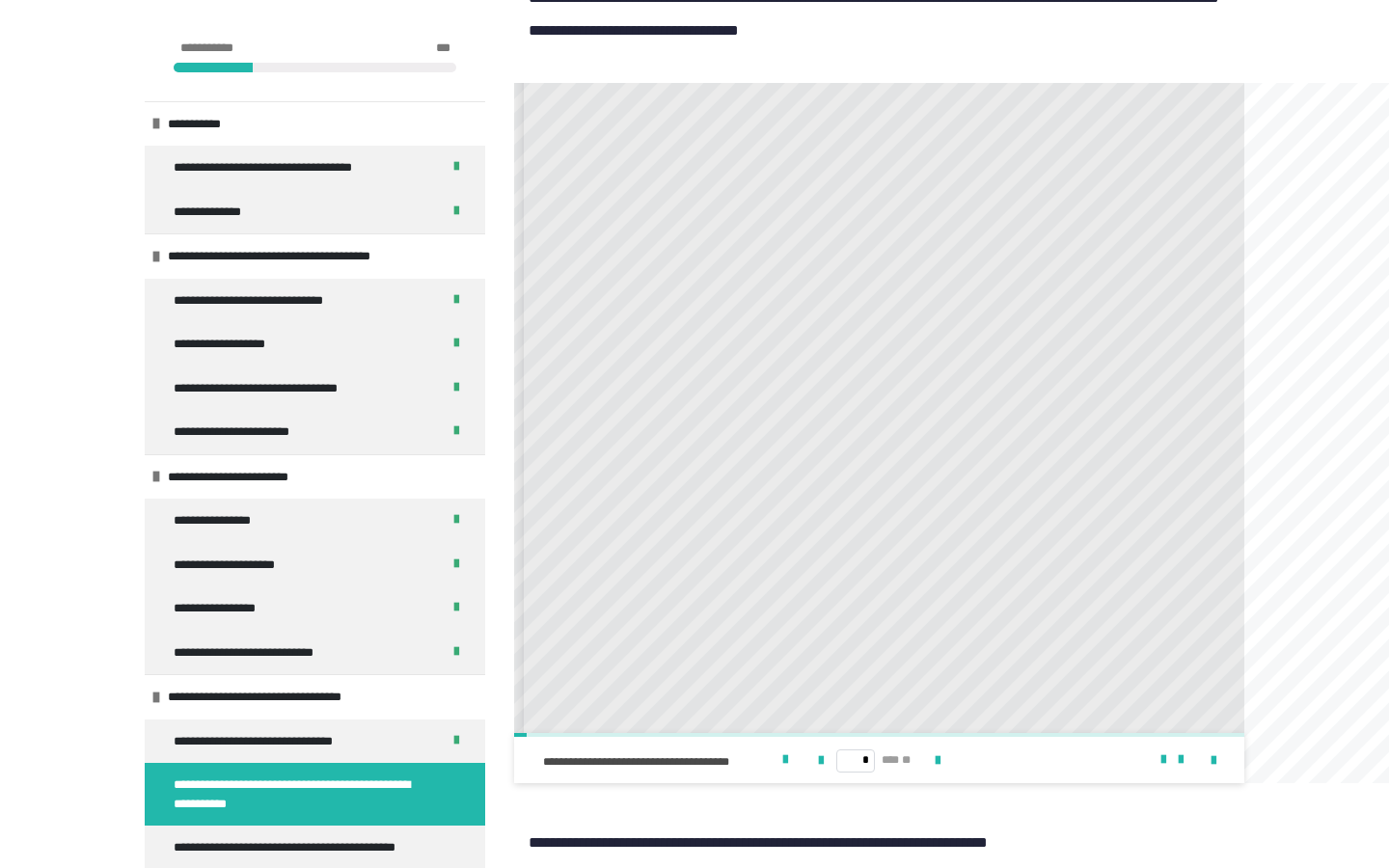 scroll, scrollTop: 96, scrollLeft: 0, axis: vertical 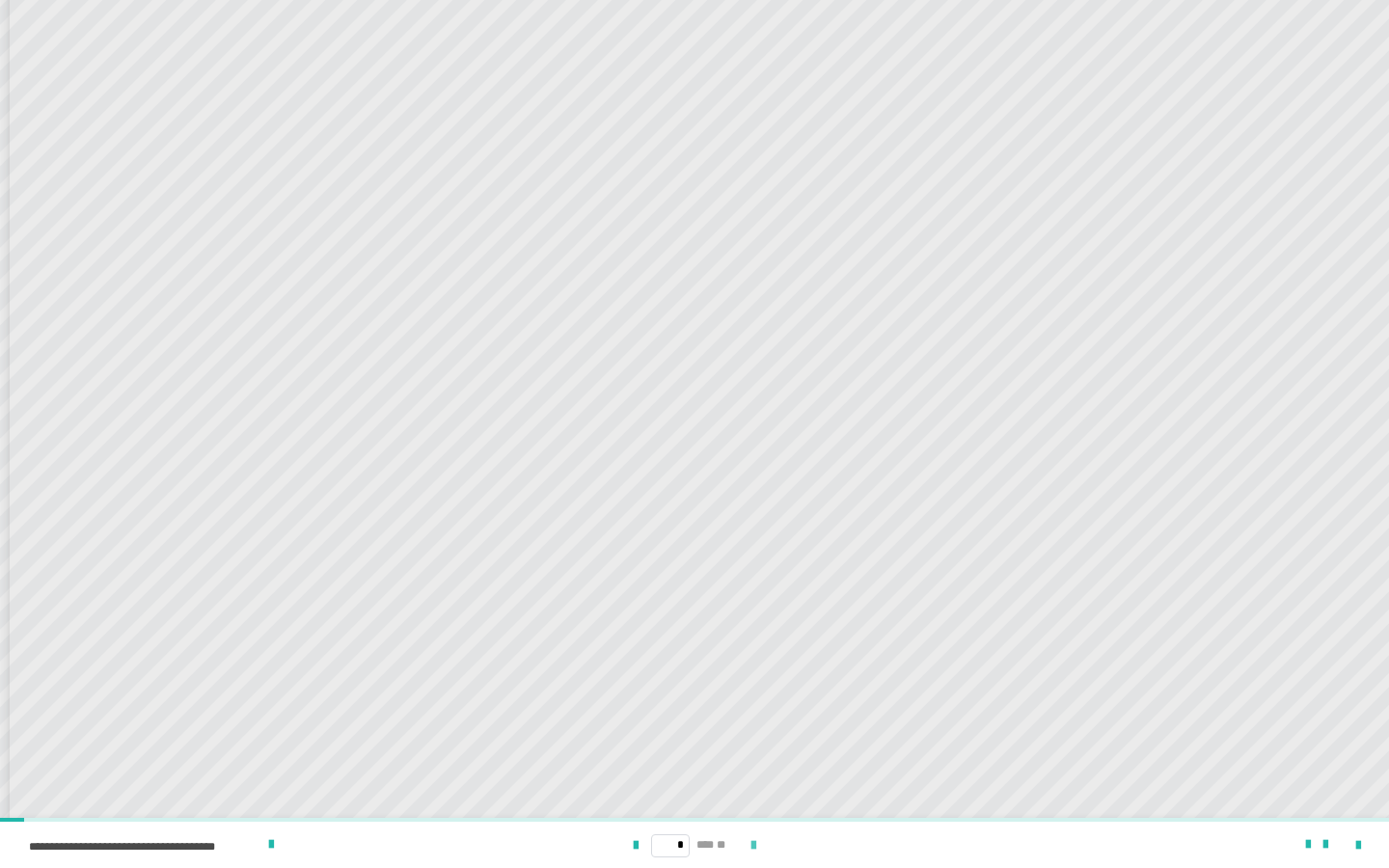 click at bounding box center (753, 846) 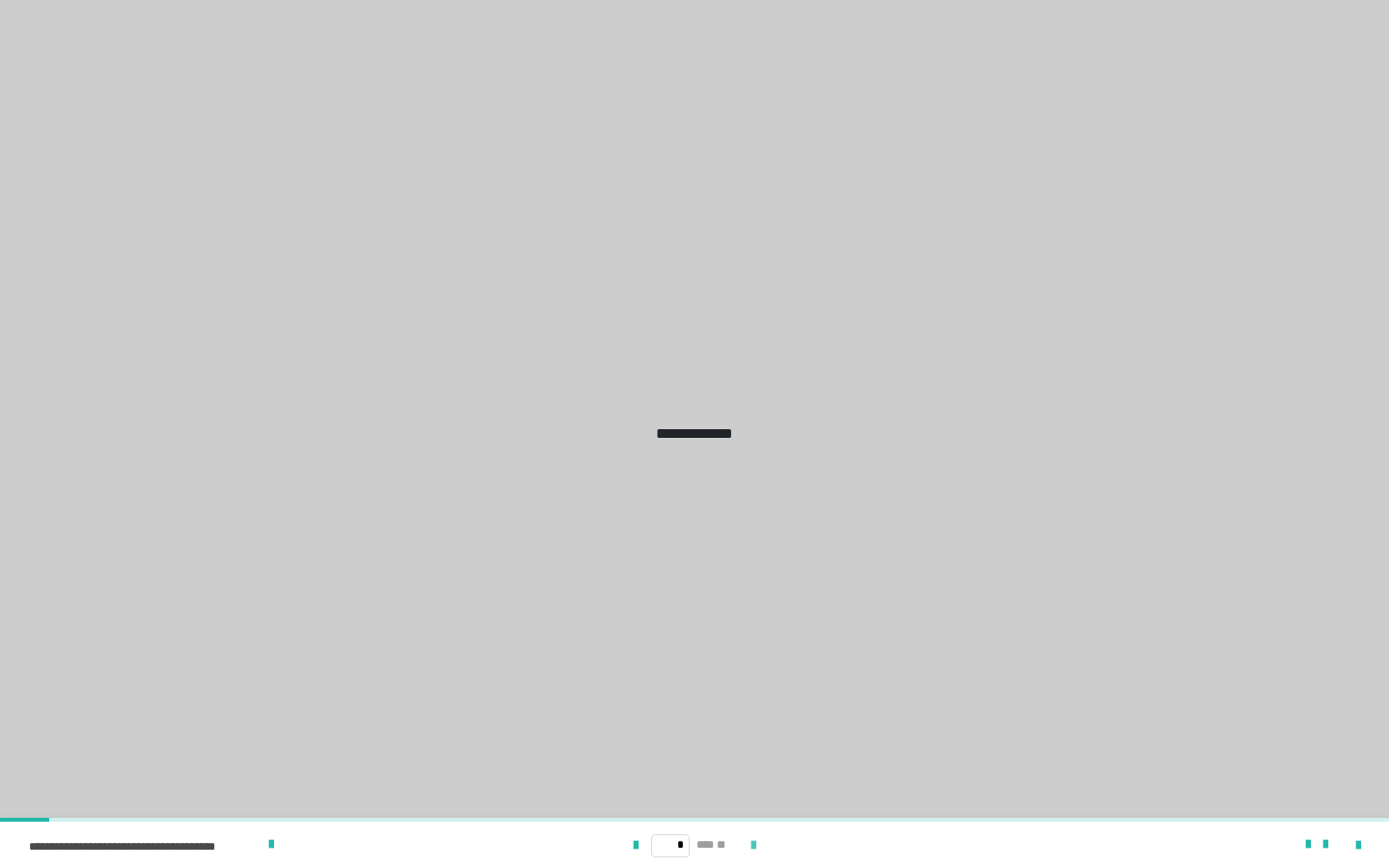 scroll, scrollTop: 0, scrollLeft: 0, axis: both 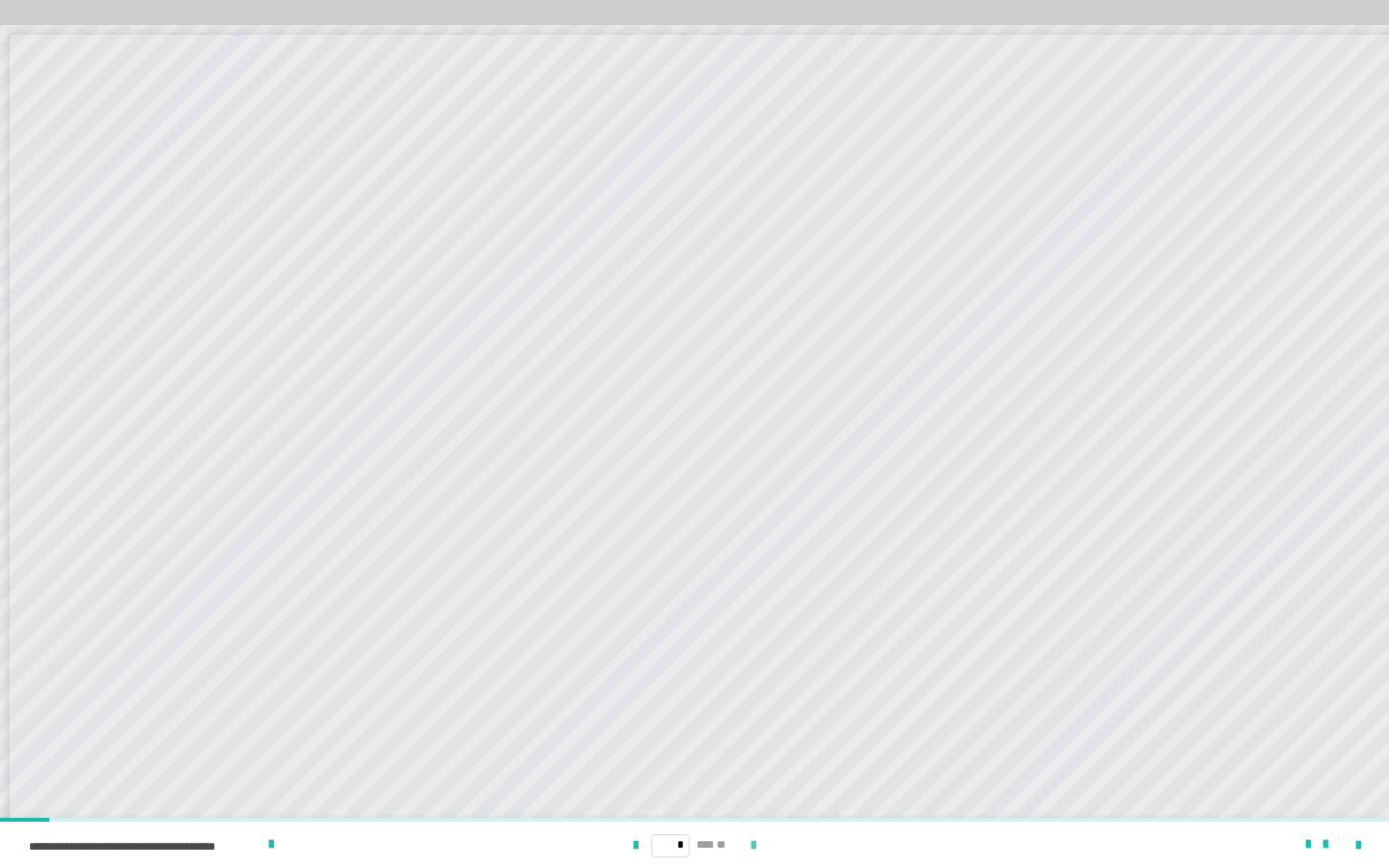 click at bounding box center (753, 846) 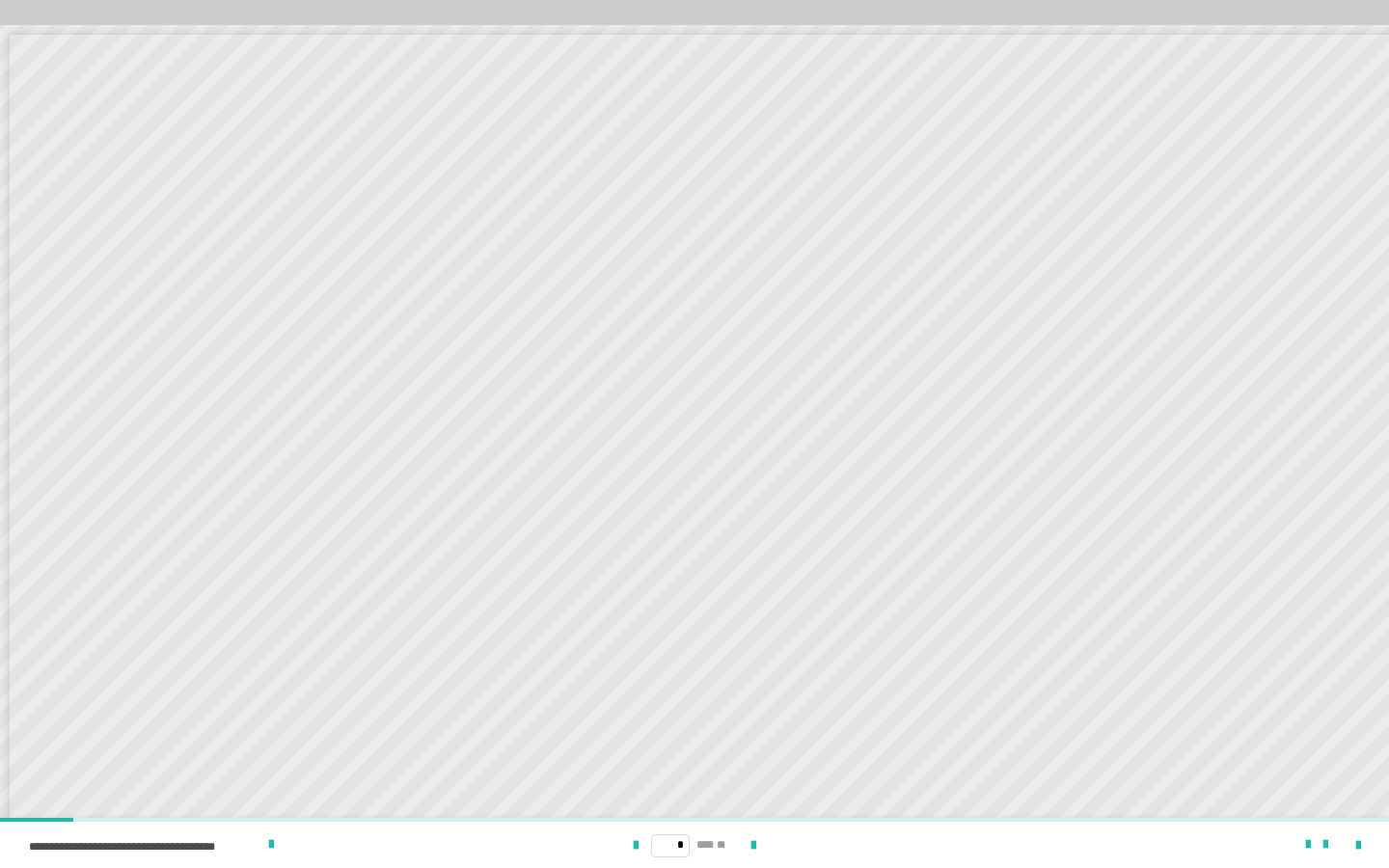scroll, scrollTop: 28, scrollLeft: 0, axis: vertical 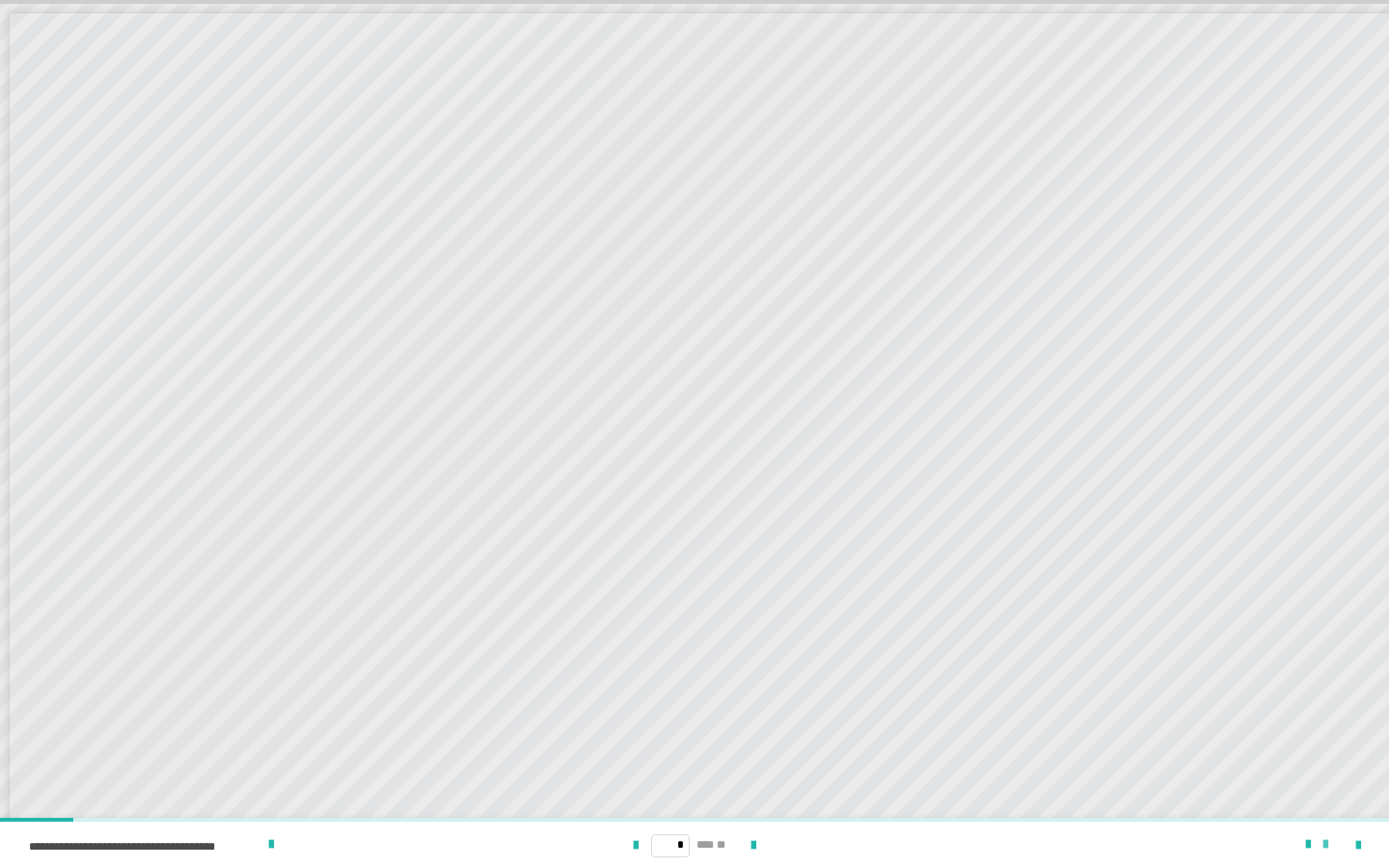 click at bounding box center (1325, 845) 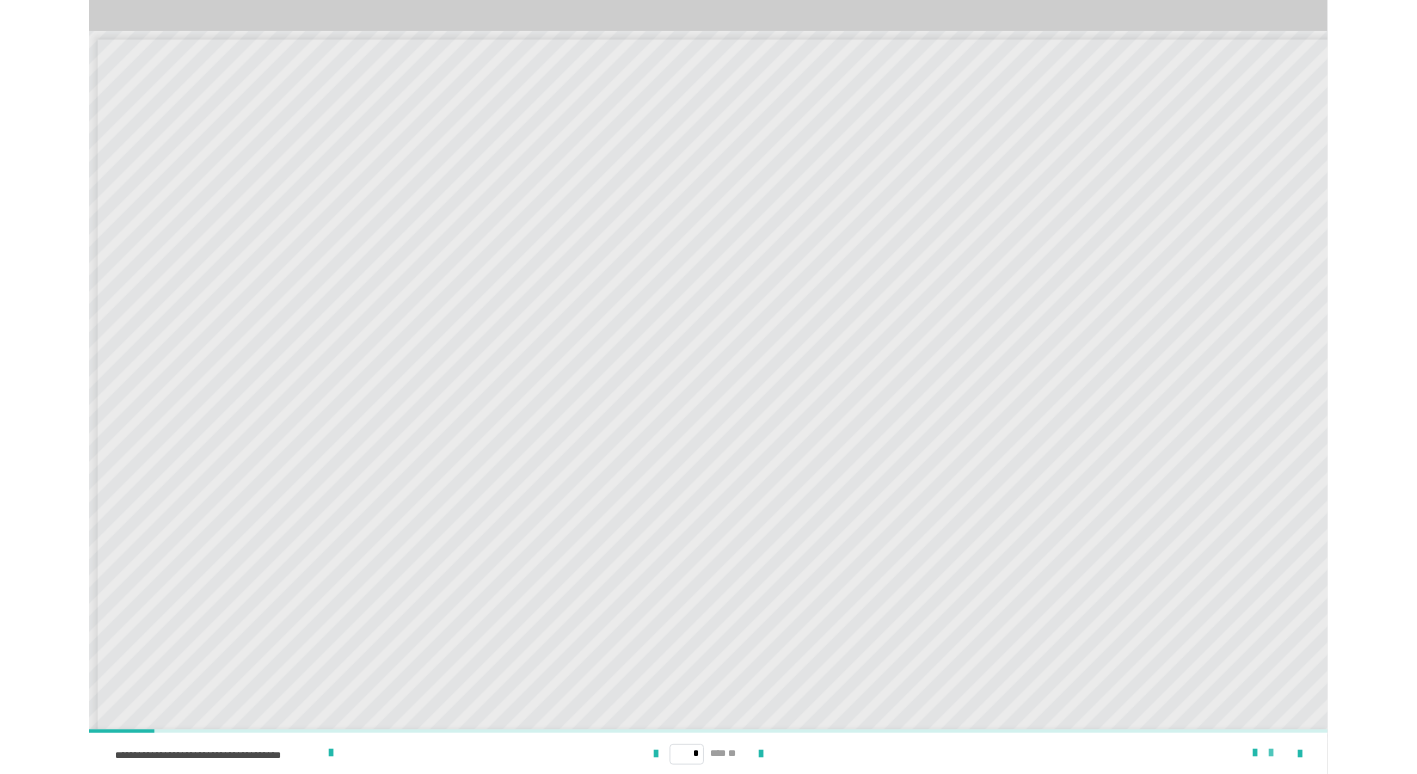 scroll, scrollTop: 0, scrollLeft: 0, axis: both 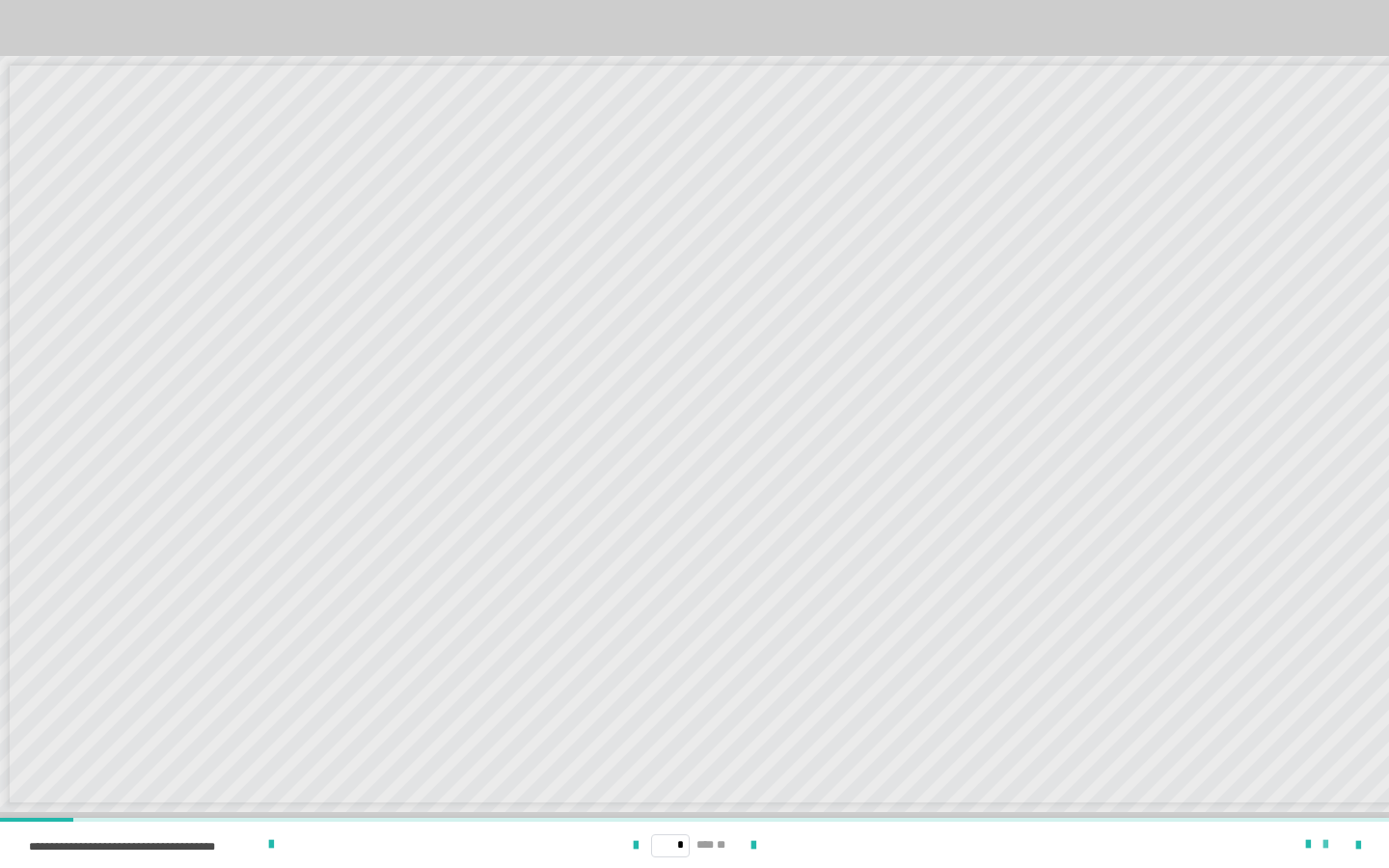 click at bounding box center (1325, 845) 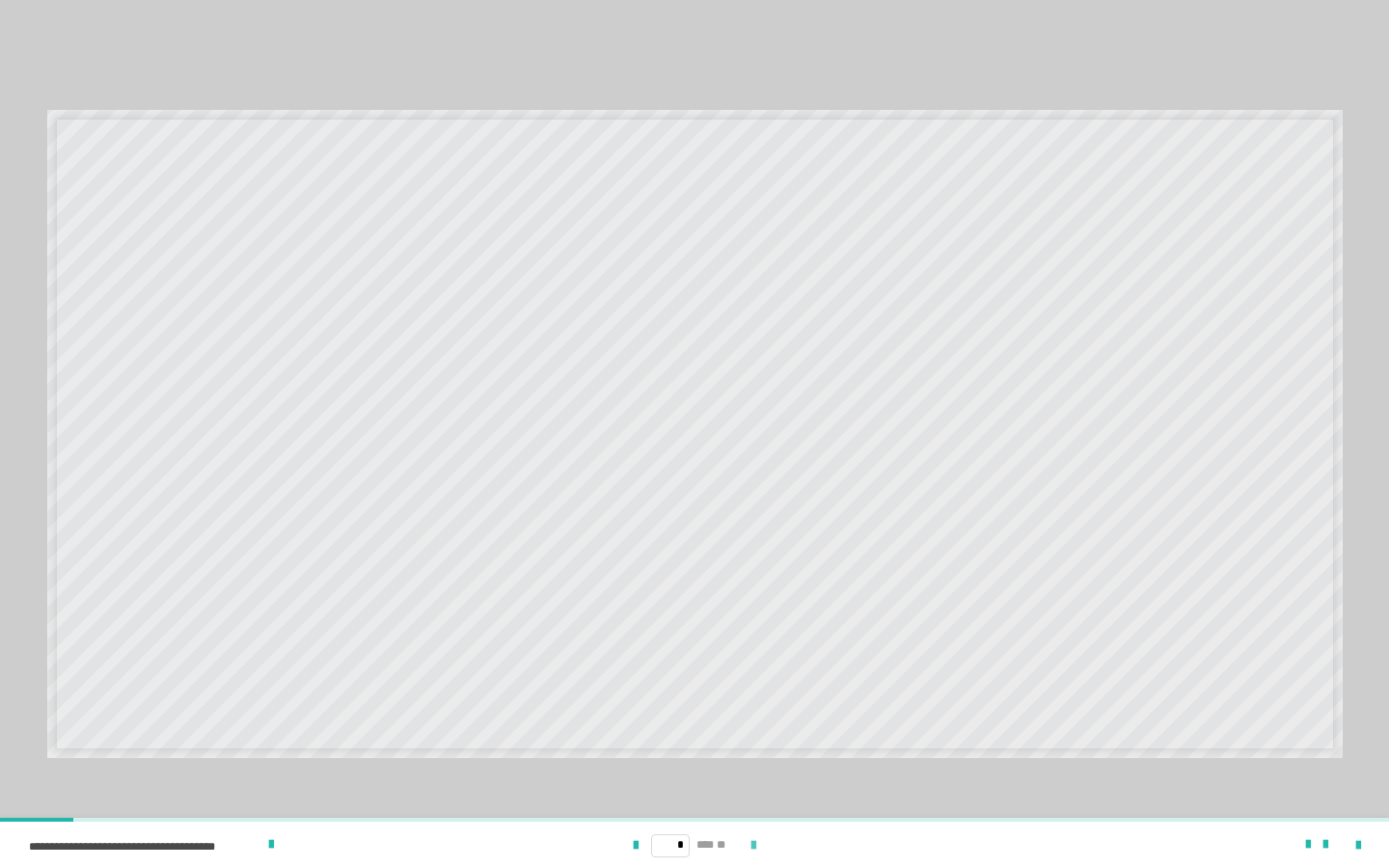 click at bounding box center [753, 845] 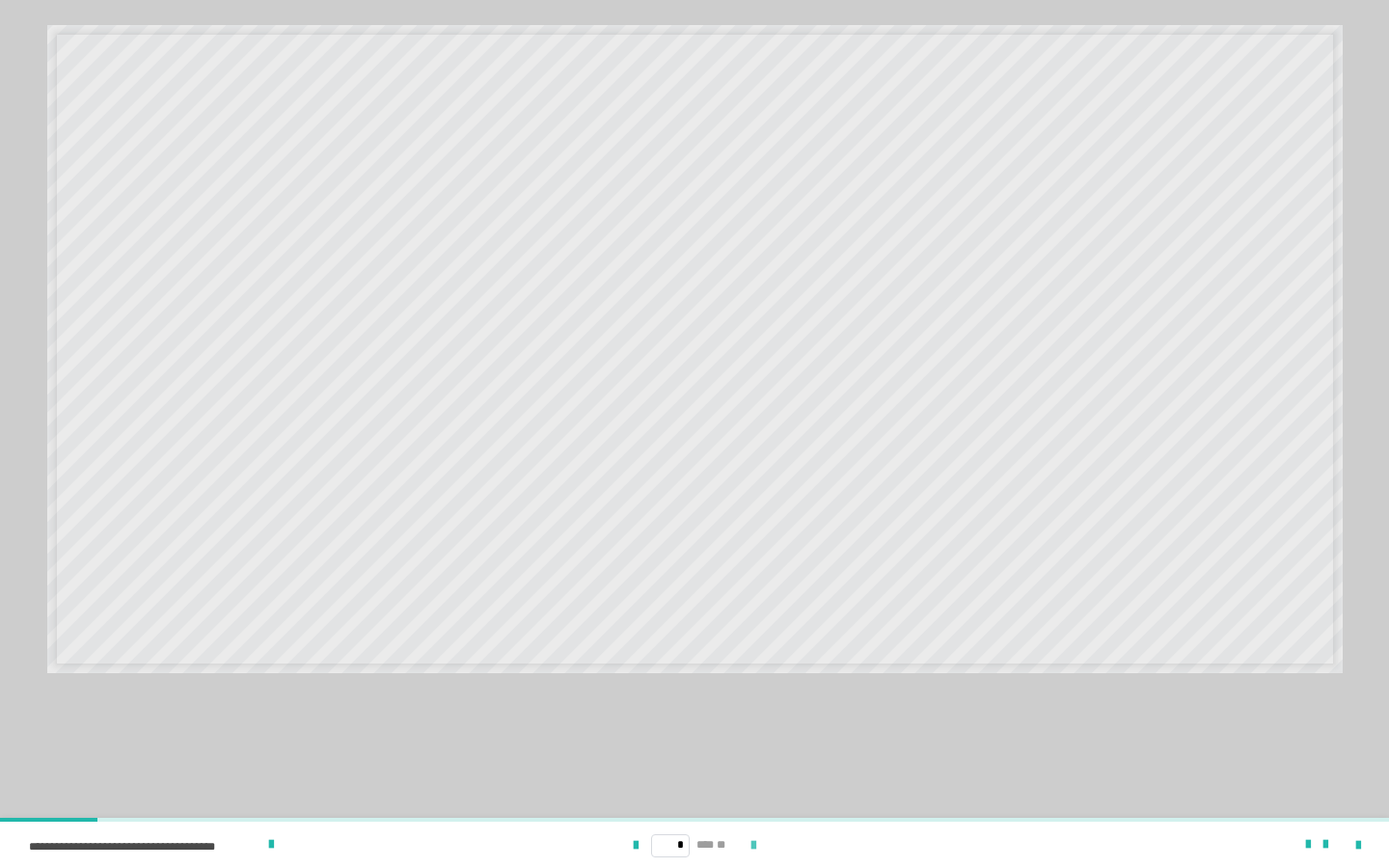 click at bounding box center (753, 845) 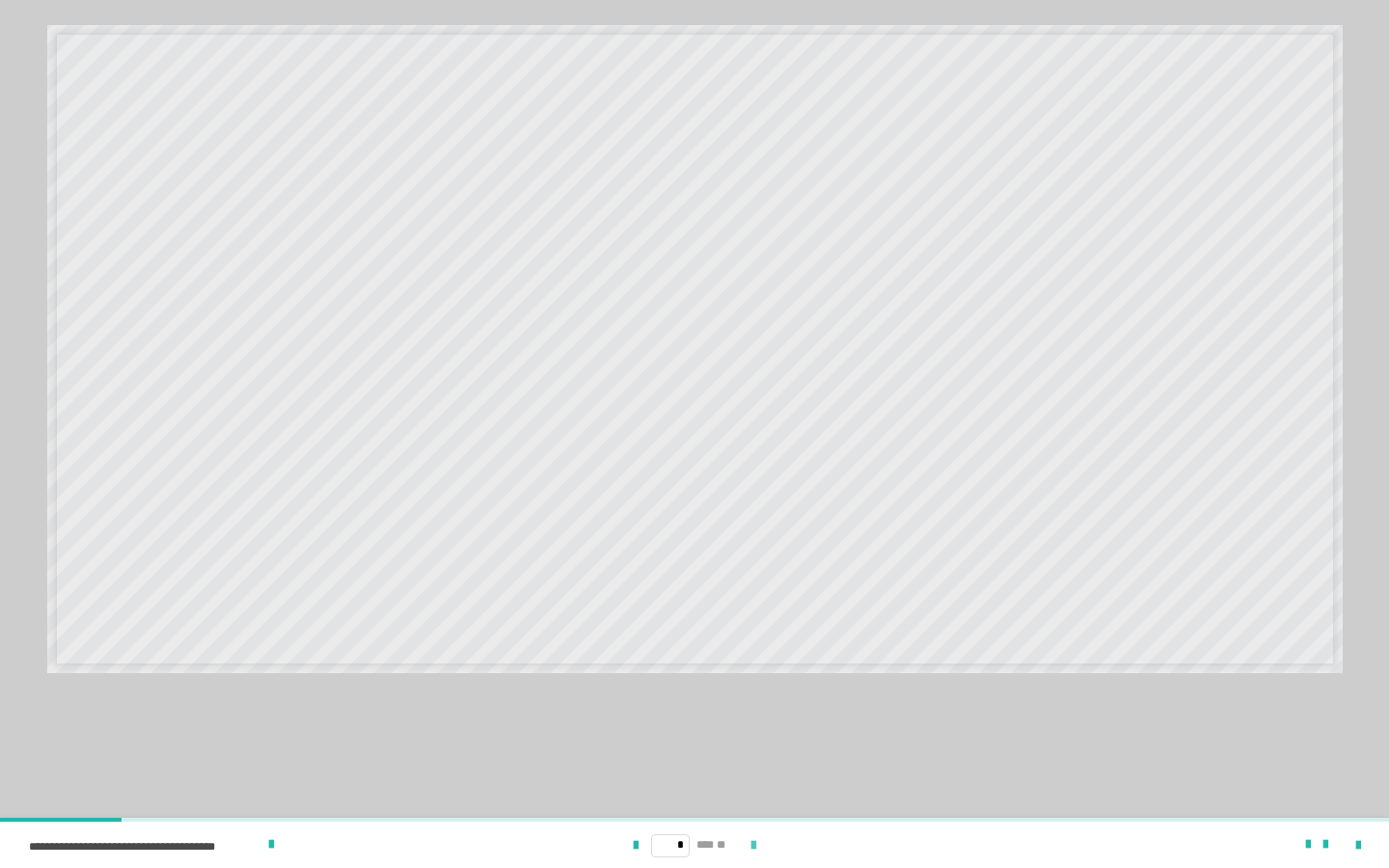 click at bounding box center (753, 845) 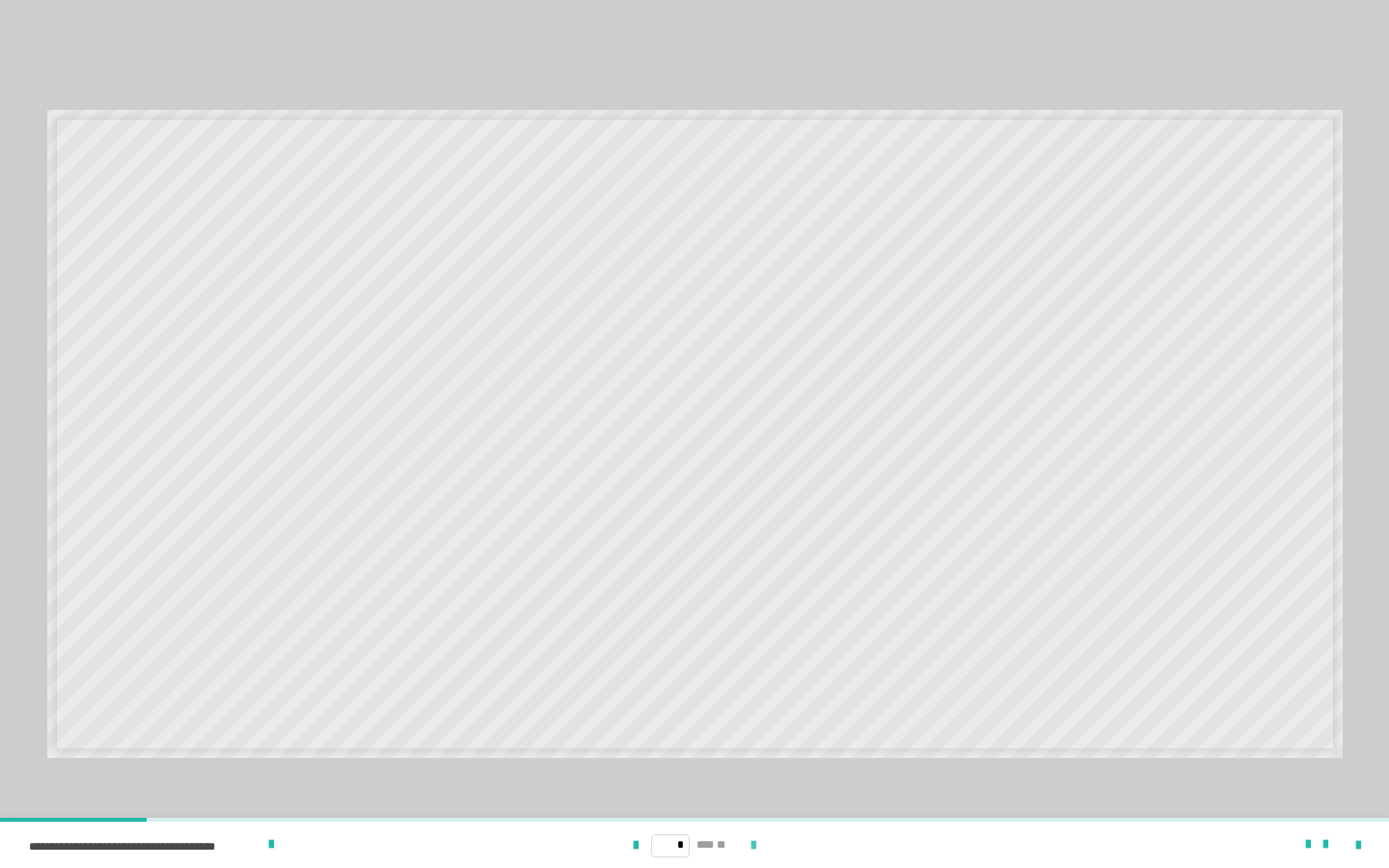 click at bounding box center [753, 845] 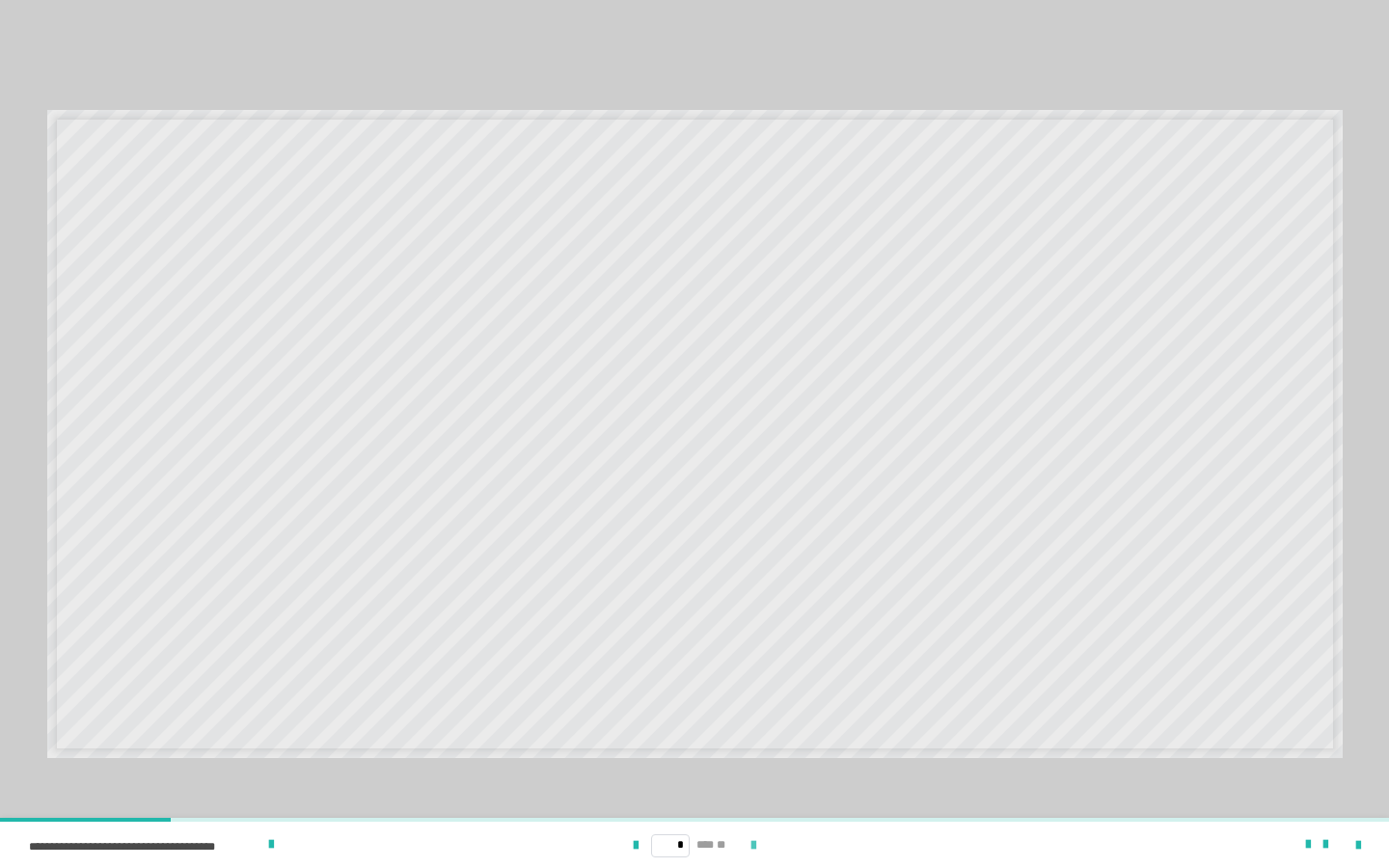 click at bounding box center (753, 845) 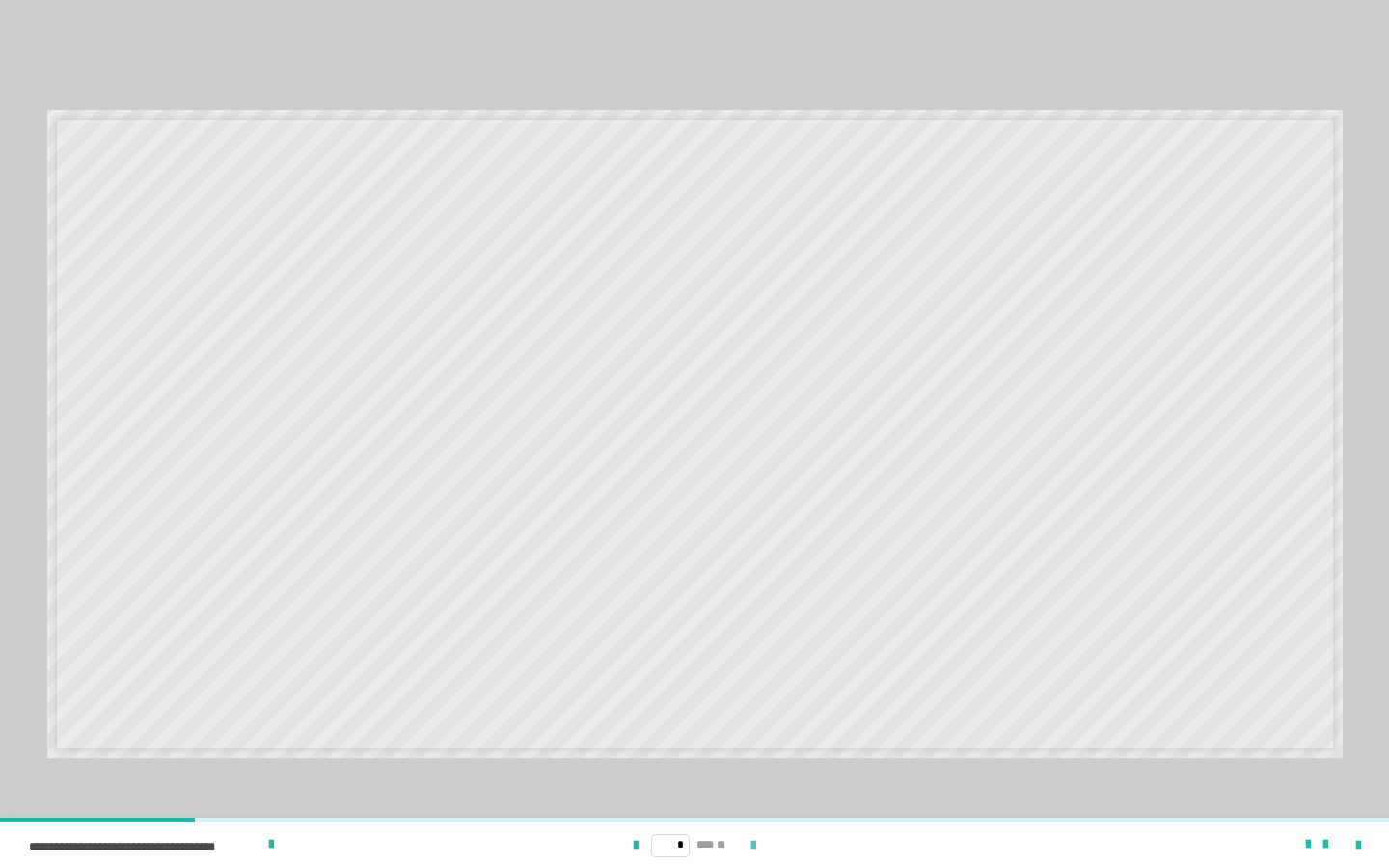 click at bounding box center [753, 845] 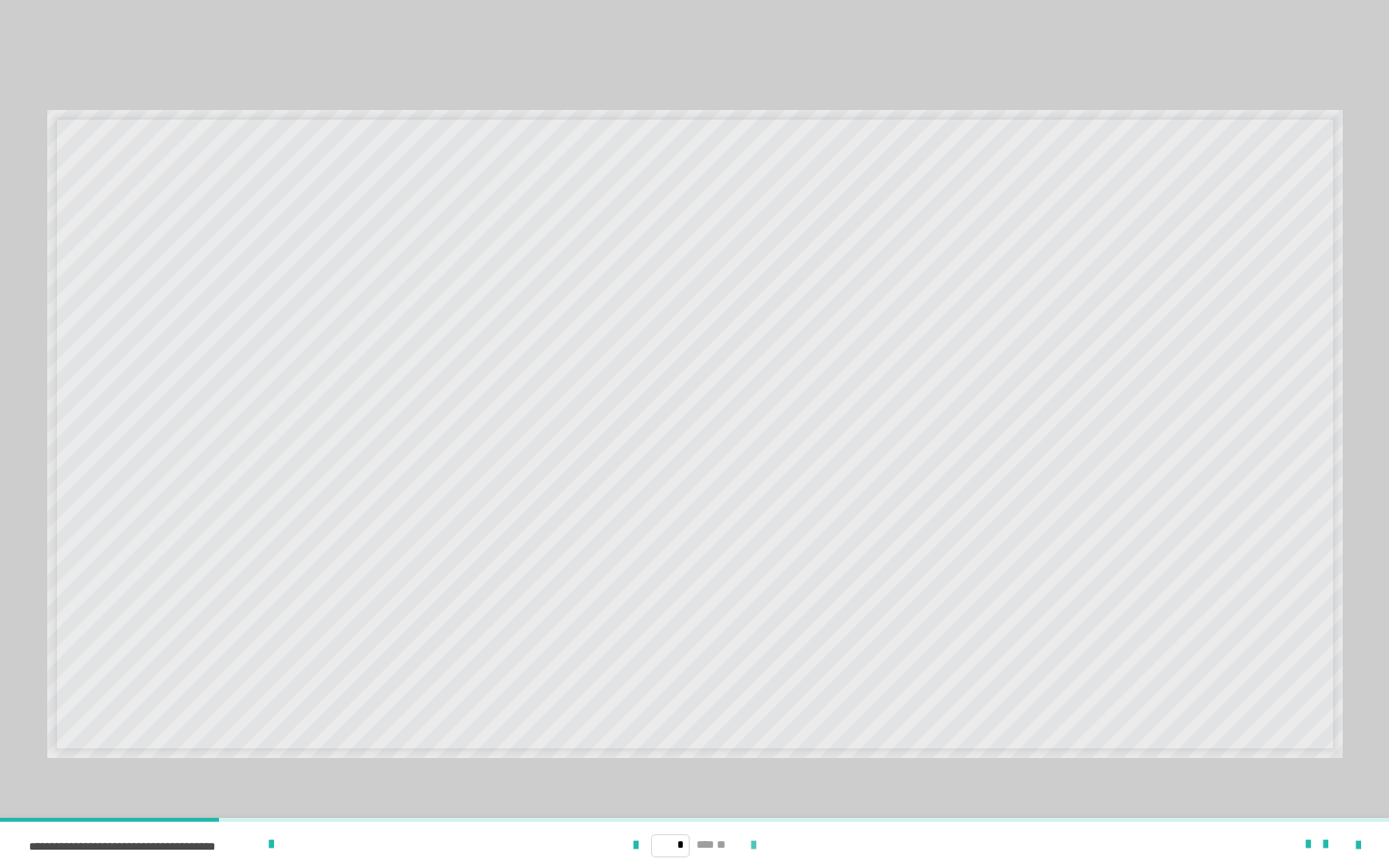 click at bounding box center (753, 846) 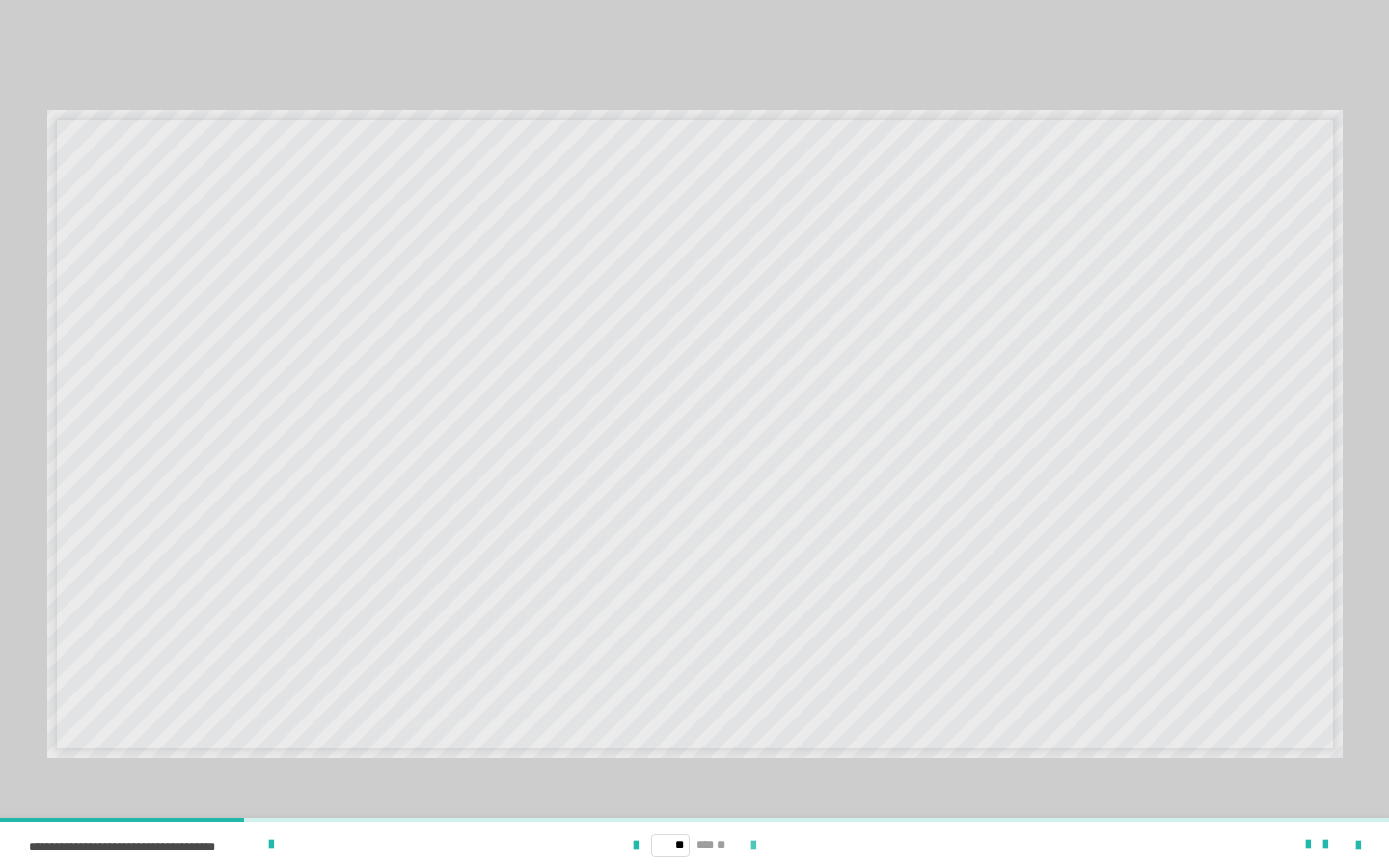 click at bounding box center (753, 846) 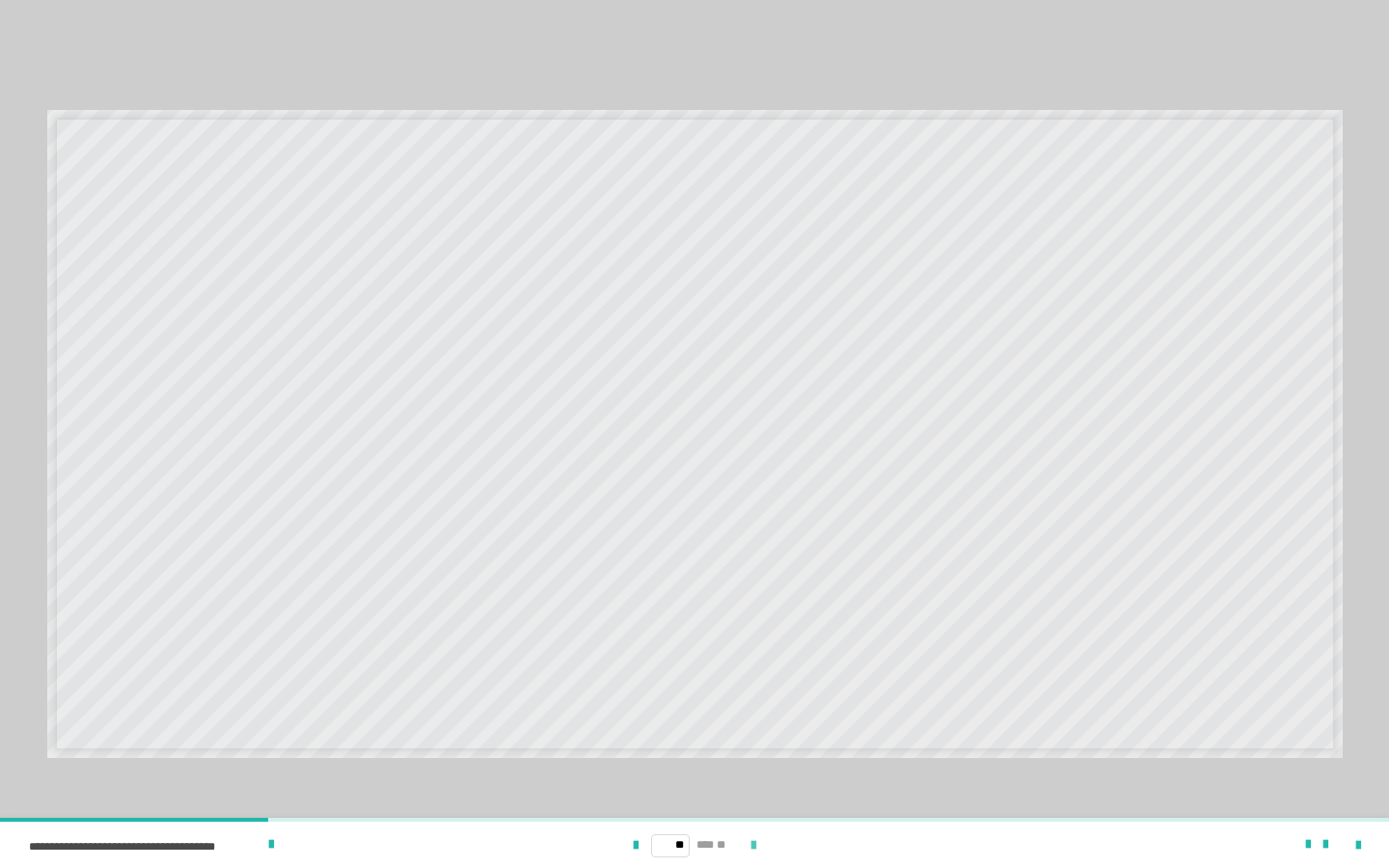 click at bounding box center [753, 846] 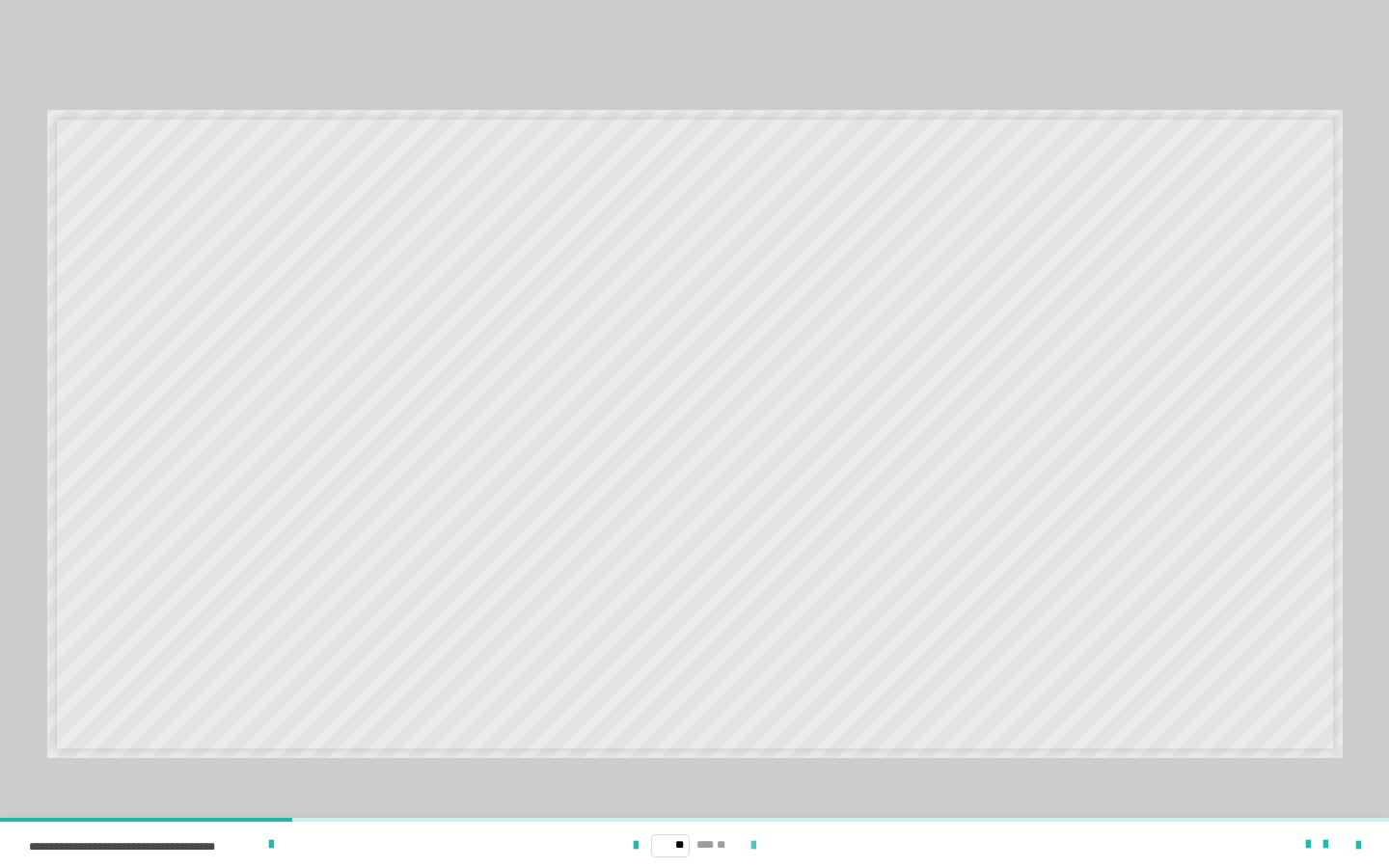 click at bounding box center (753, 846) 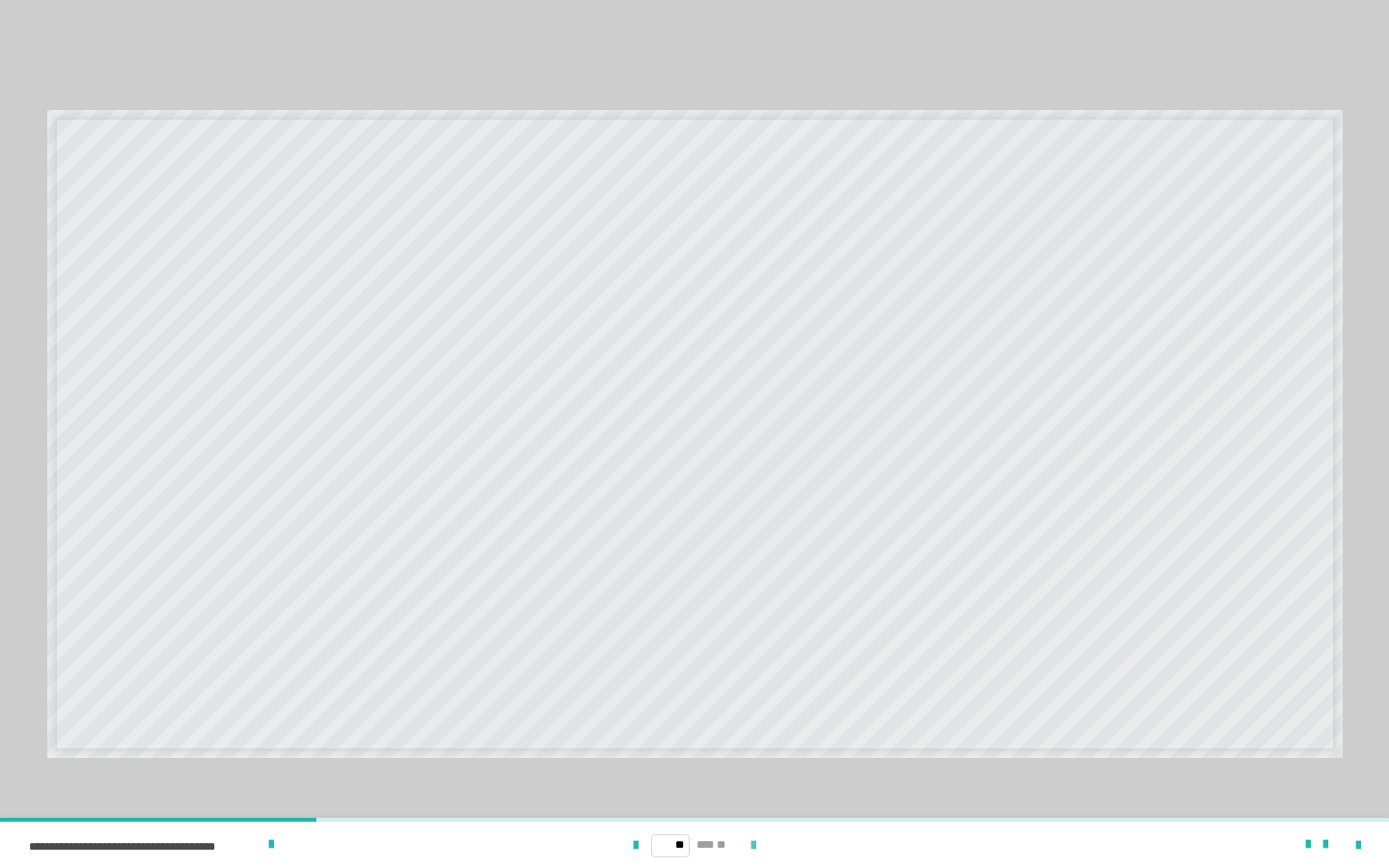 click at bounding box center (753, 846) 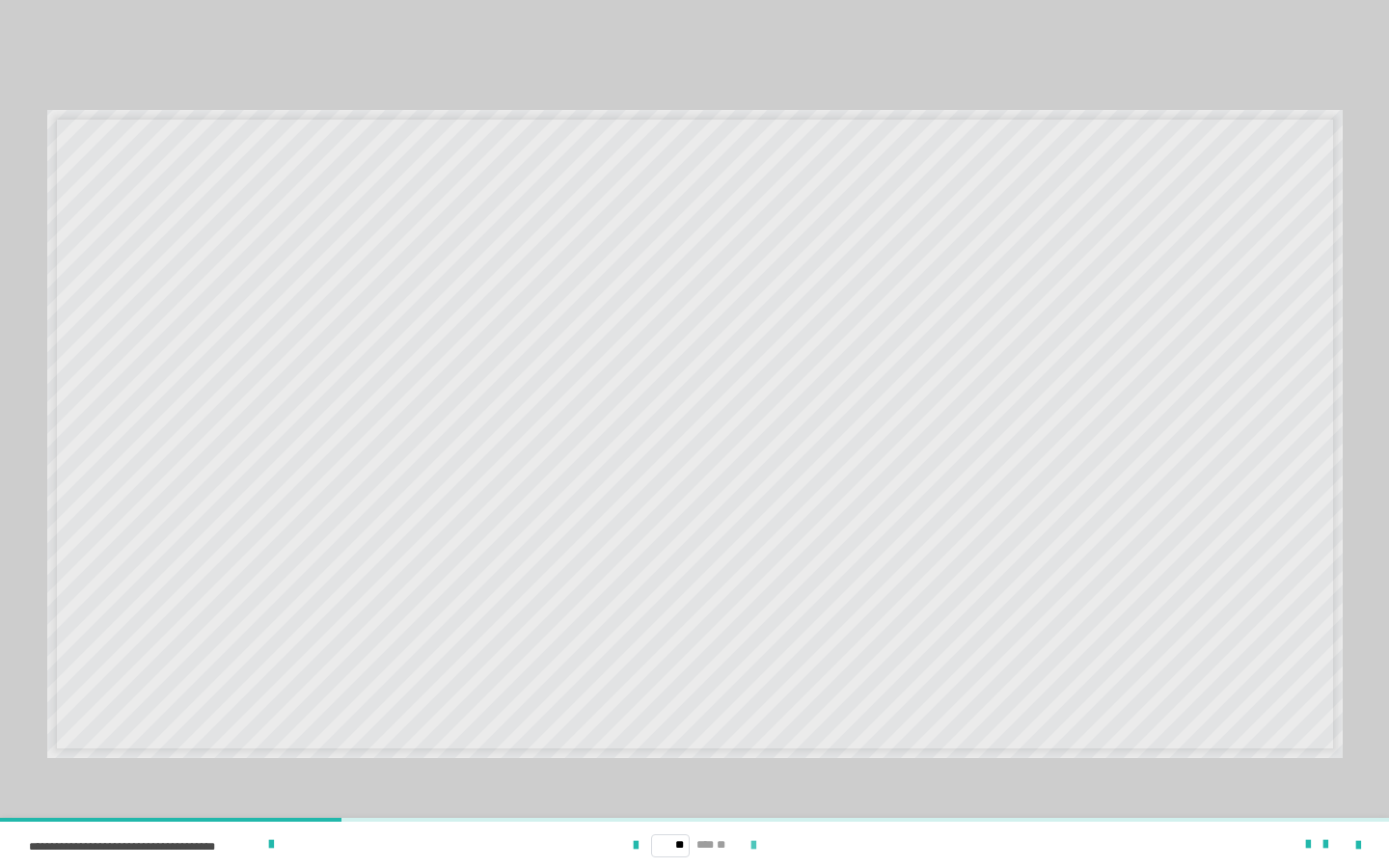 click at bounding box center (753, 846) 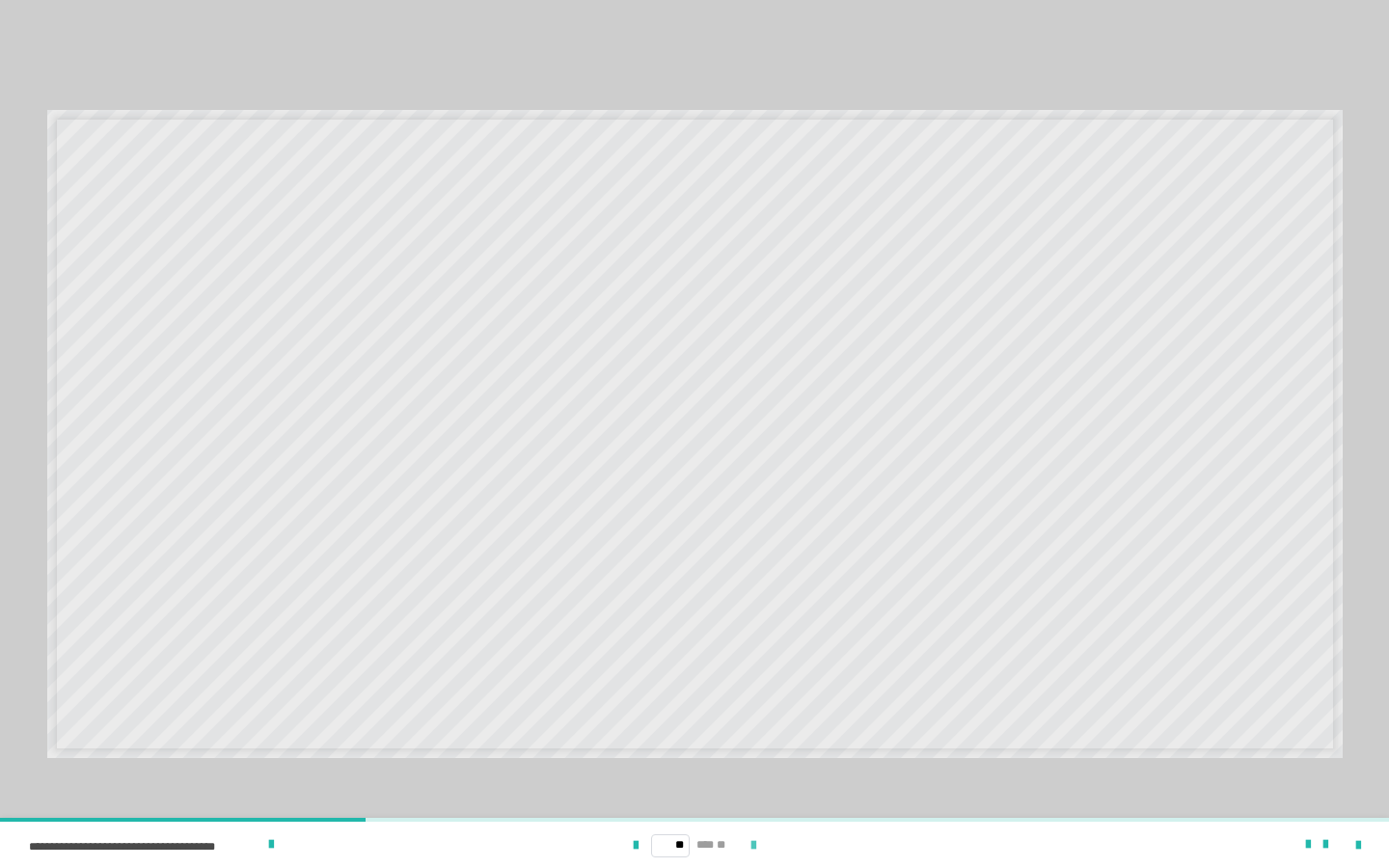 click at bounding box center (753, 846) 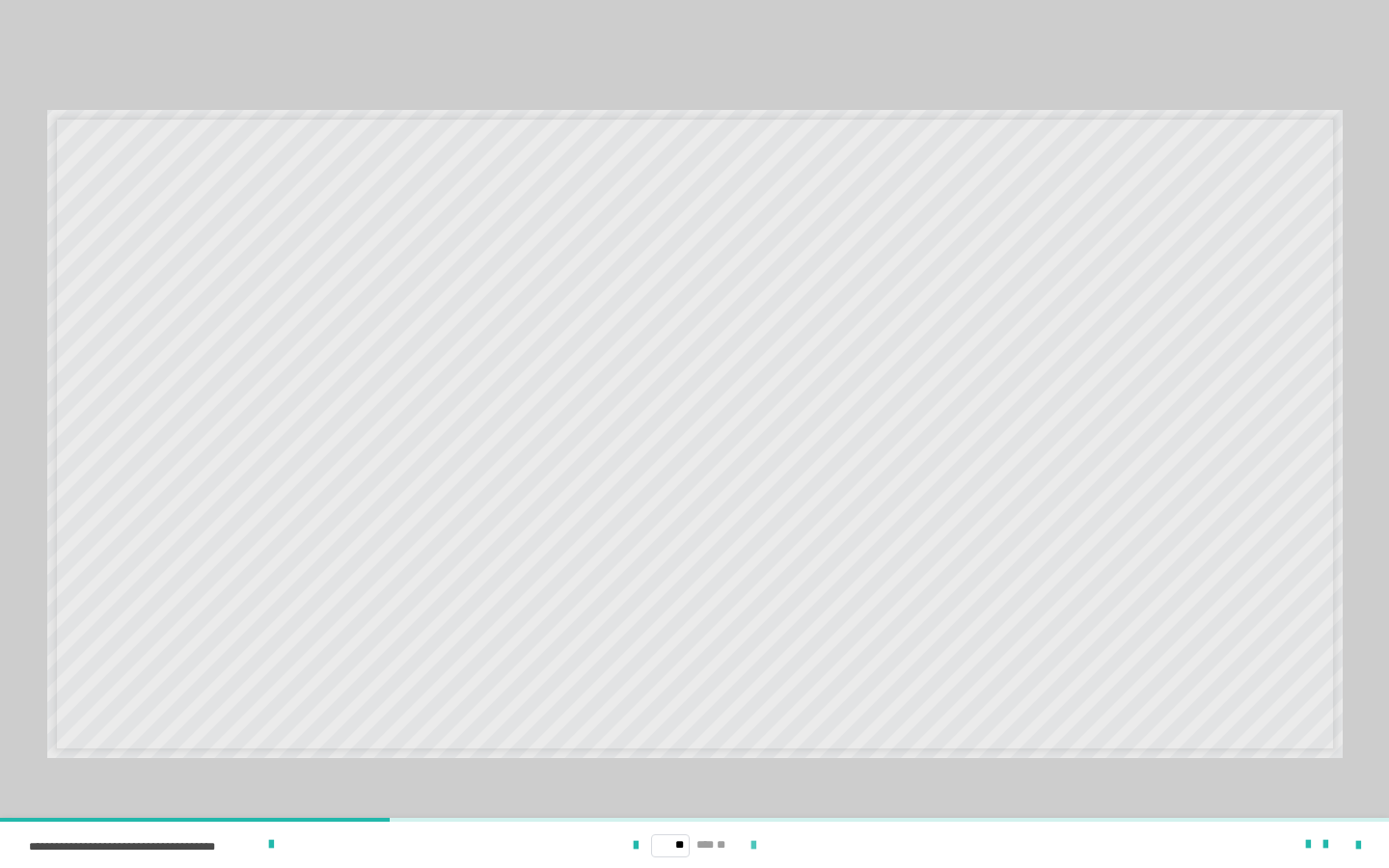 click at bounding box center [753, 846] 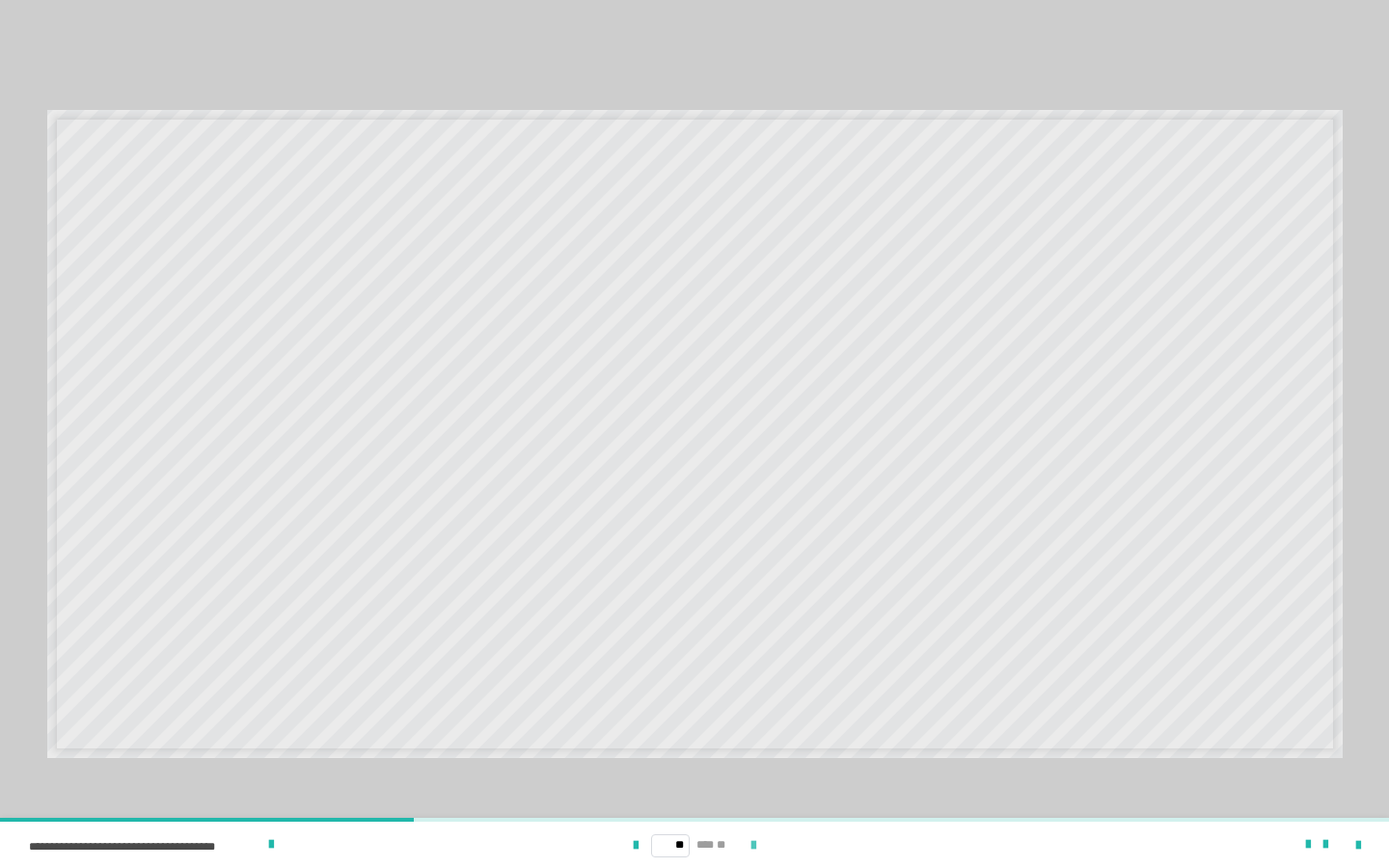click at bounding box center (753, 846) 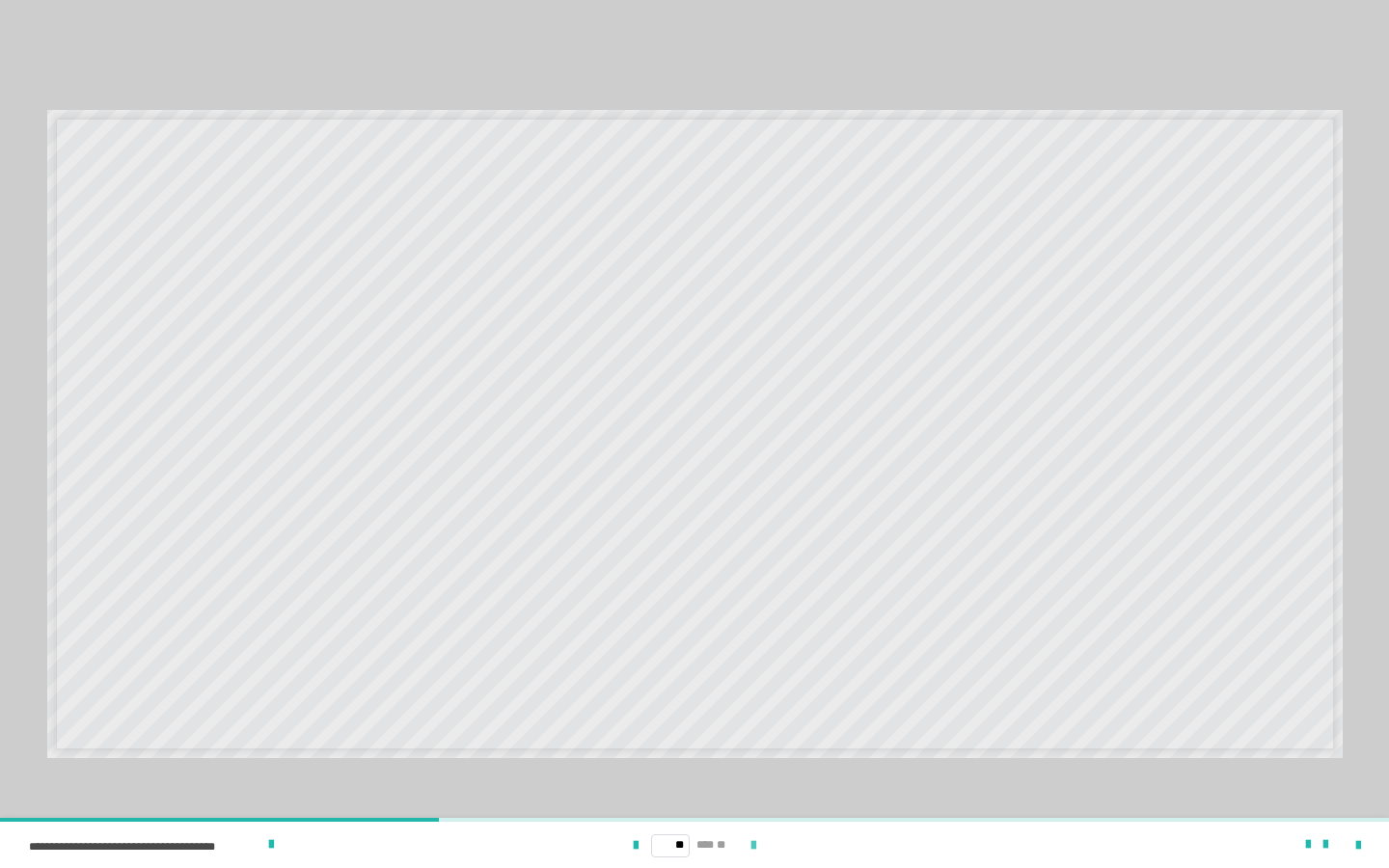click at bounding box center (753, 846) 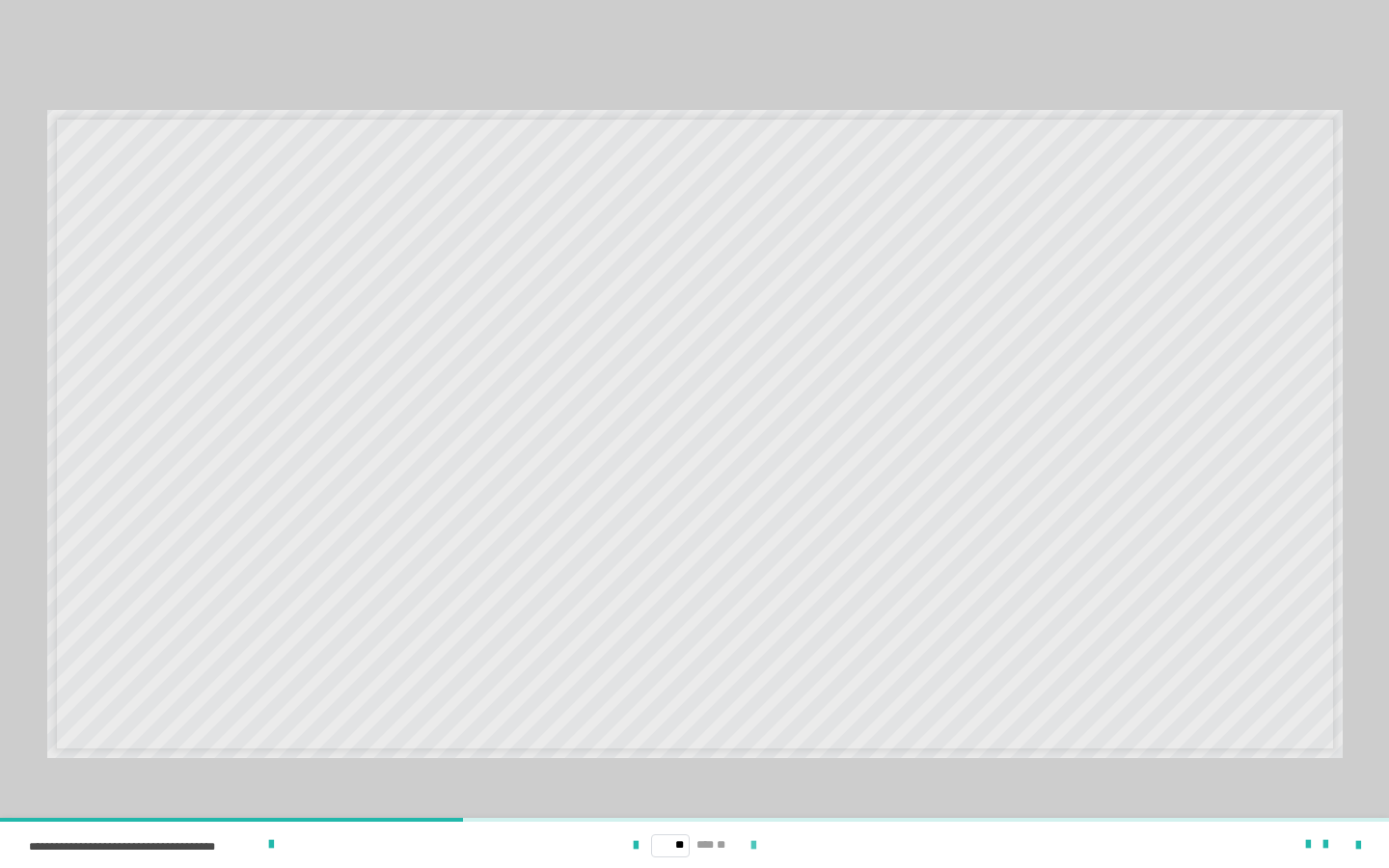 click at bounding box center (753, 846) 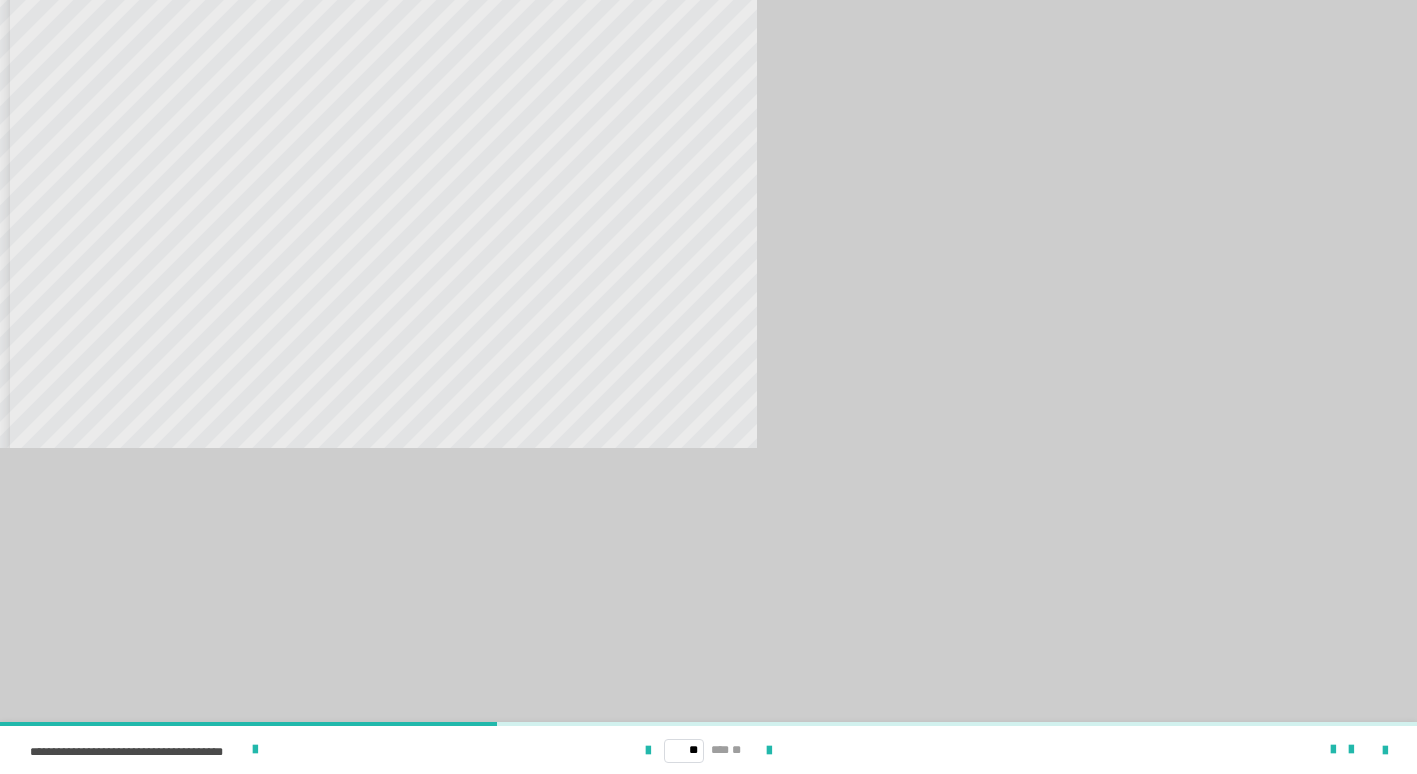 scroll, scrollTop: 100, scrollLeft: 0, axis: vertical 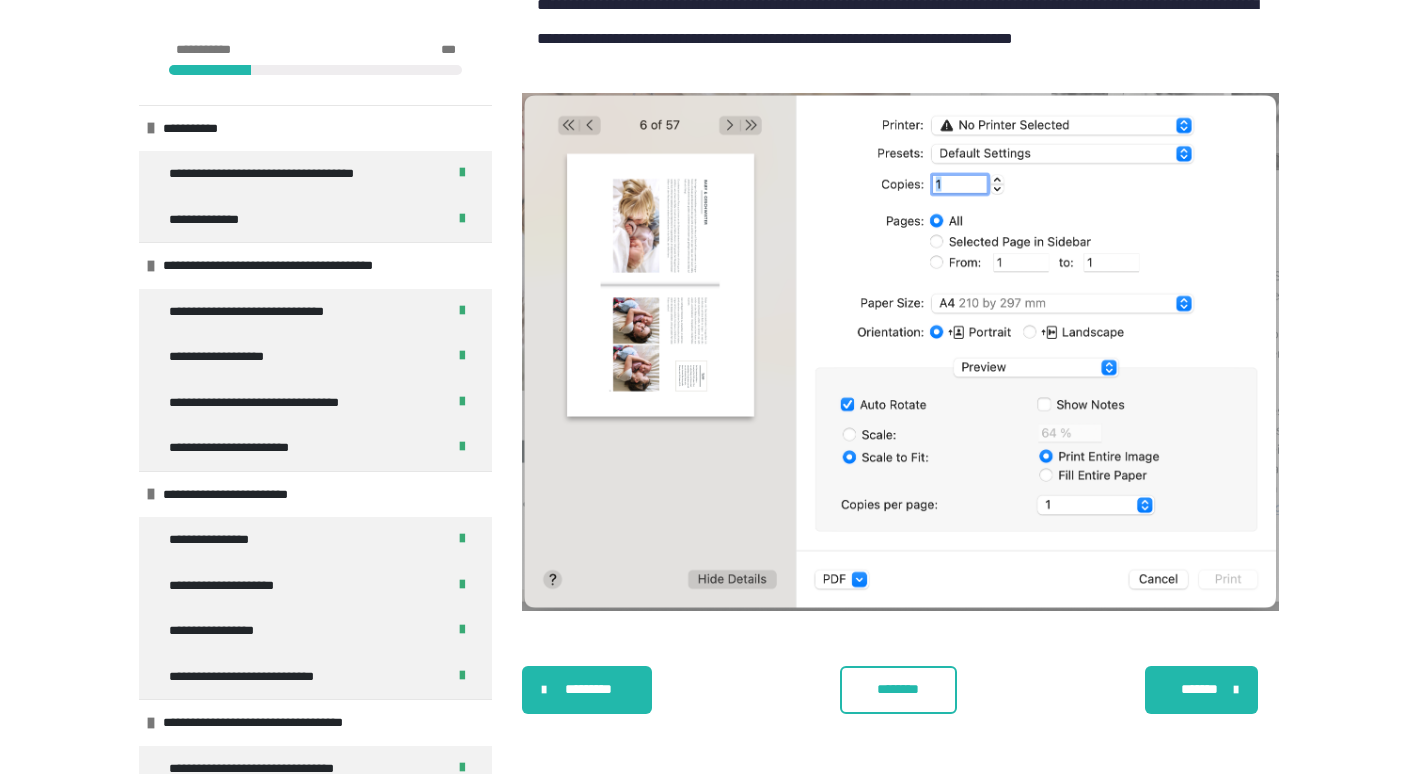 type 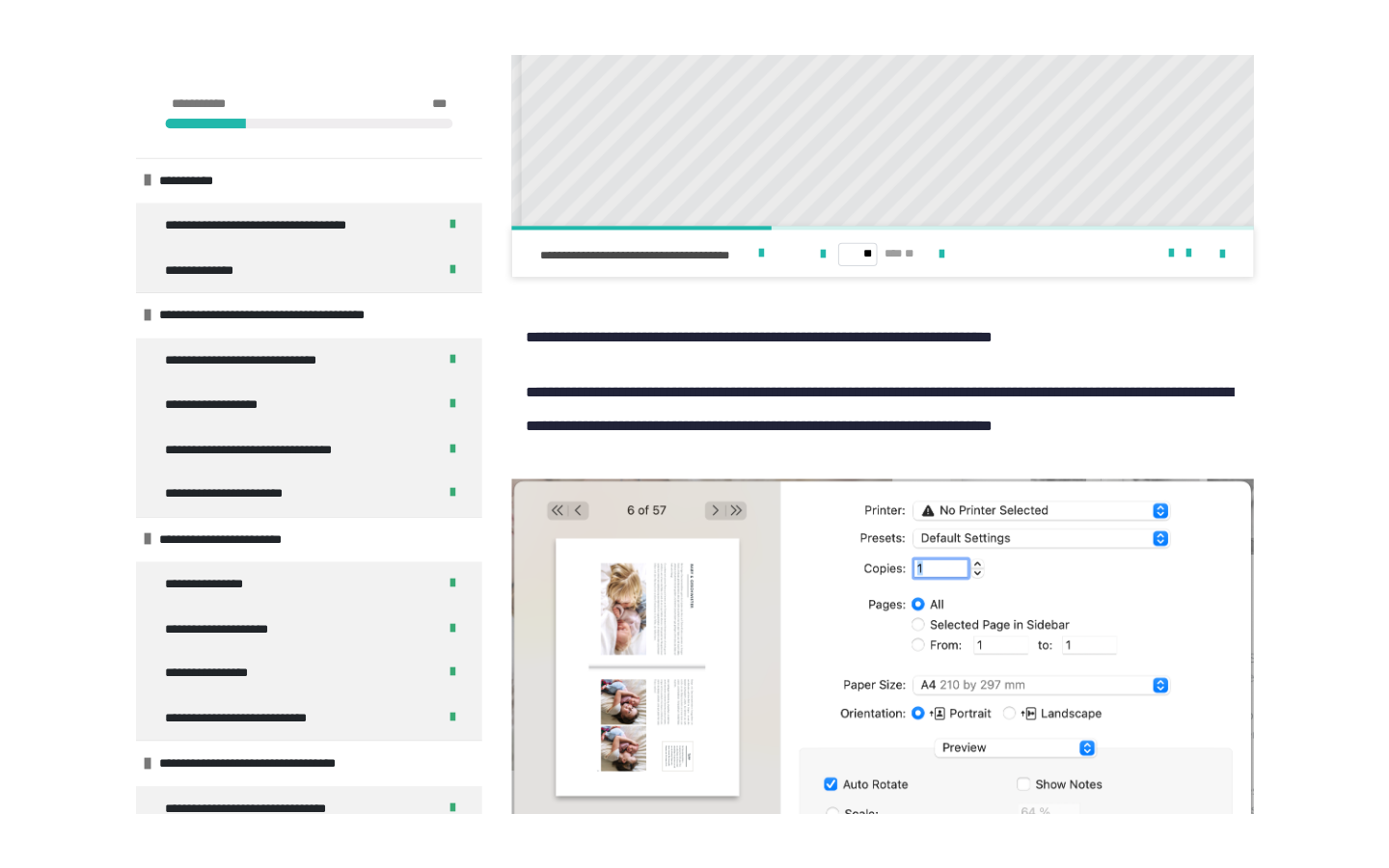 scroll, scrollTop: 866, scrollLeft: 0, axis: vertical 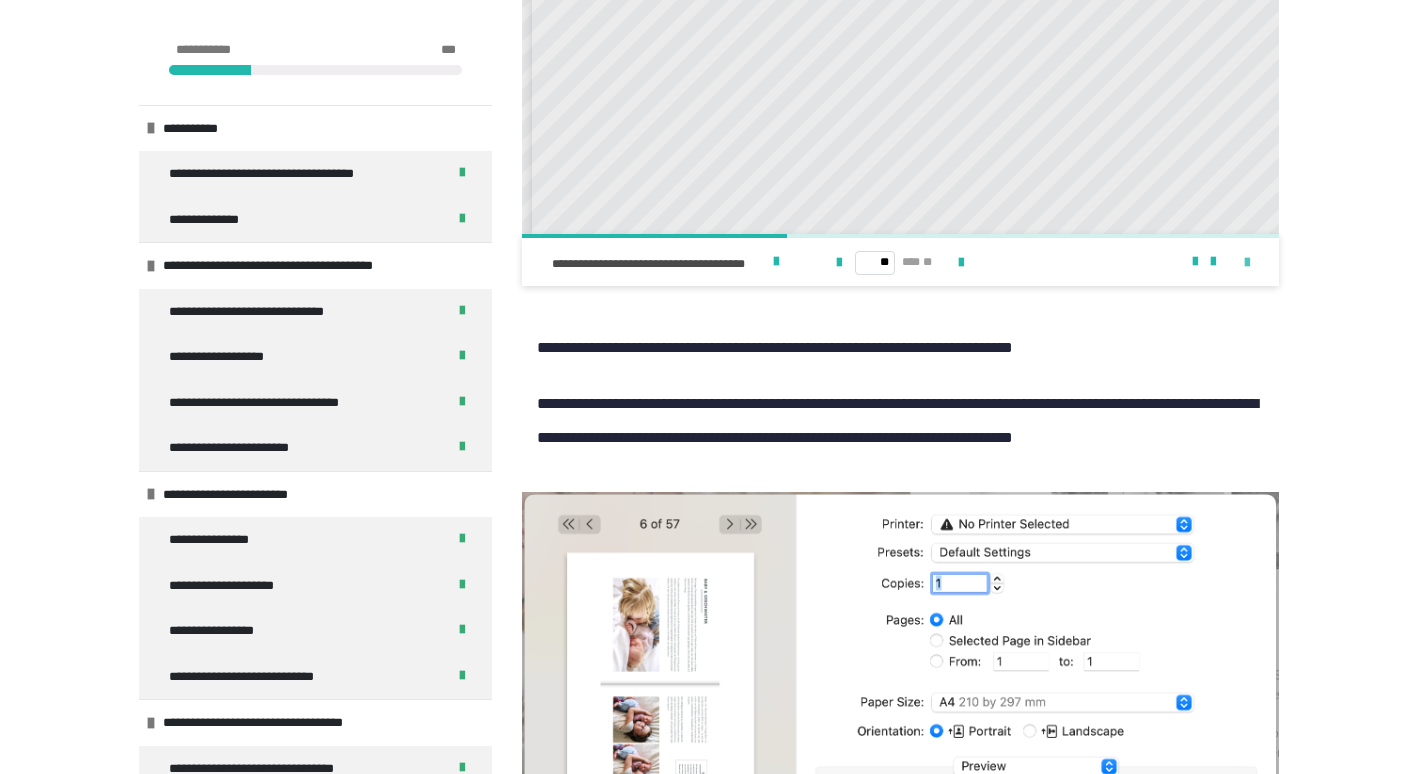 click at bounding box center [1247, 263] 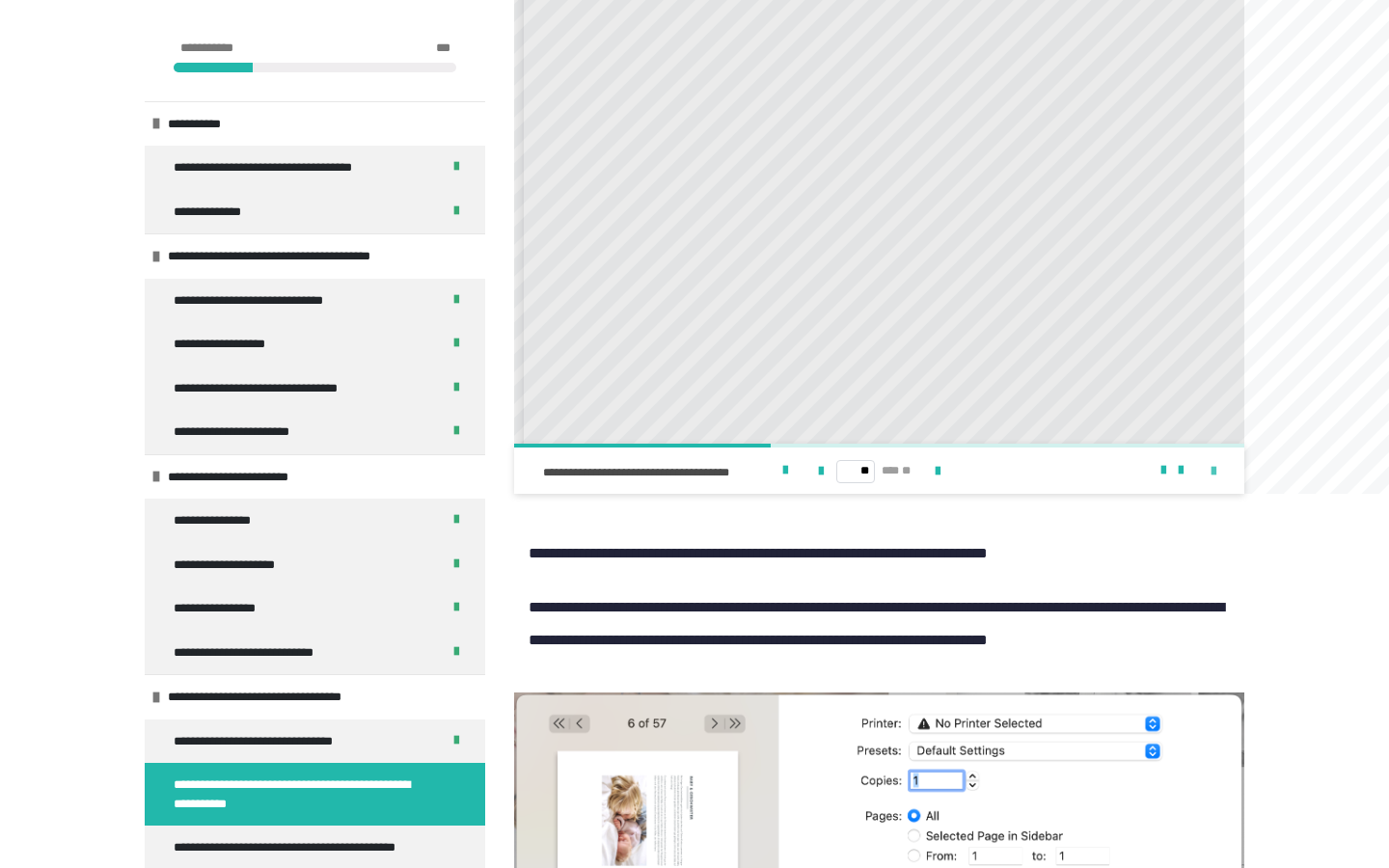 scroll, scrollTop: 87, scrollLeft: 0, axis: vertical 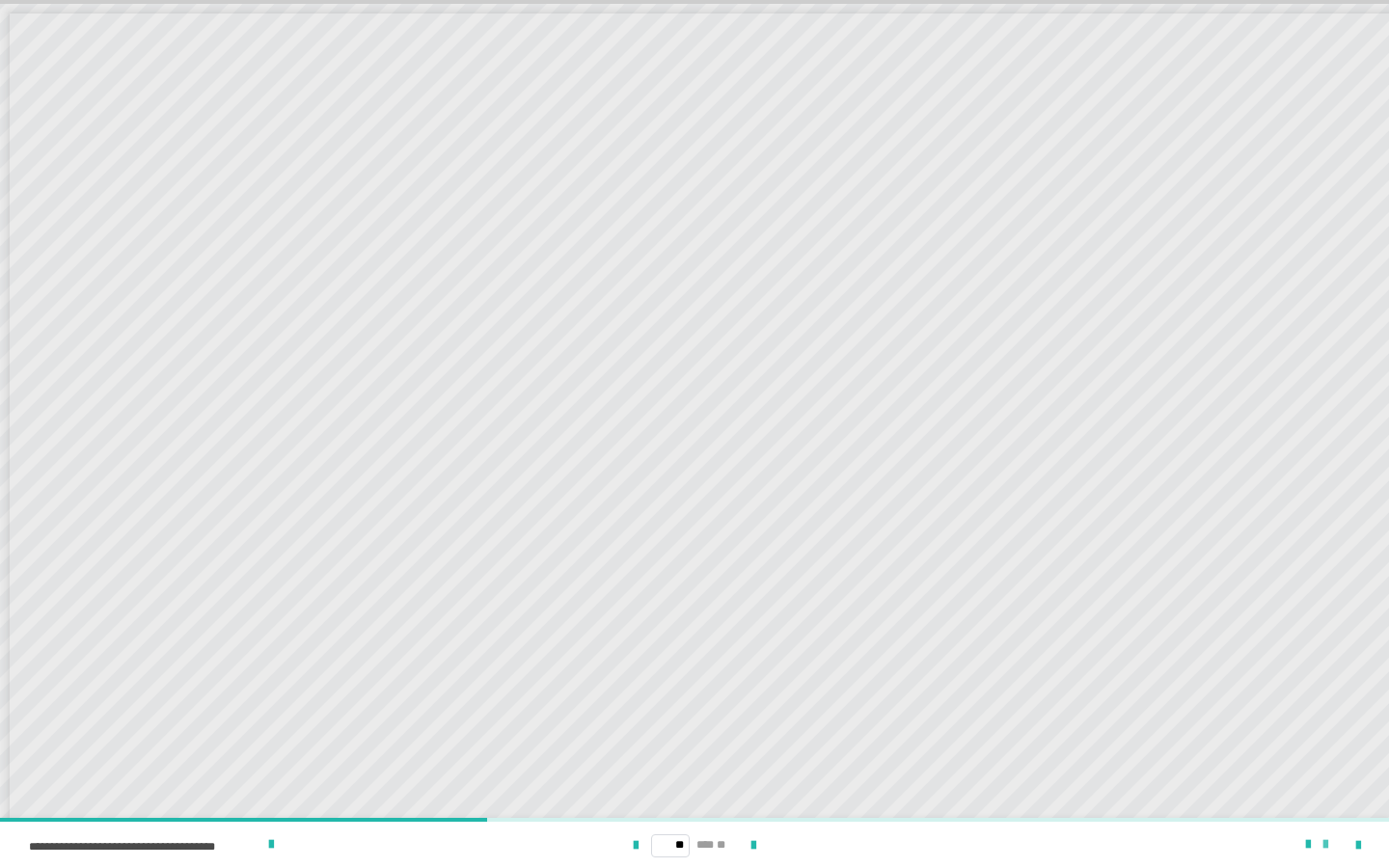 click at bounding box center (1325, 845) 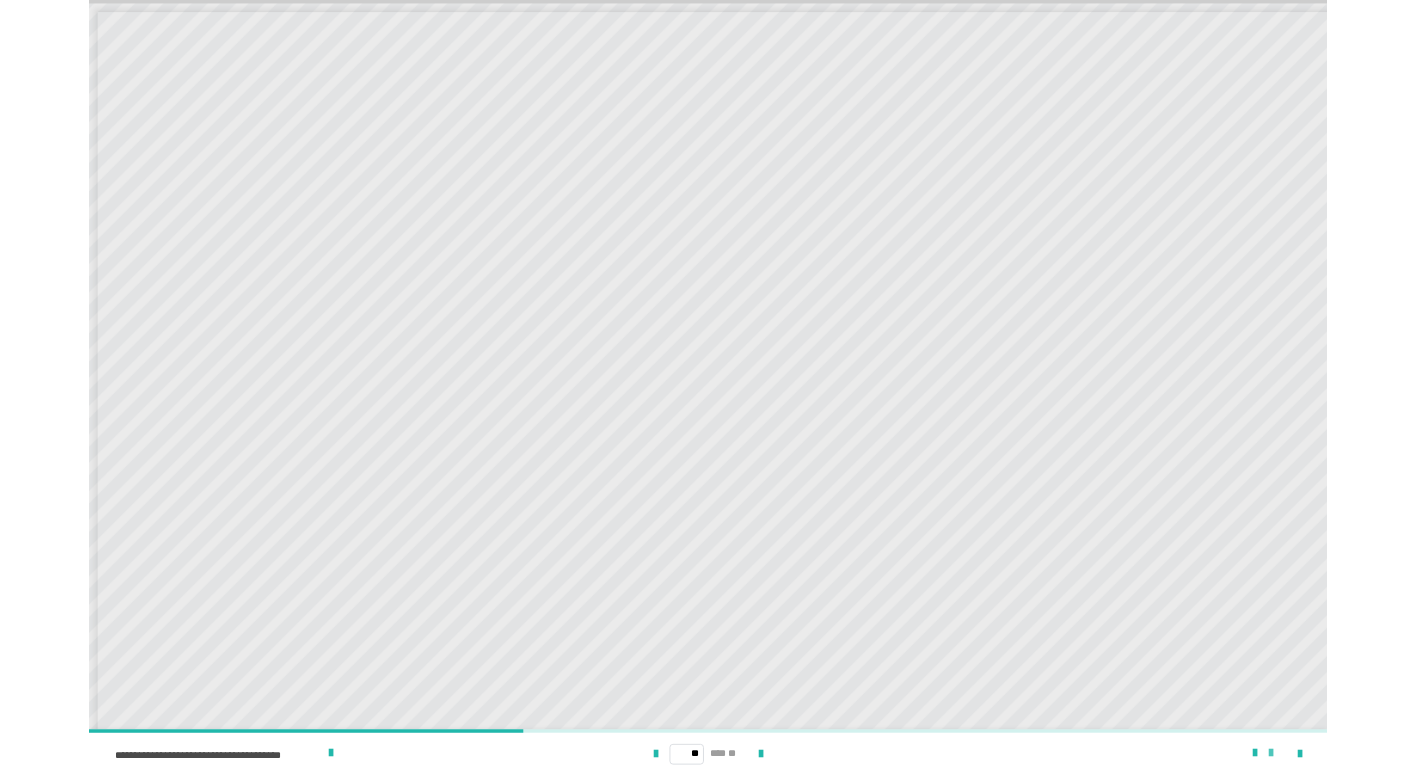 scroll, scrollTop: 0, scrollLeft: 0, axis: both 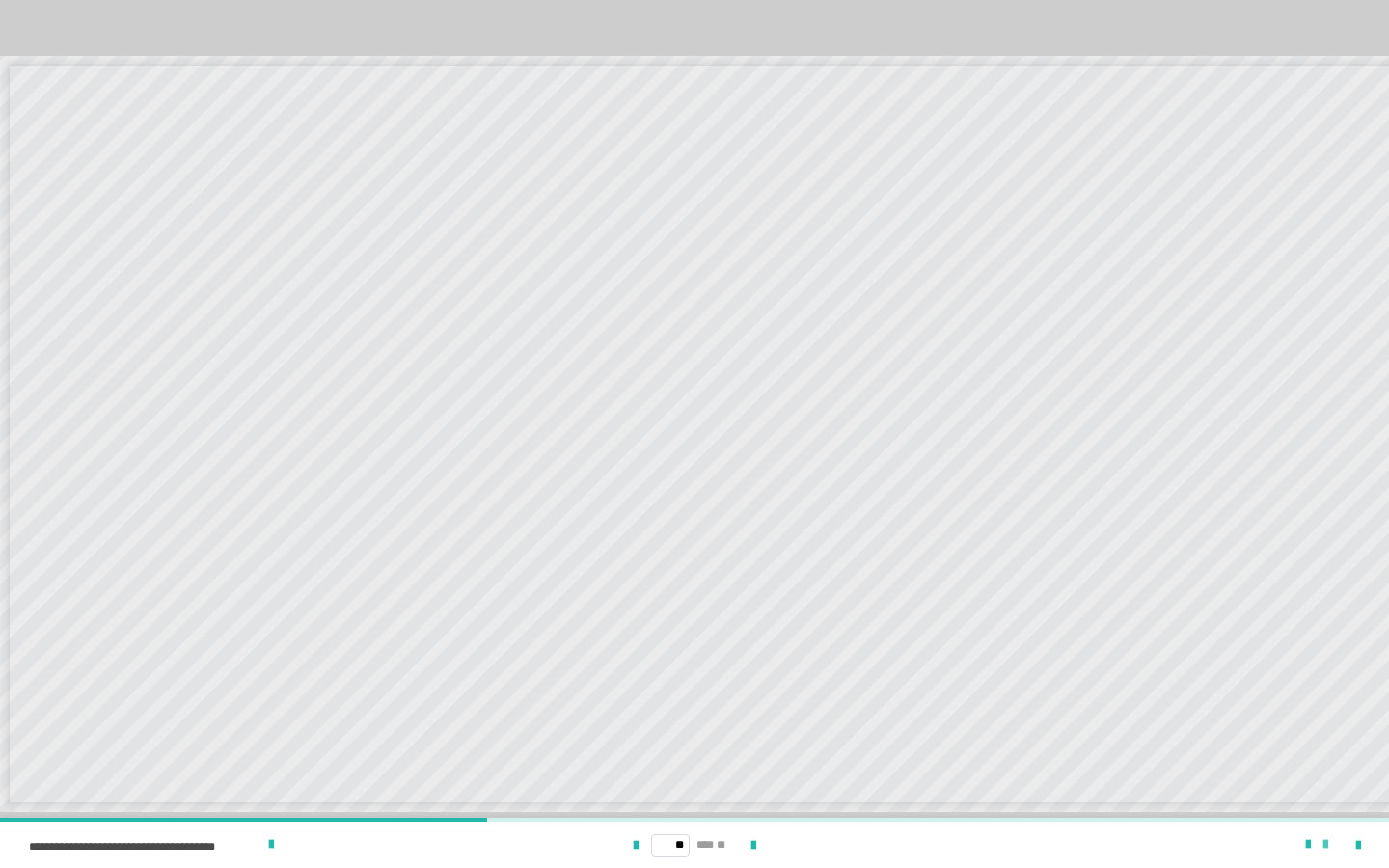 click at bounding box center [1325, 845] 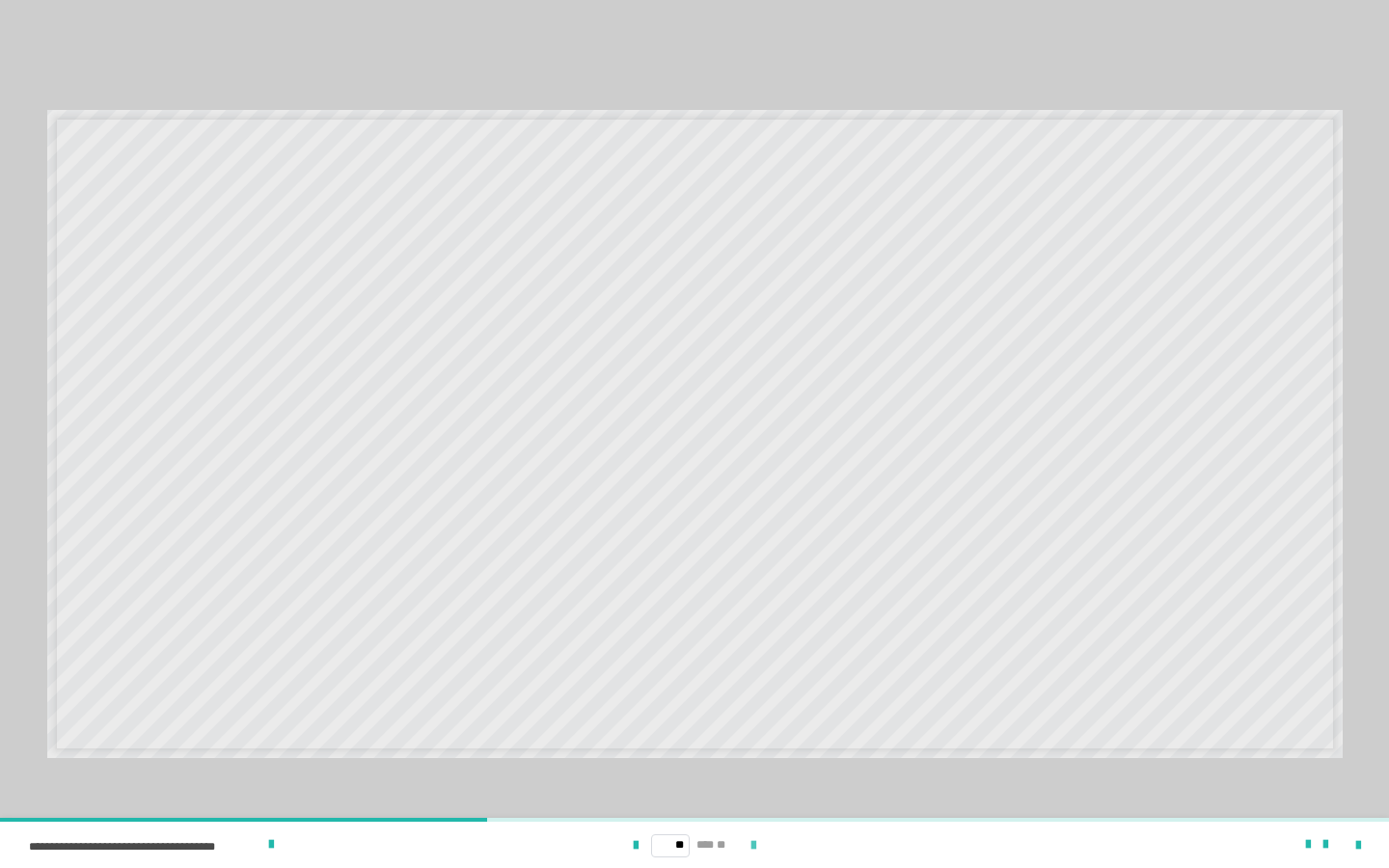 click at bounding box center (753, 846) 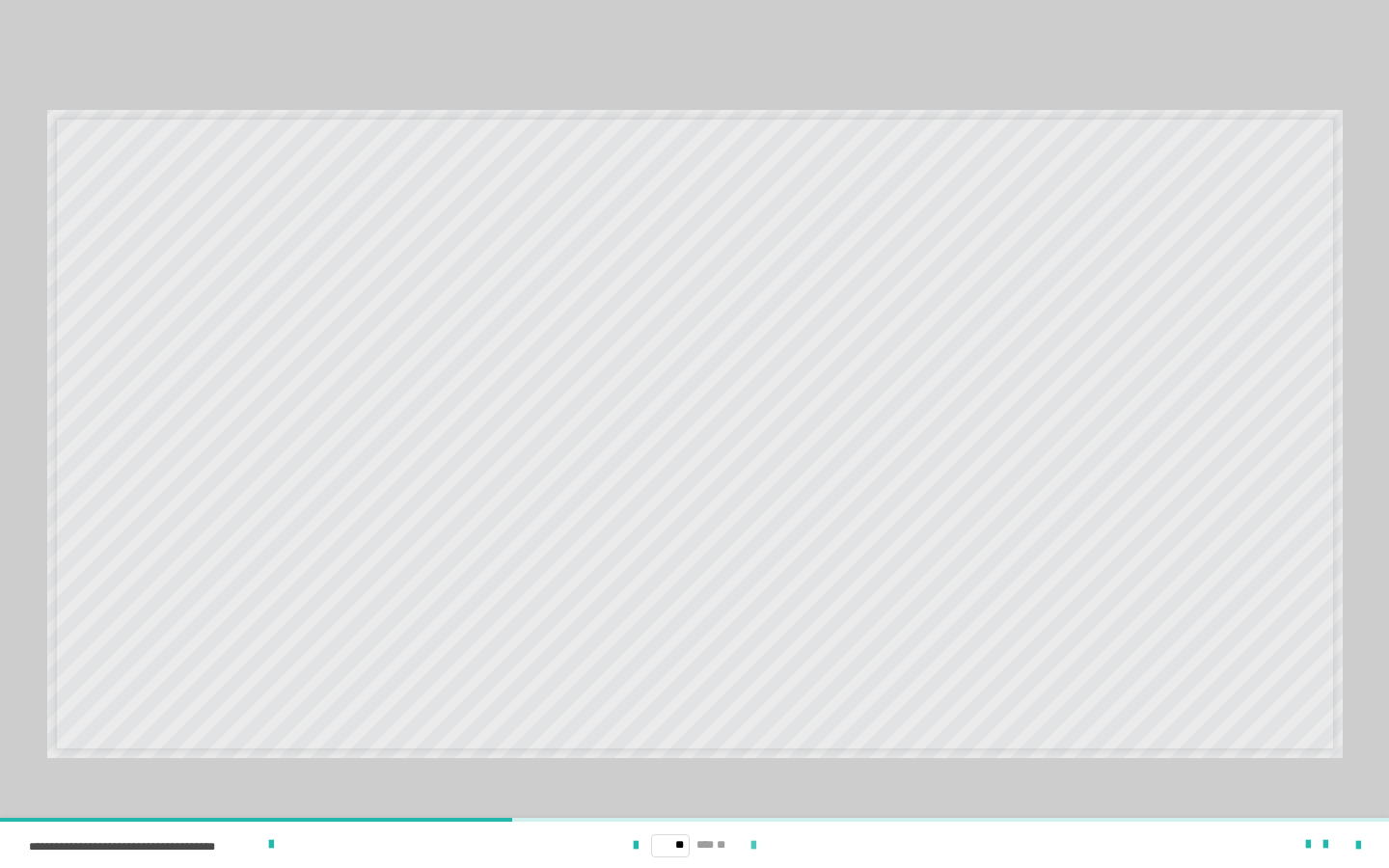 click at bounding box center (753, 846) 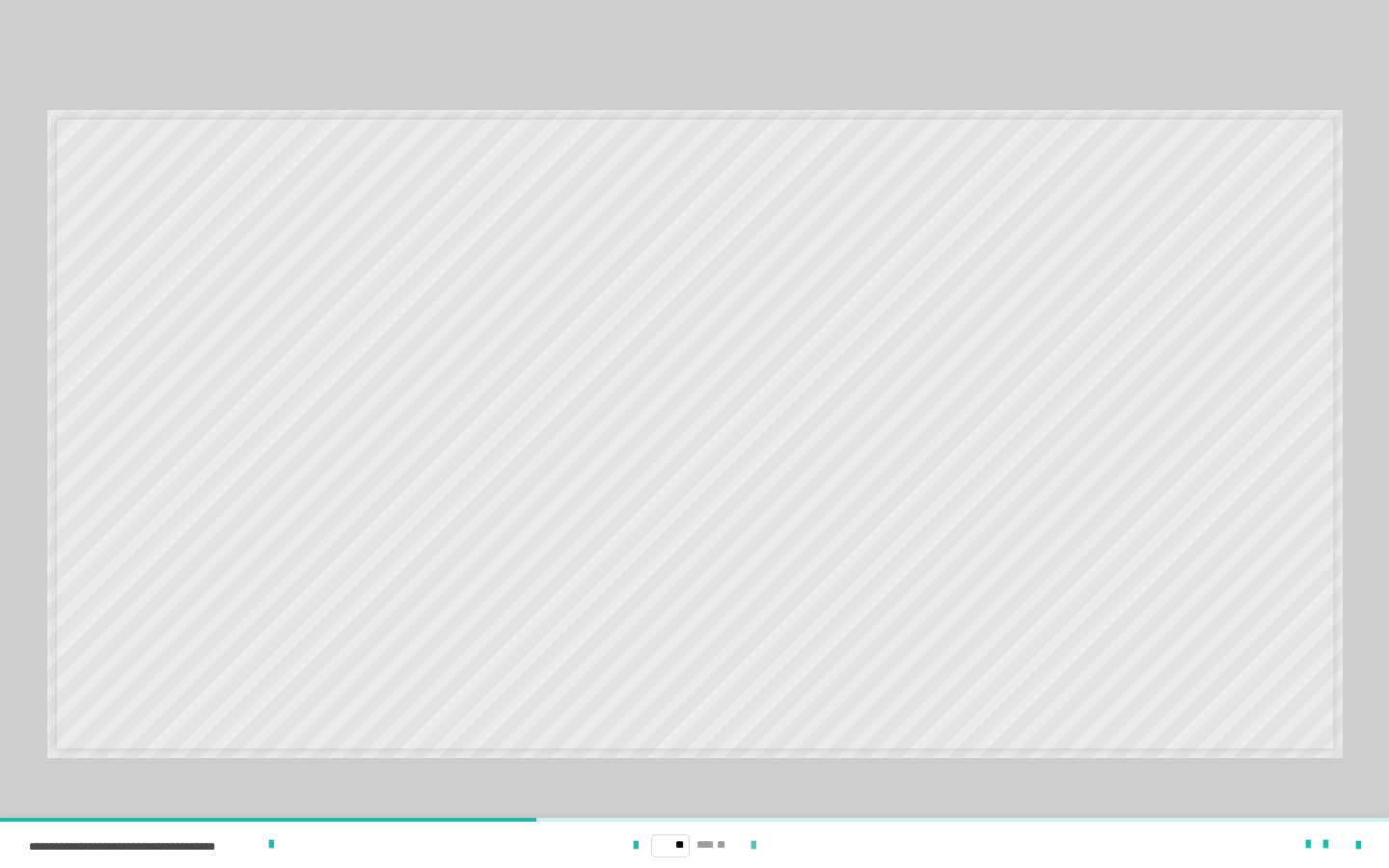click at bounding box center [753, 846] 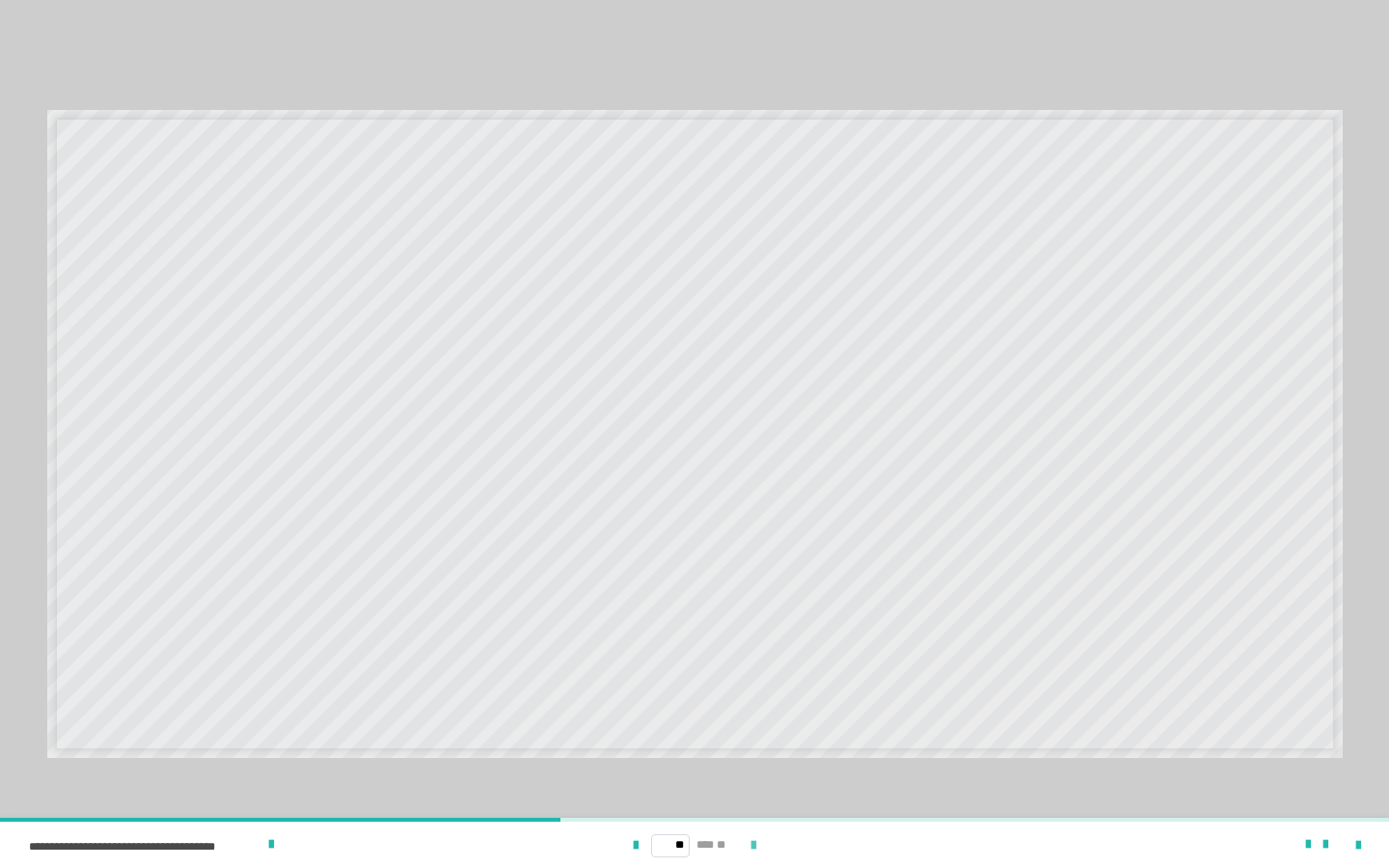 click at bounding box center [753, 846] 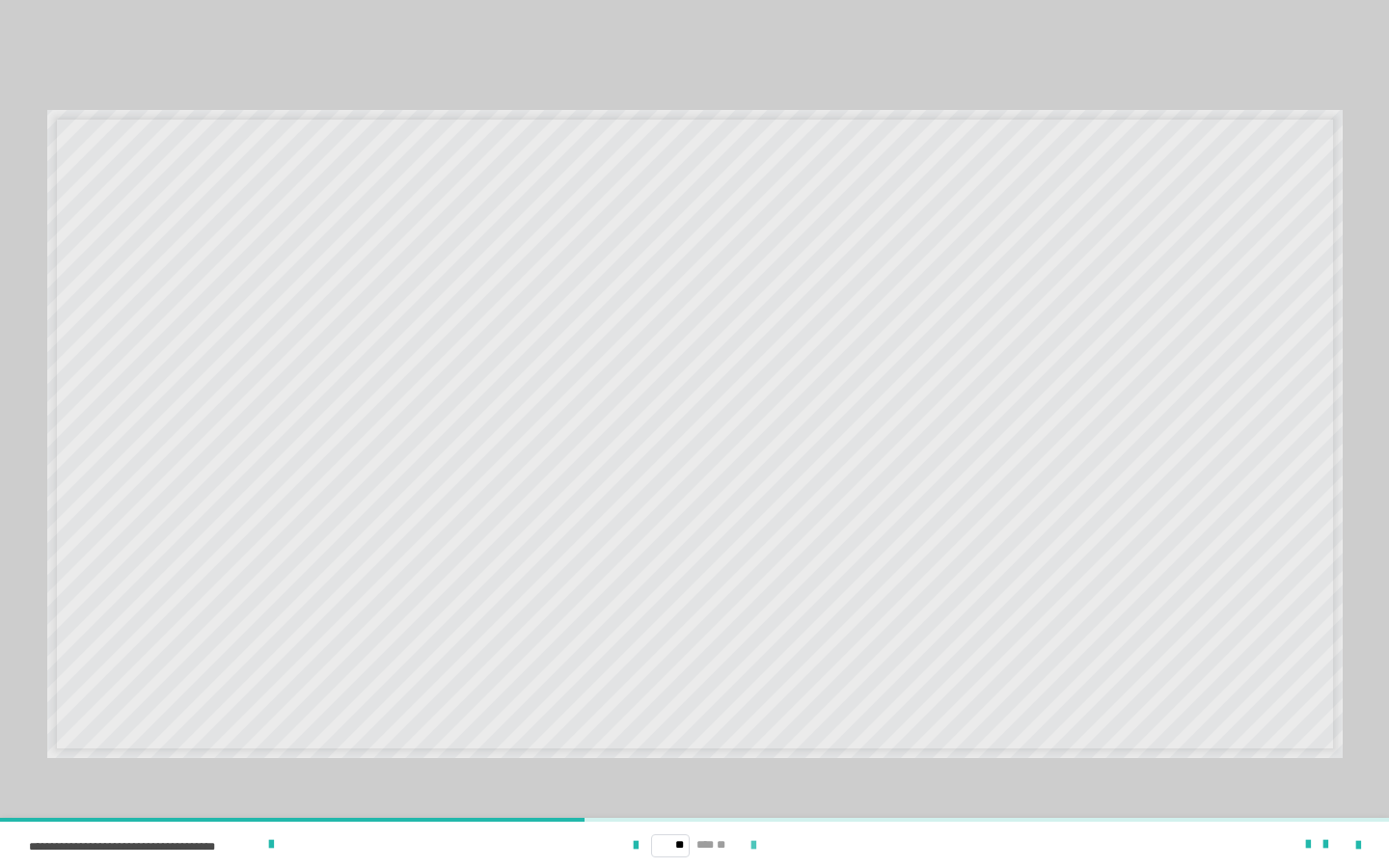 click at bounding box center (753, 846) 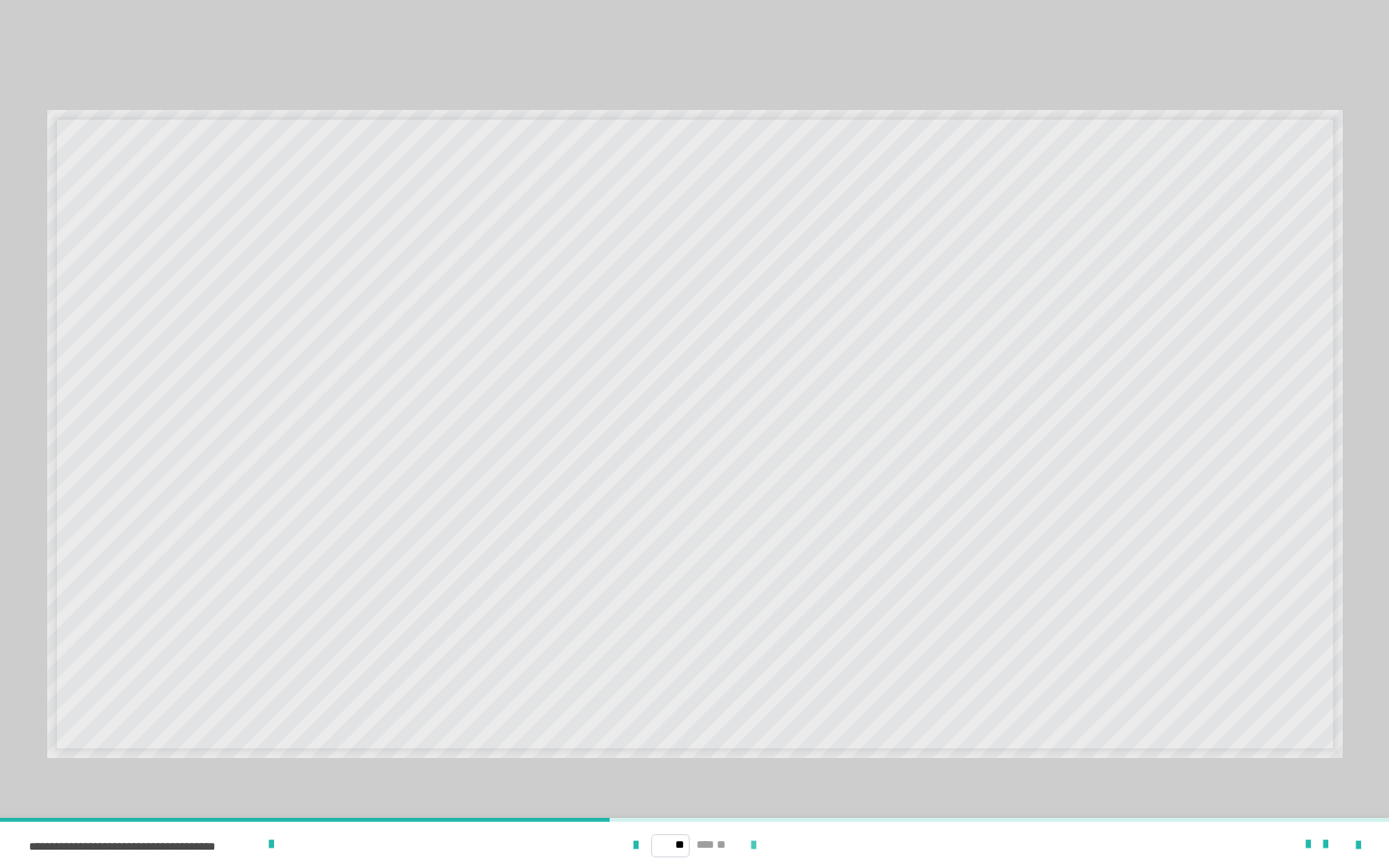 click at bounding box center [753, 846] 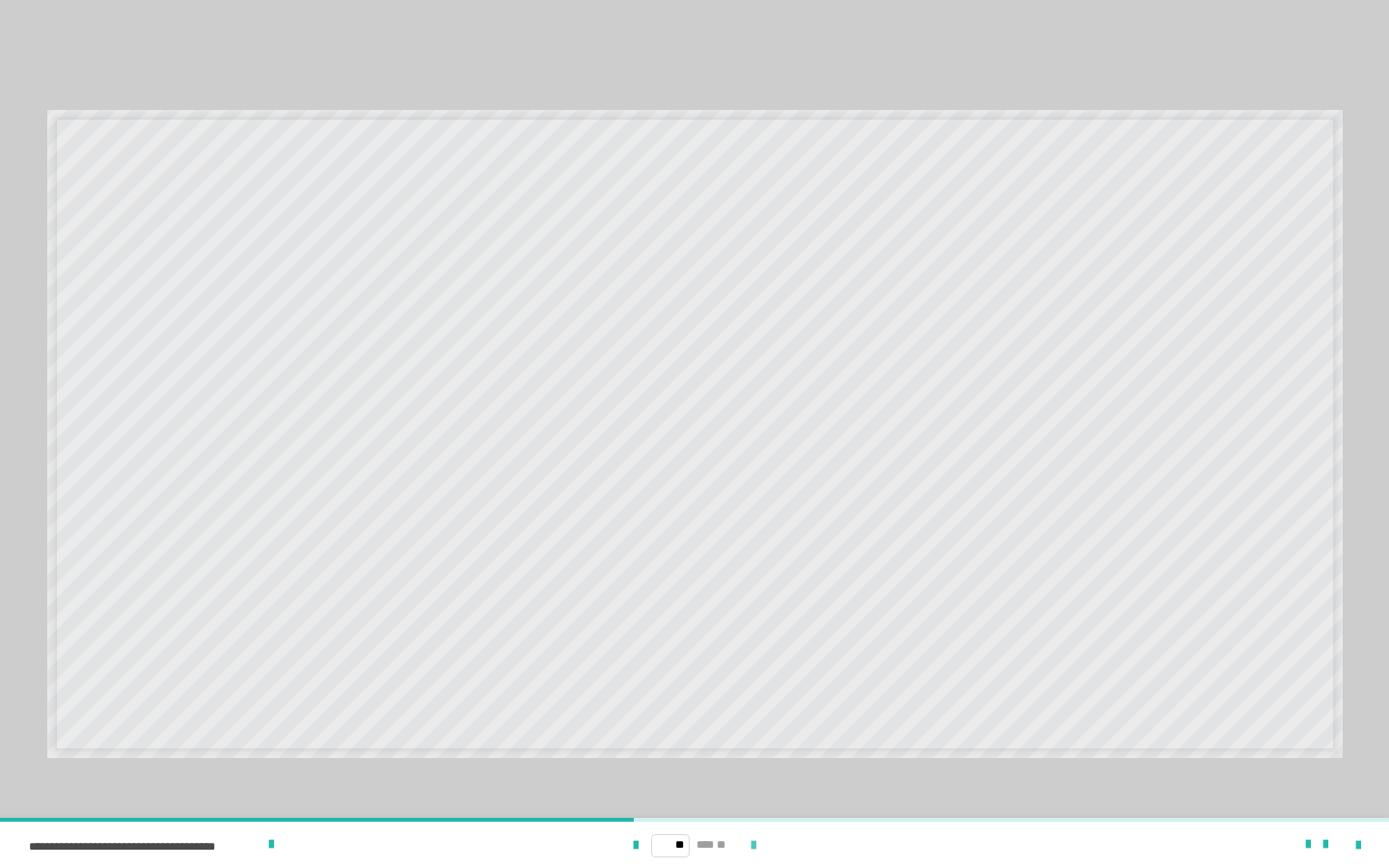 click at bounding box center (753, 846) 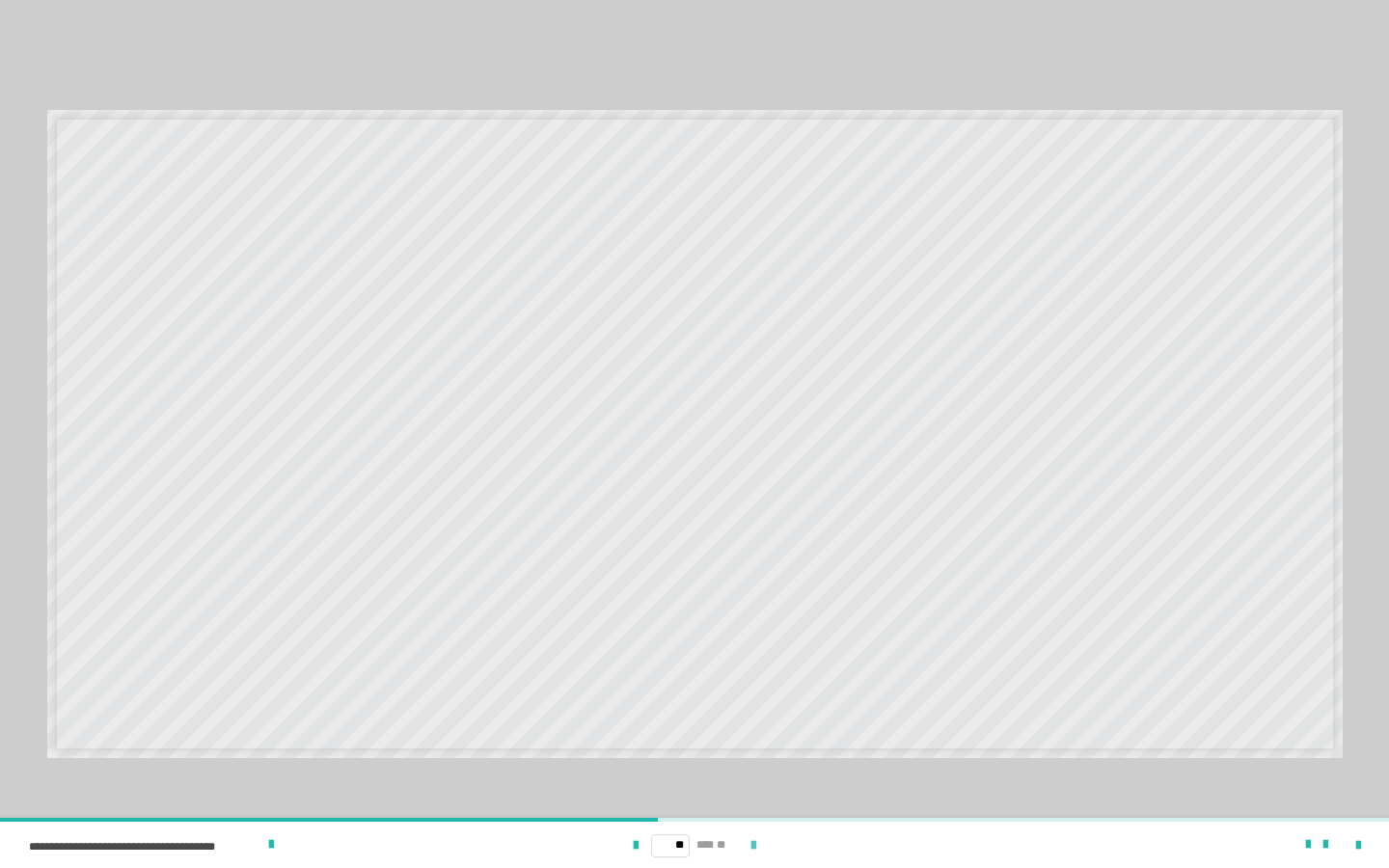 click at bounding box center [753, 846] 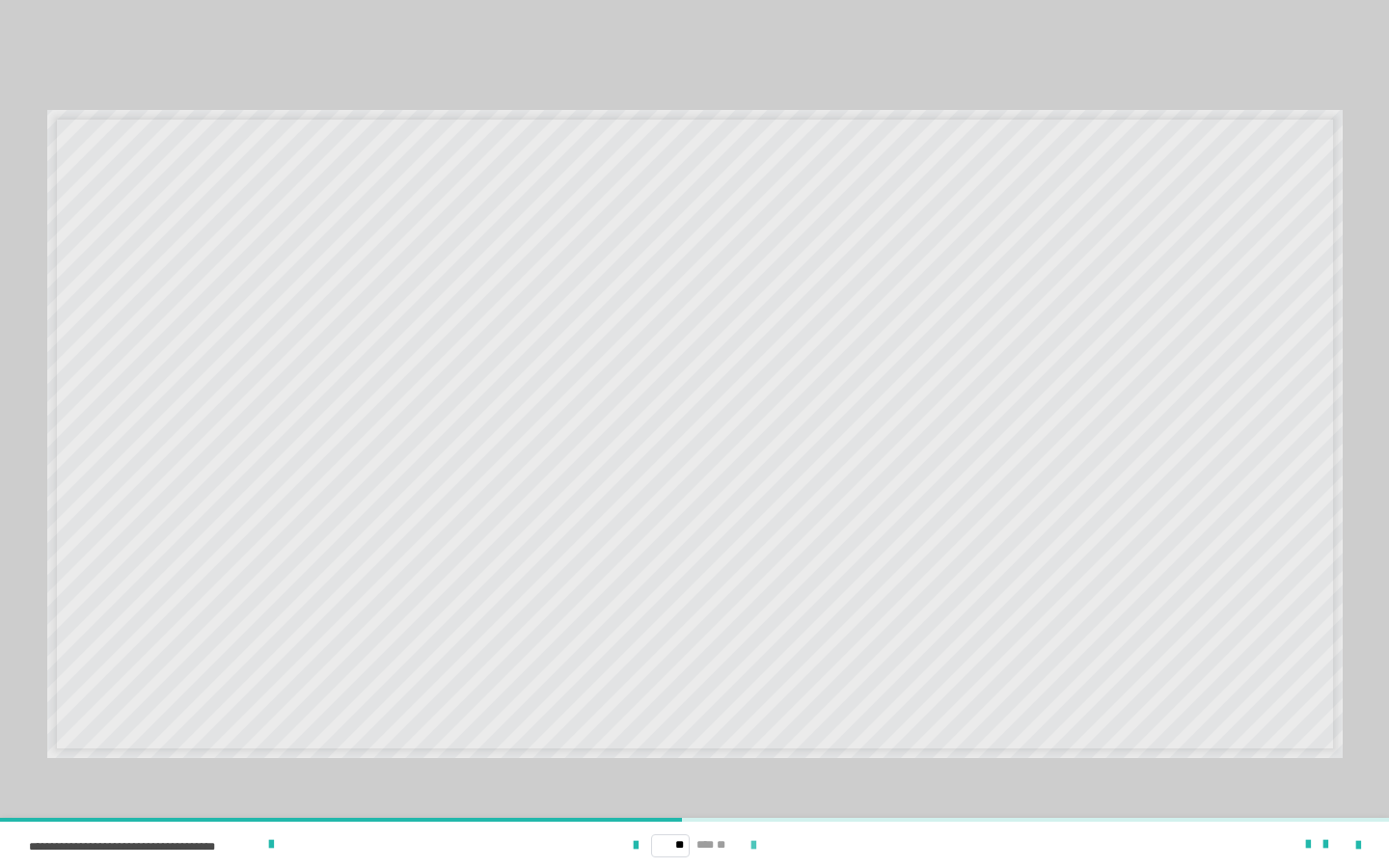 click at bounding box center [753, 846] 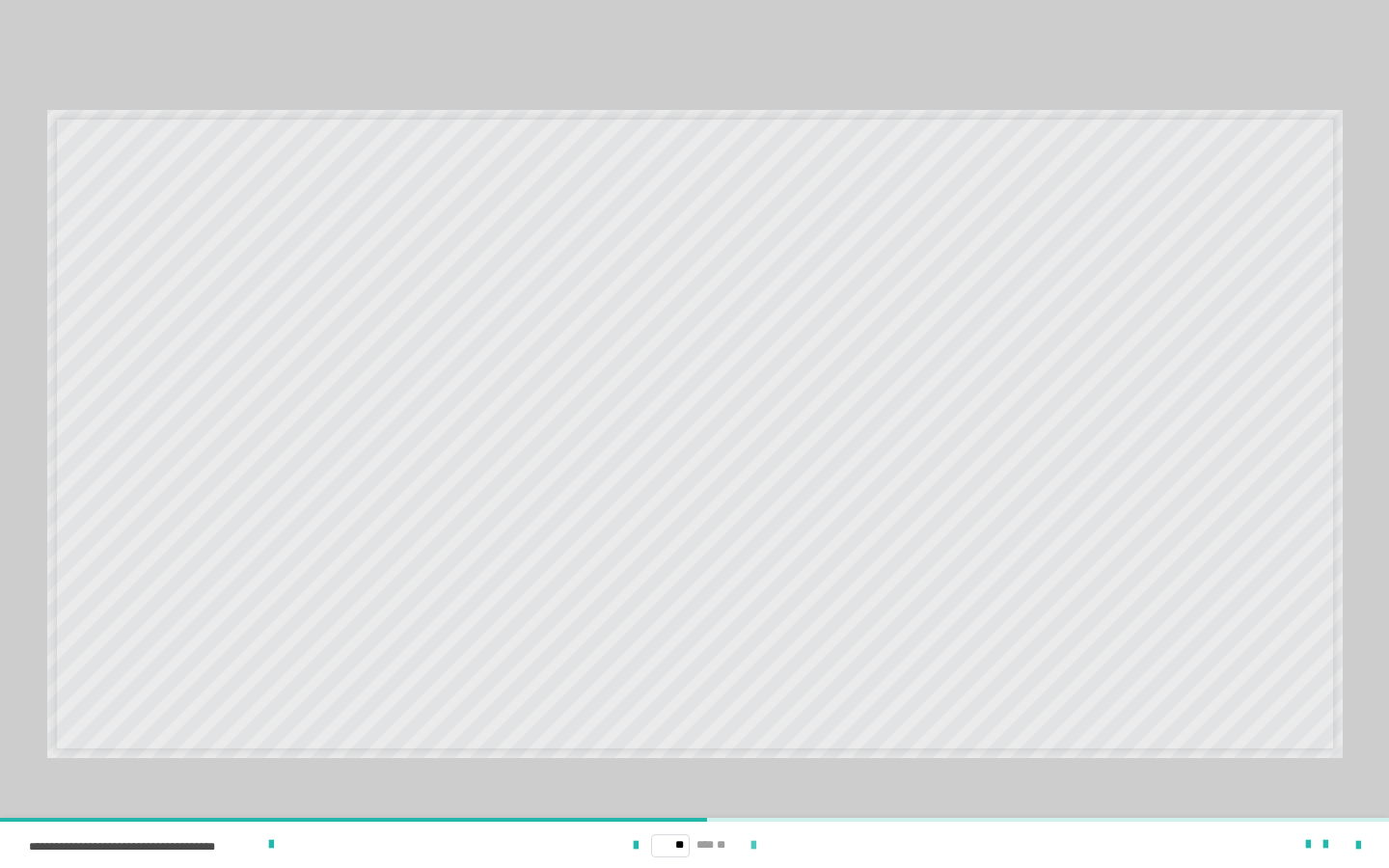click at bounding box center [753, 846] 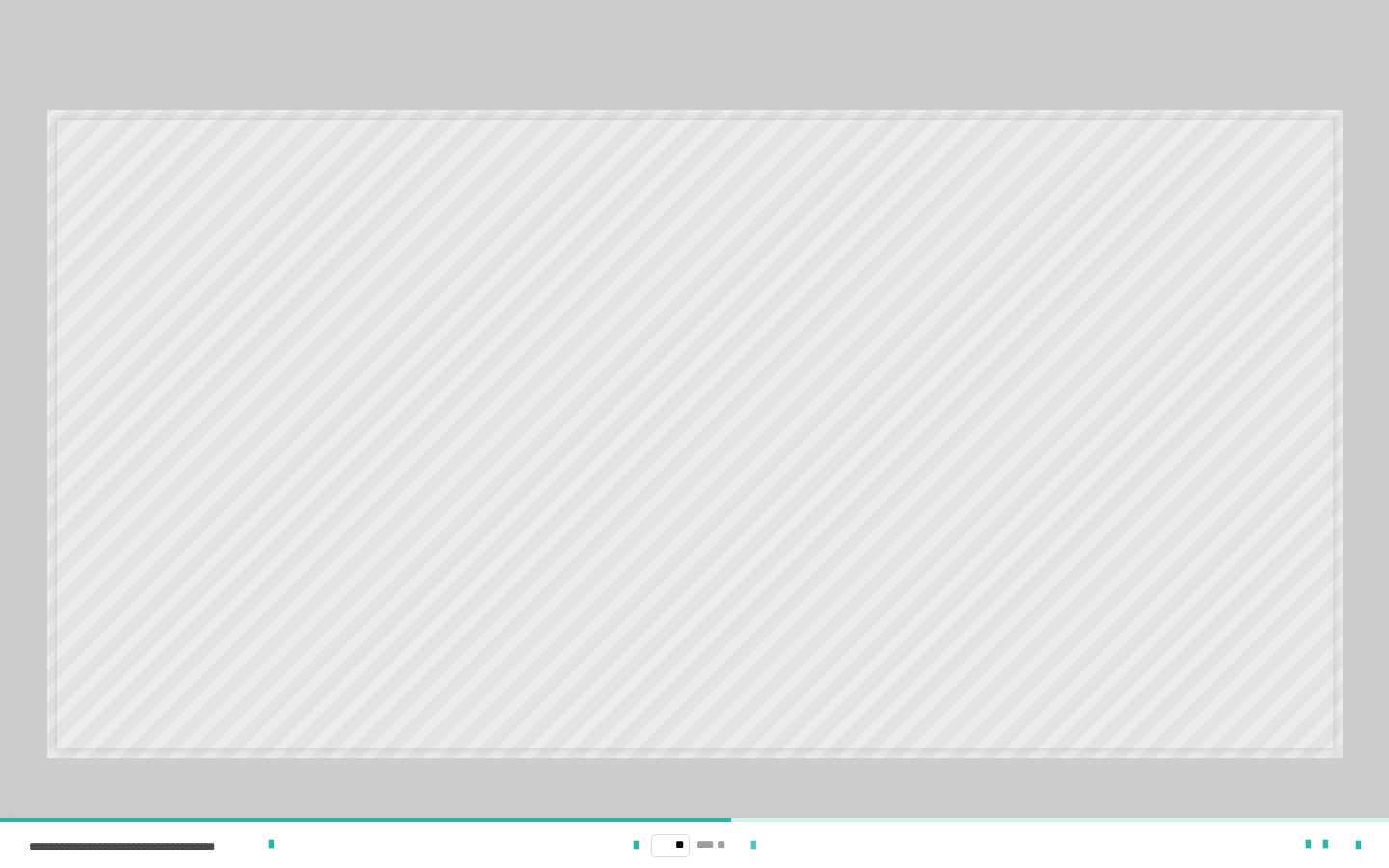 click at bounding box center [753, 846] 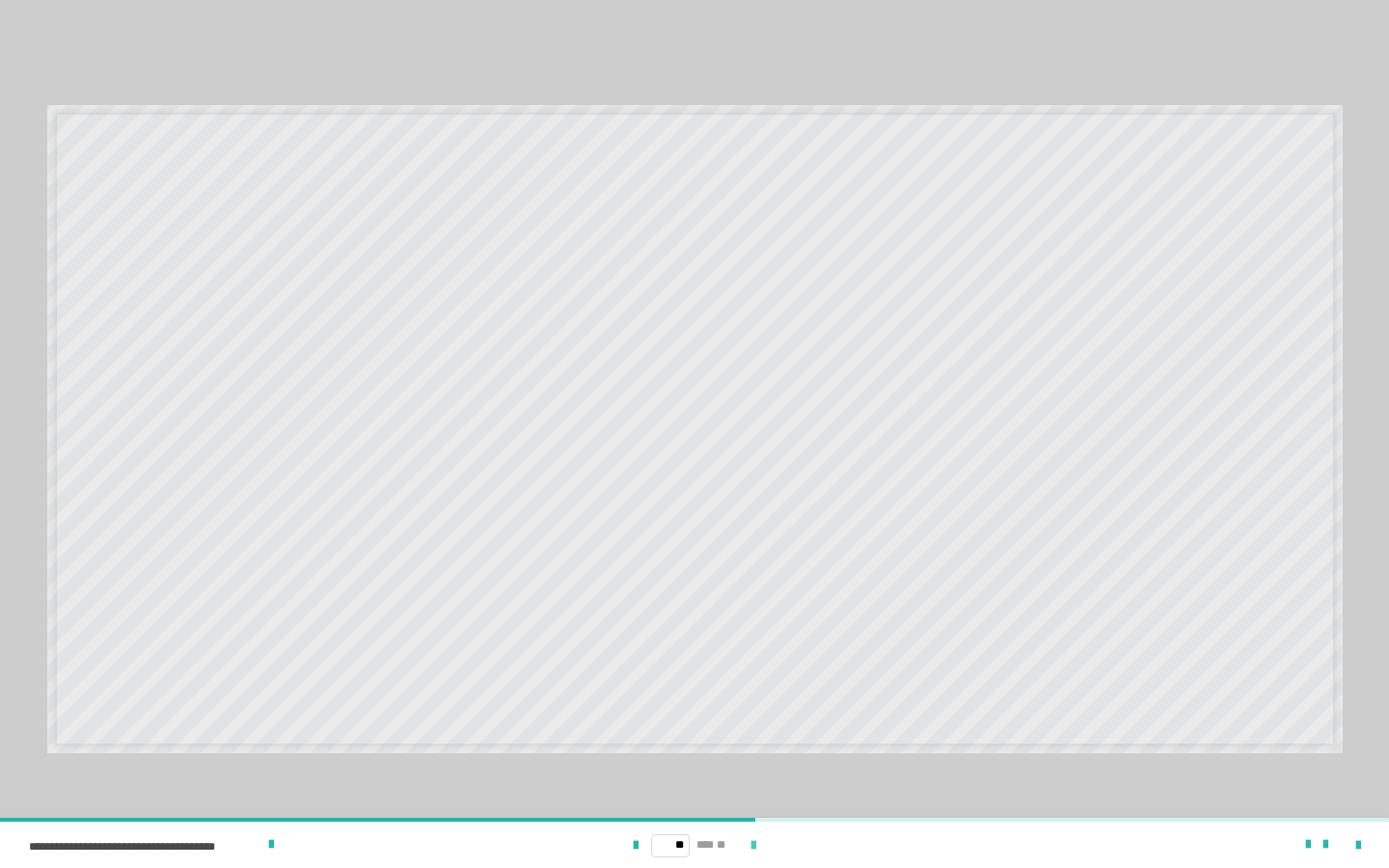 click at bounding box center (753, 846) 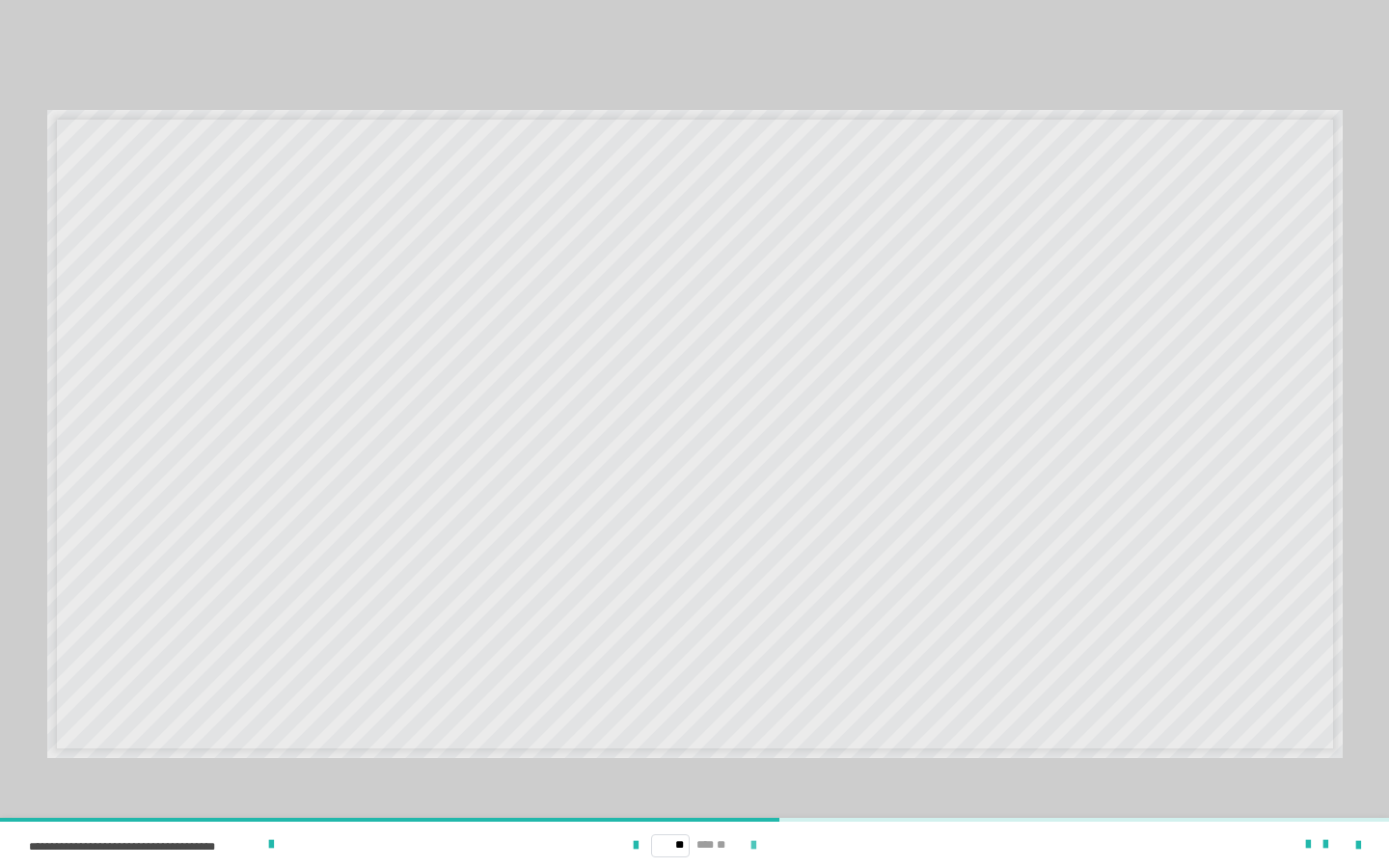 click at bounding box center [753, 846] 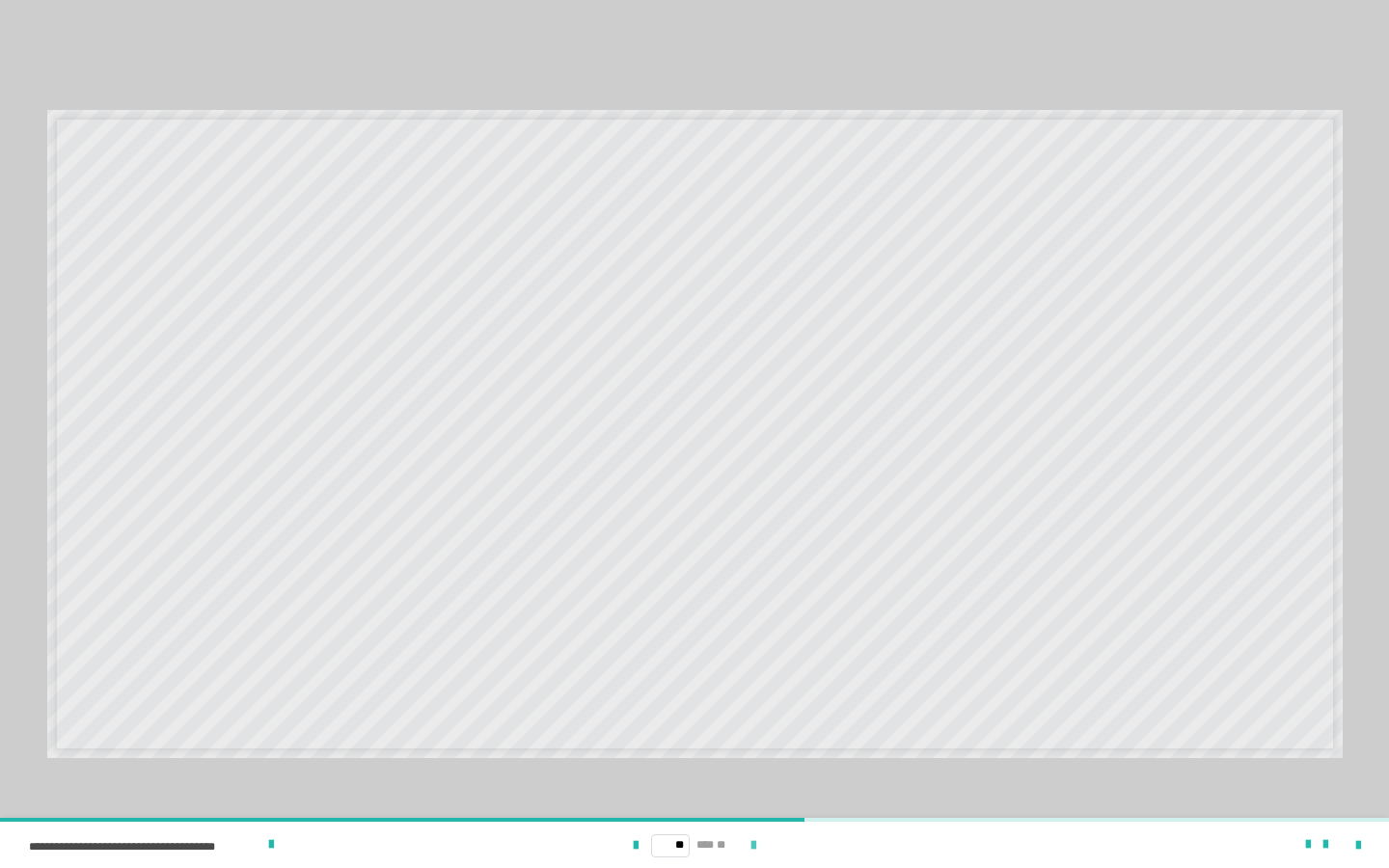 click at bounding box center (753, 846) 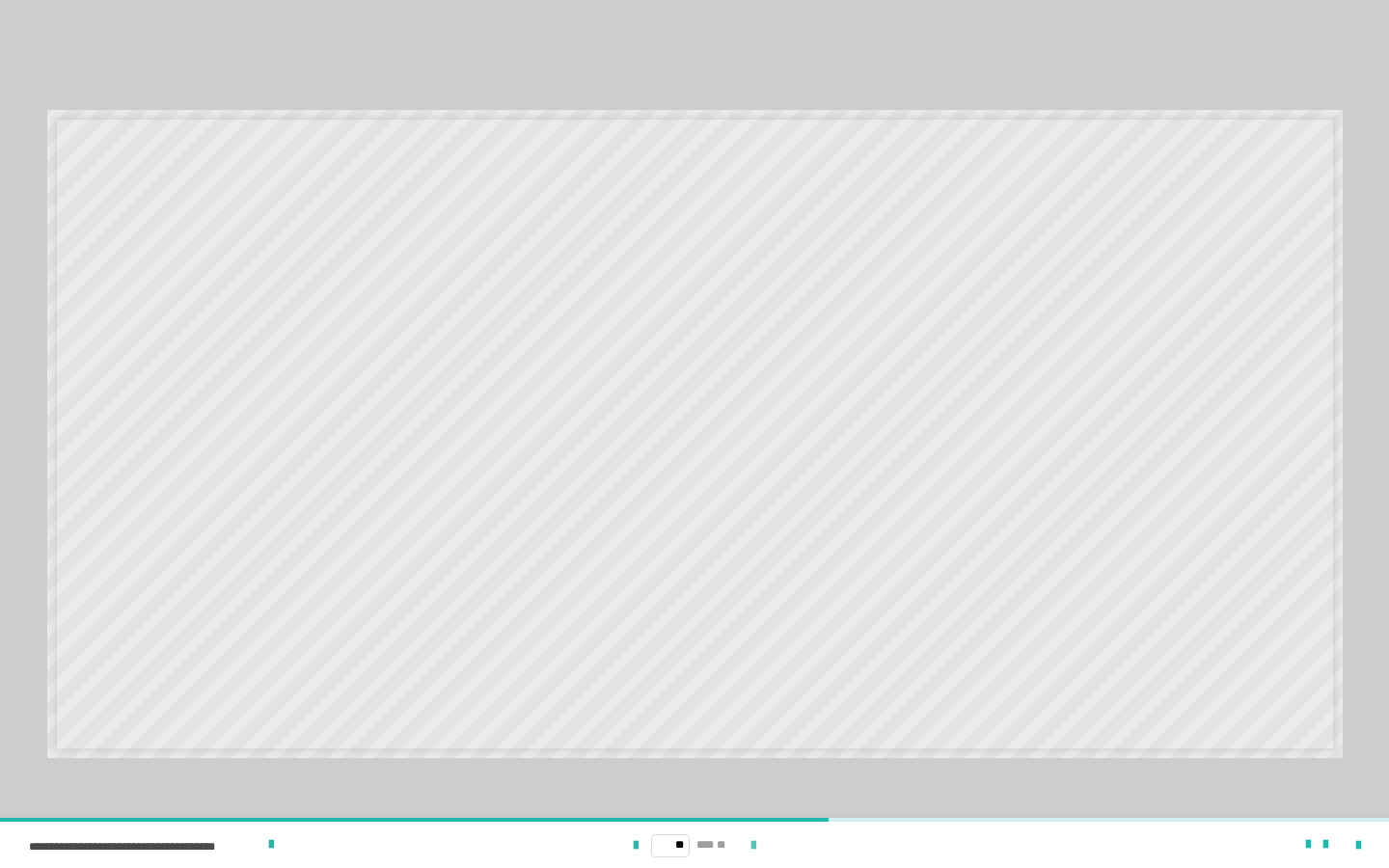 click at bounding box center (753, 846) 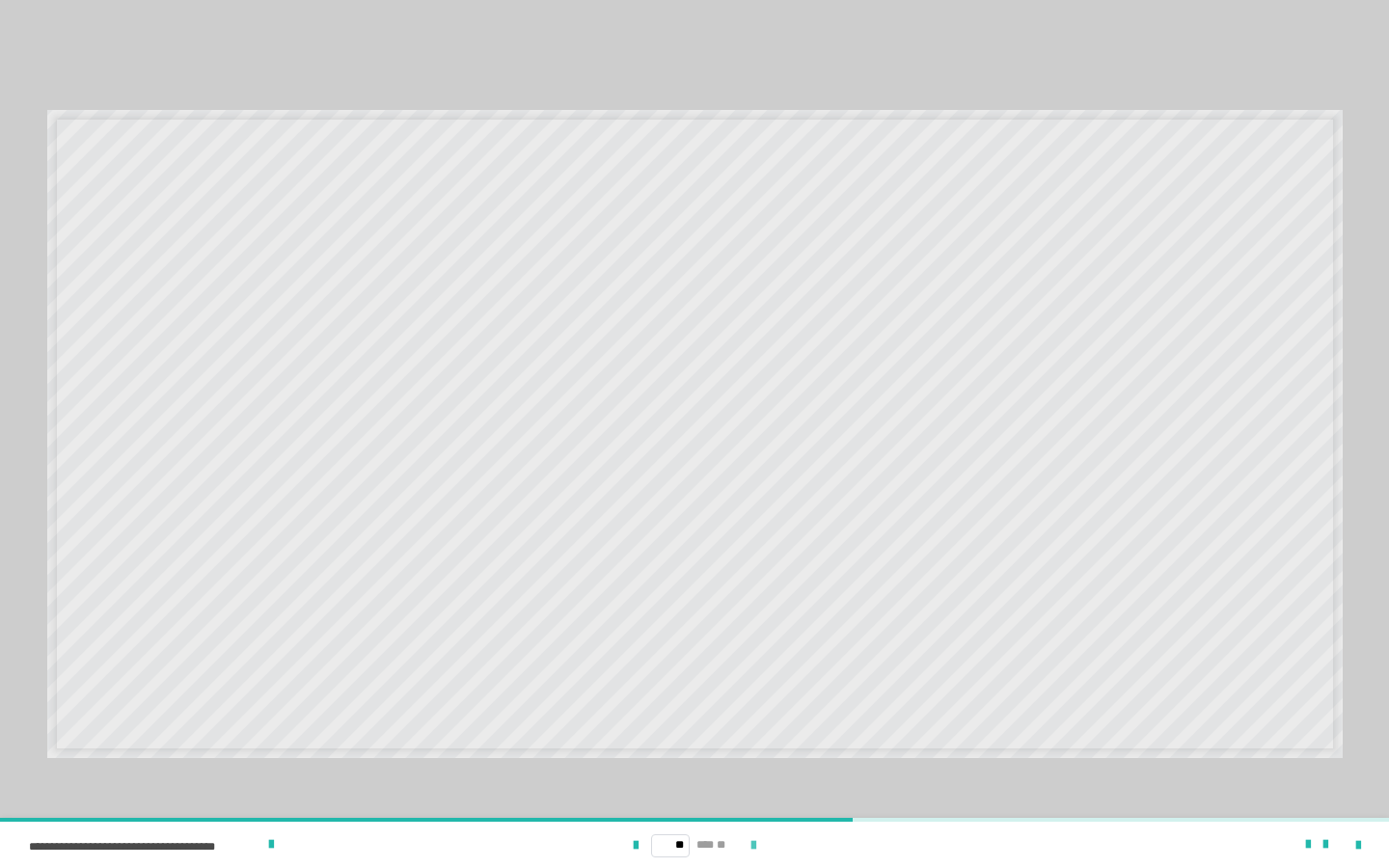 click at bounding box center (753, 846) 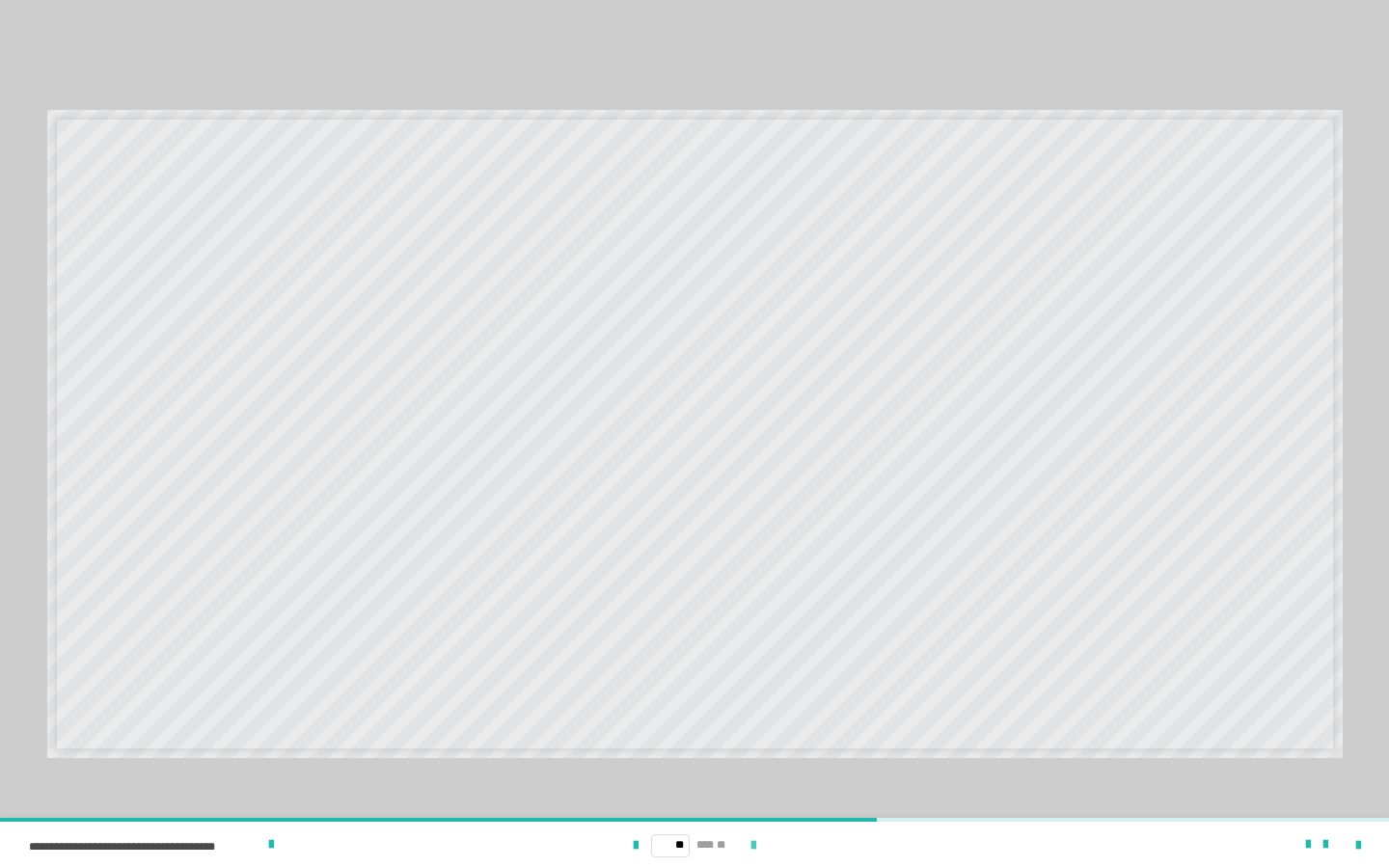 click at bounding box center [753, 846] 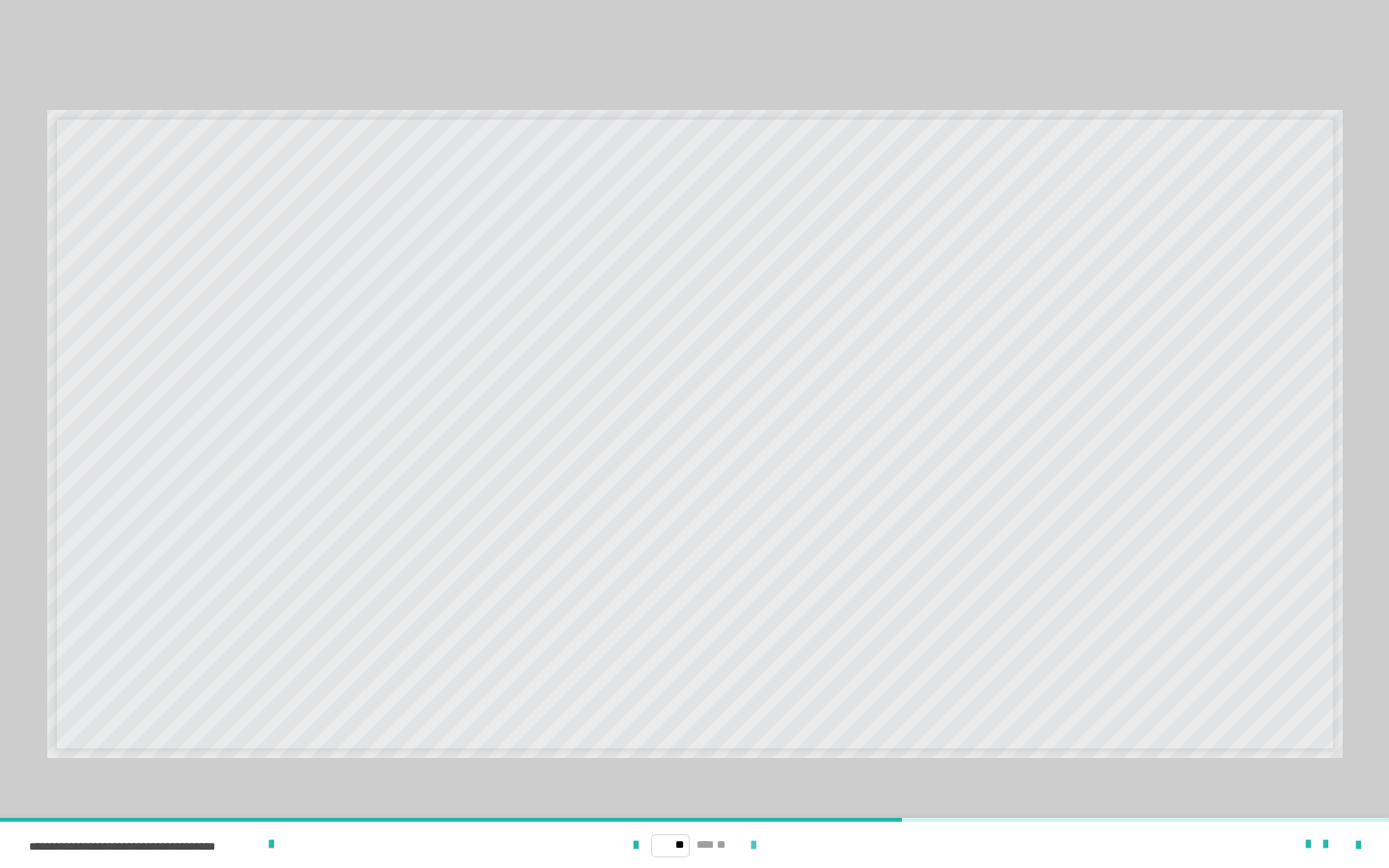 click at bounding box center [753, 845] 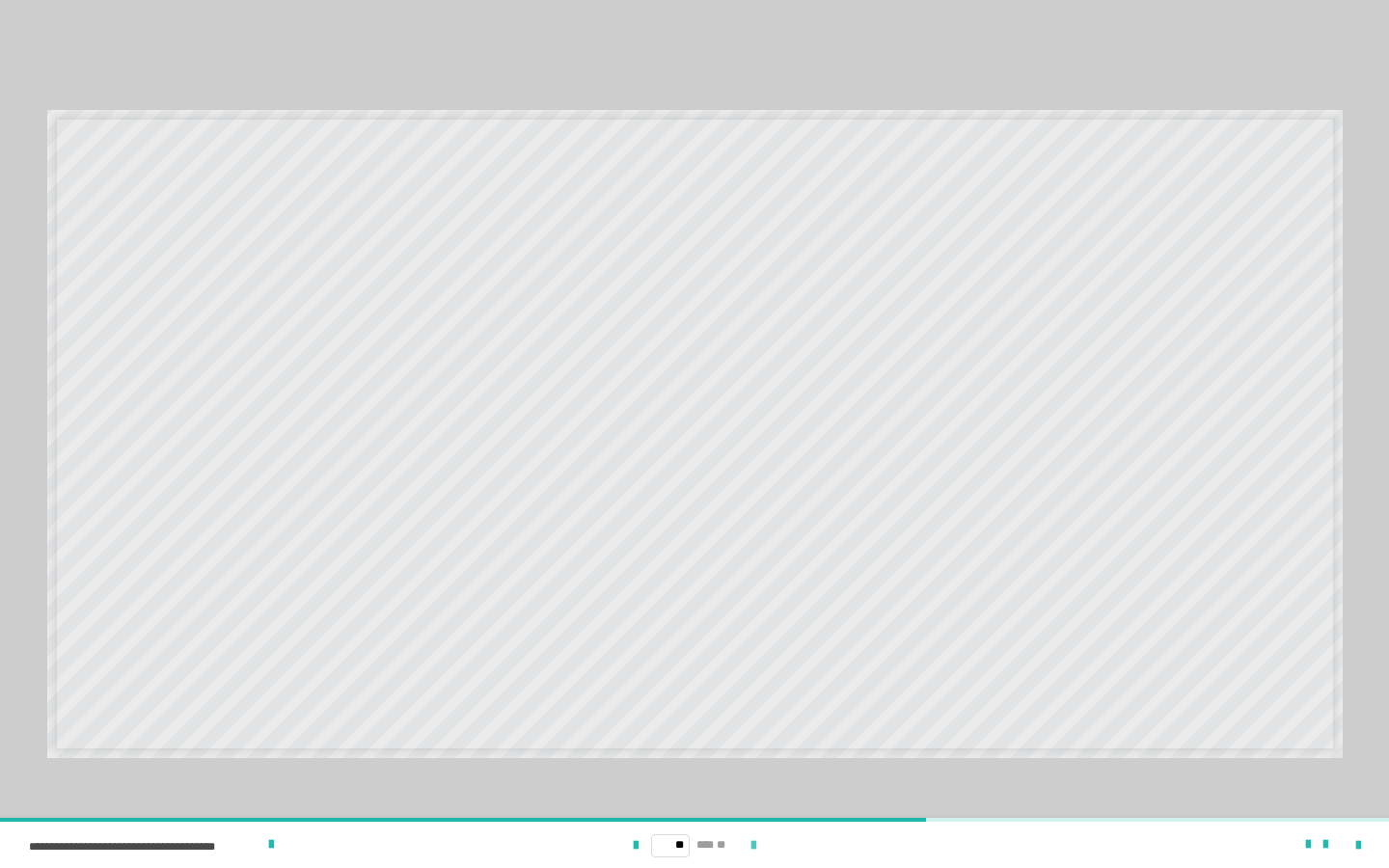 click at bounding box center (753, 846) 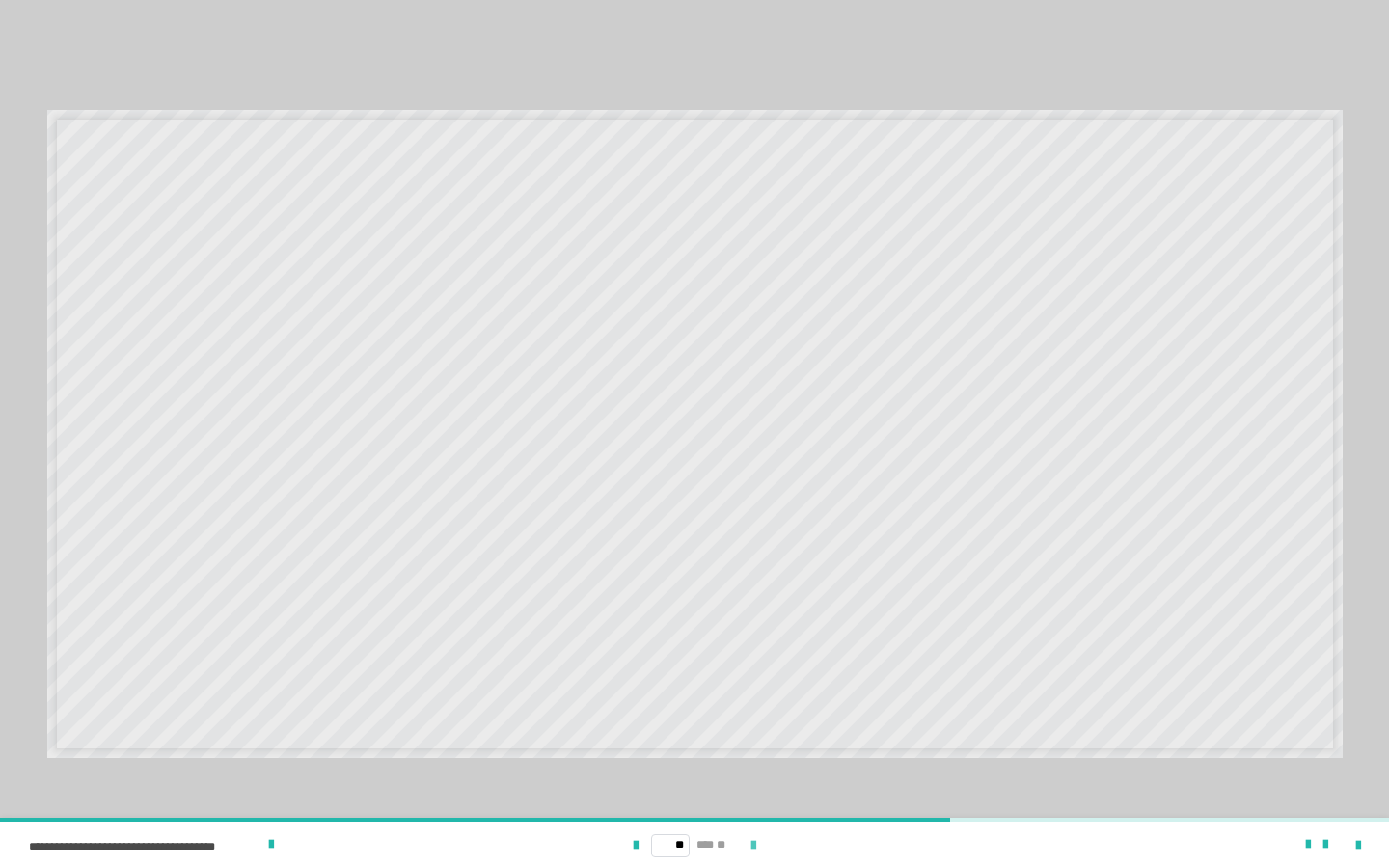 click at bounding box center (753, 846) 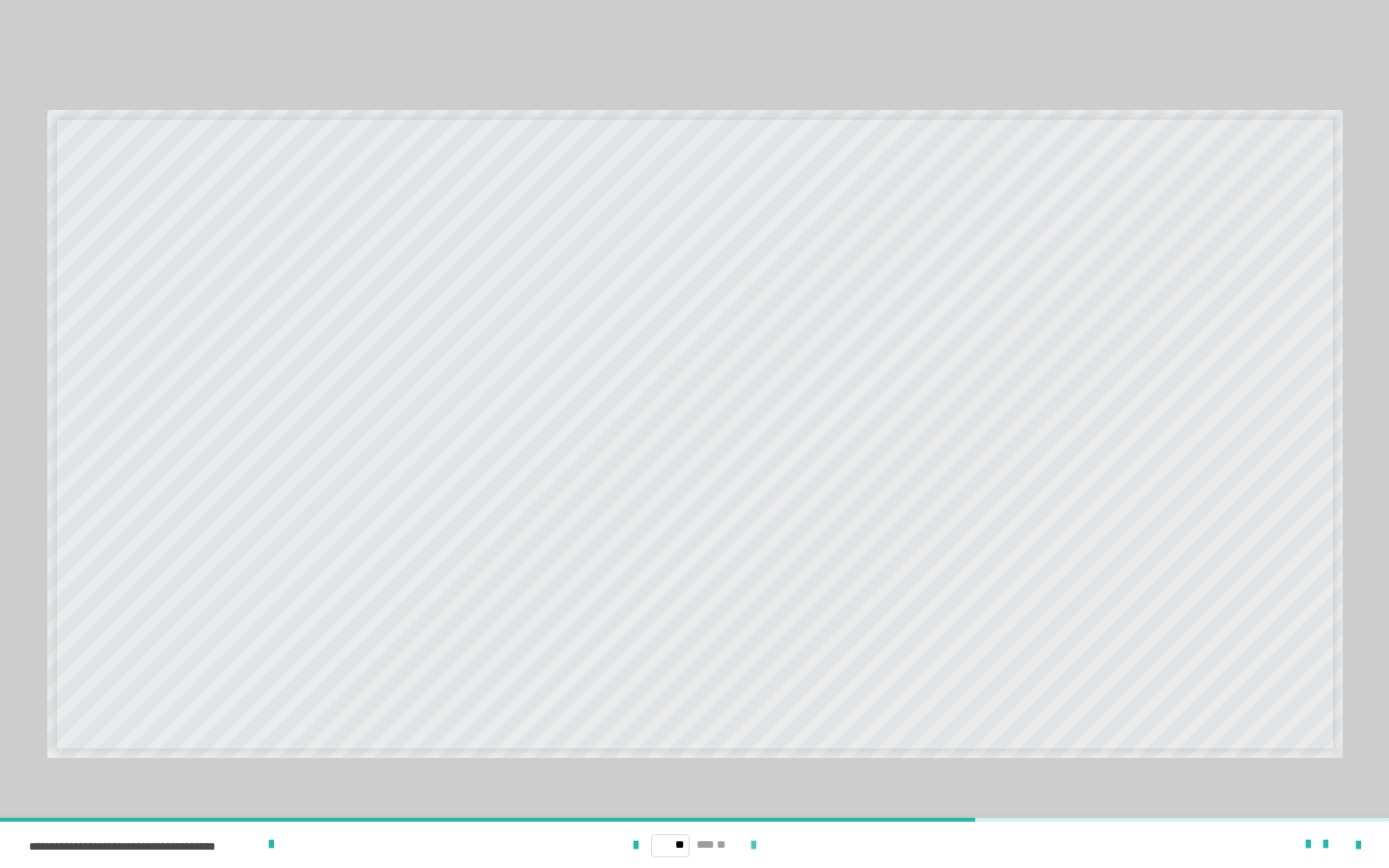 click at bounding box center (753, 846) 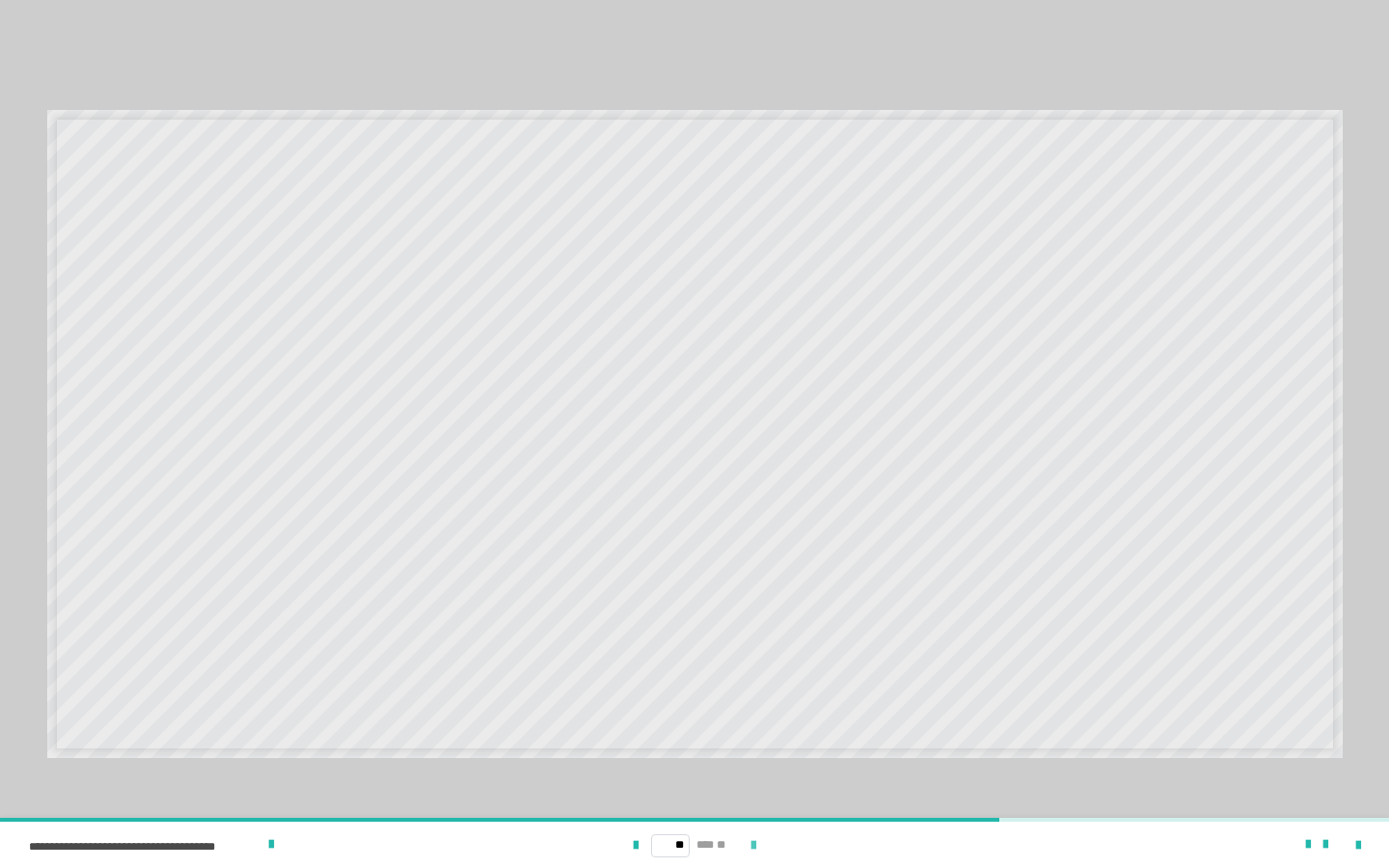 click at bounding box center (753, 846) 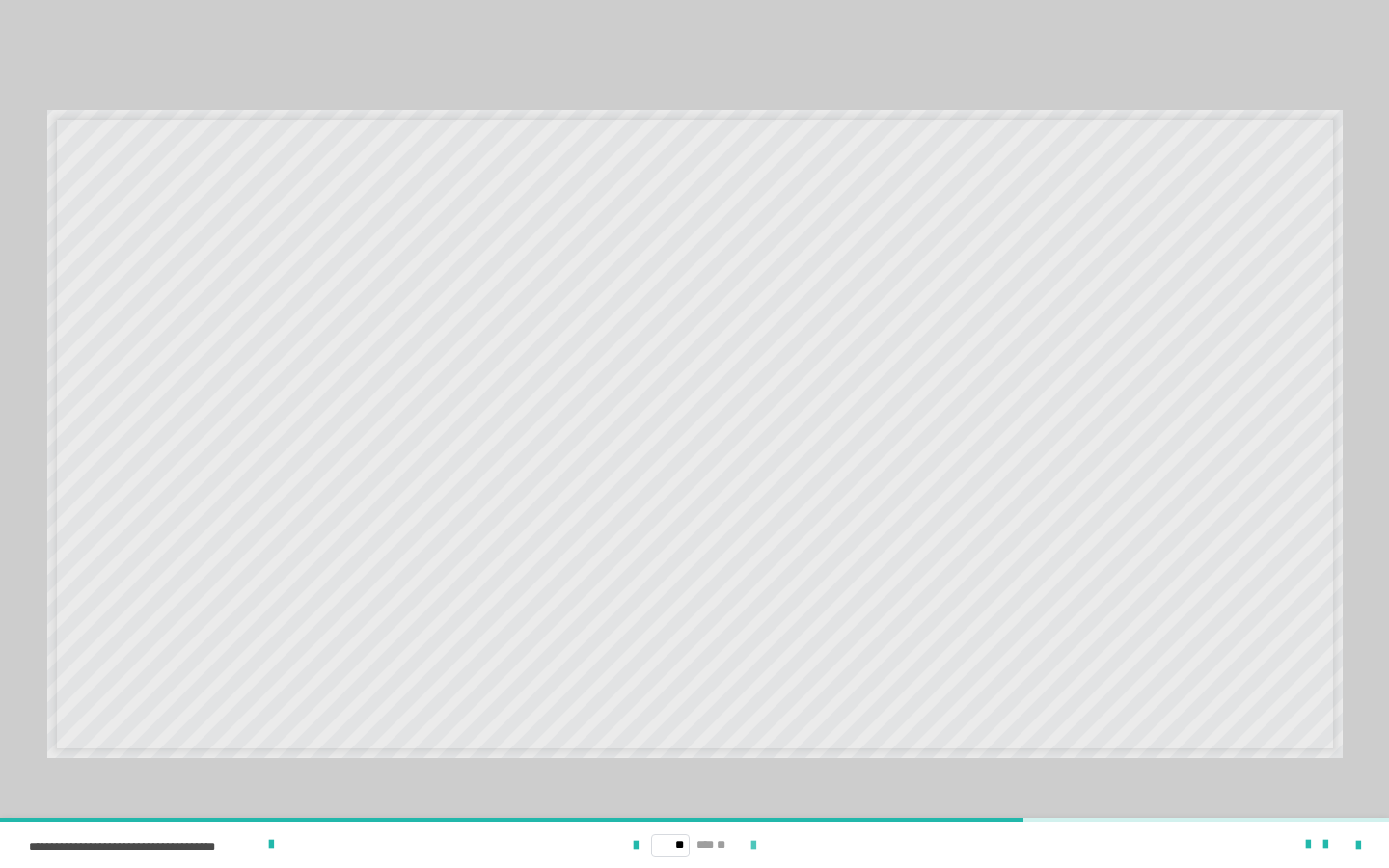 click at bounding box center [753, 846] 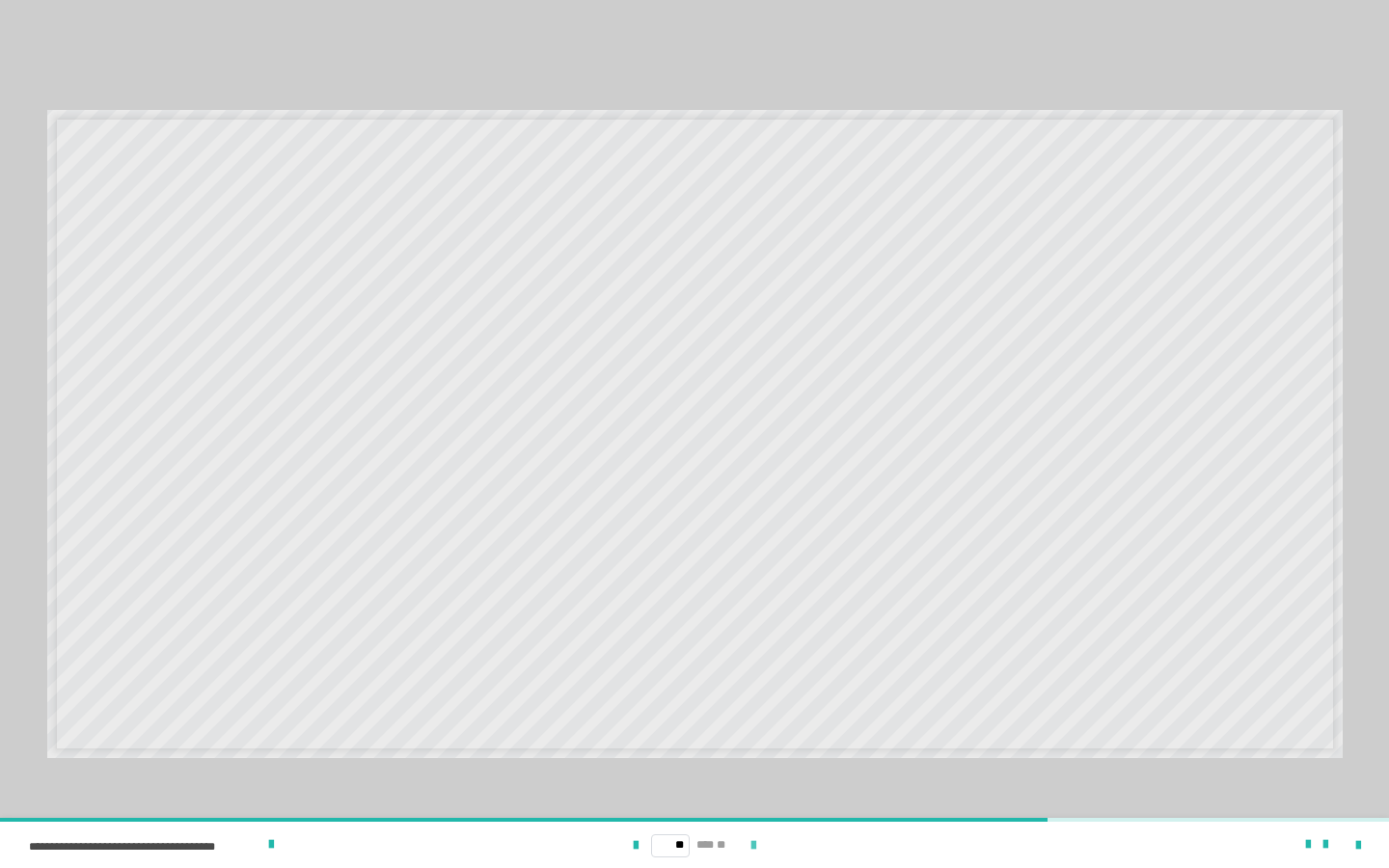 click at bounding box center (753, 846) 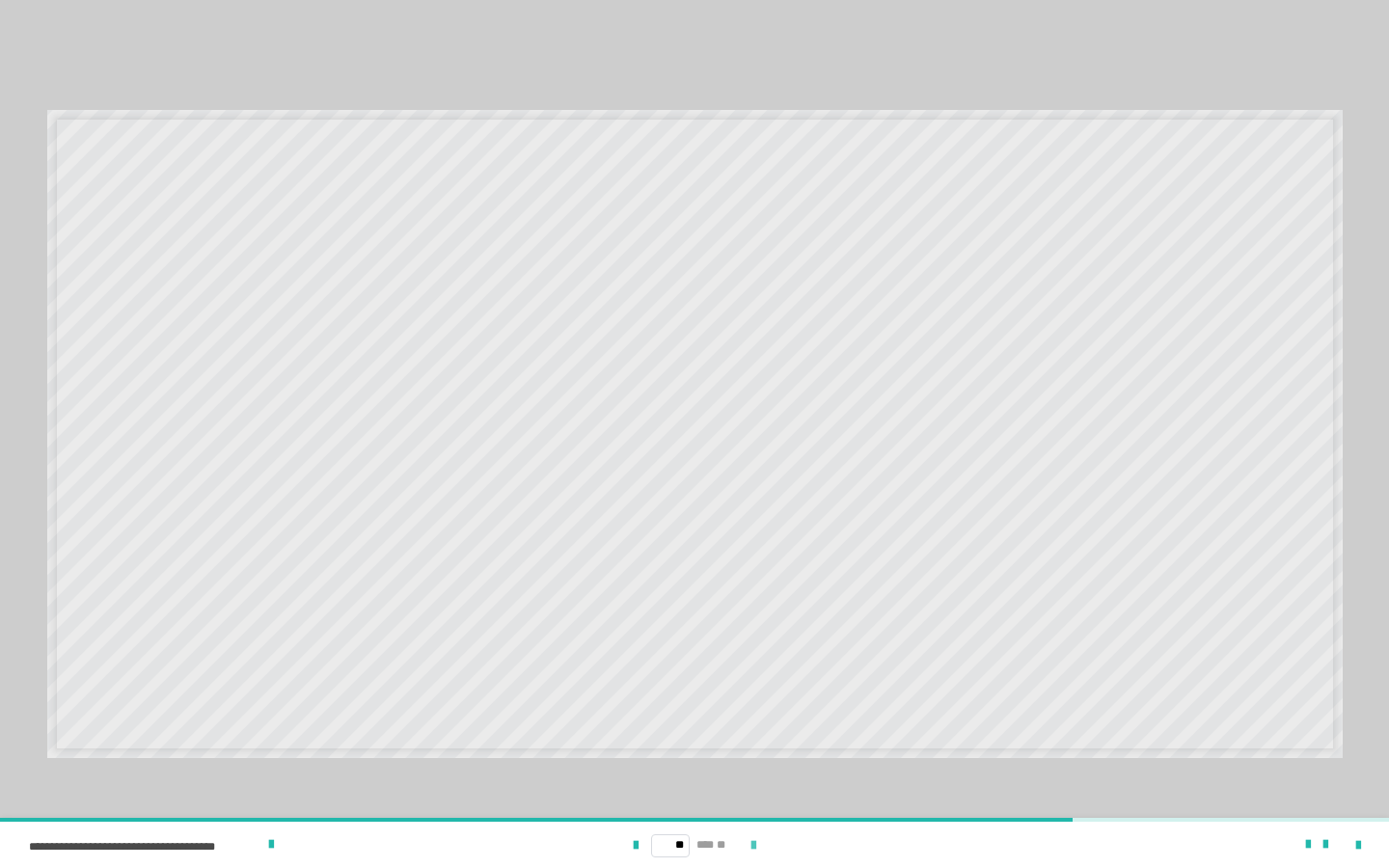 click at bounding box center [753, 846] 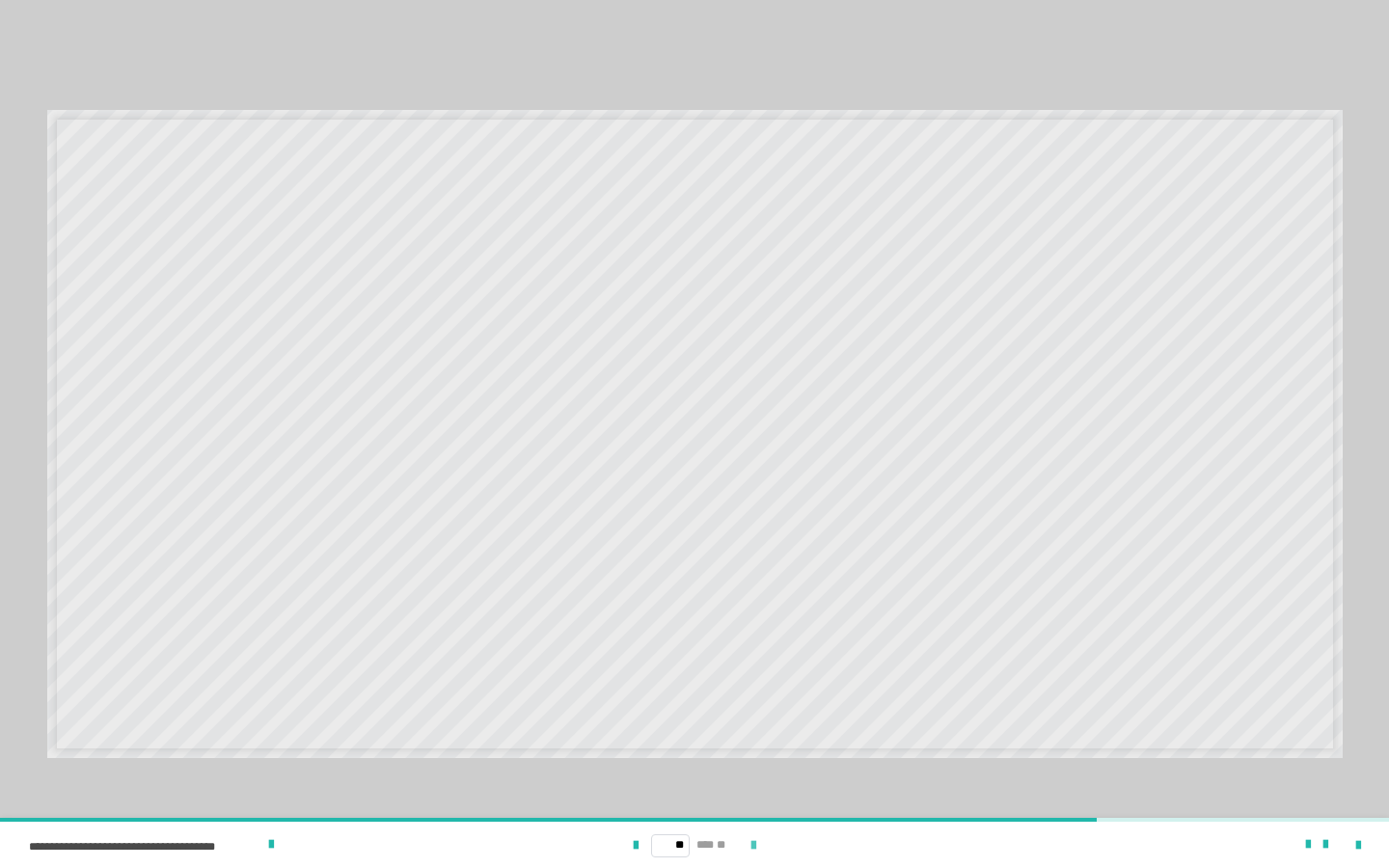 click at bounding box center (753, 846) 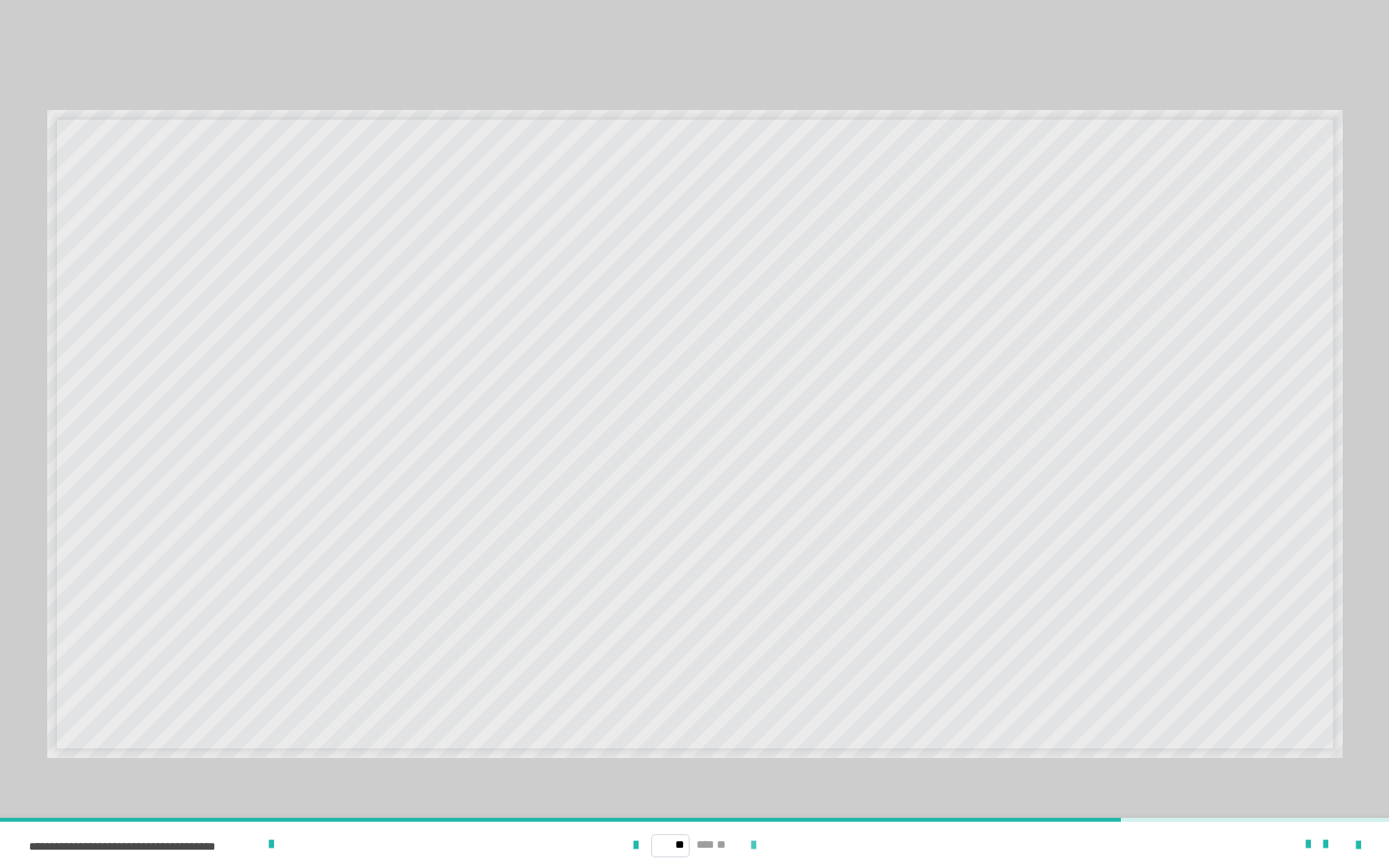 click at bounding box center [753, 846] 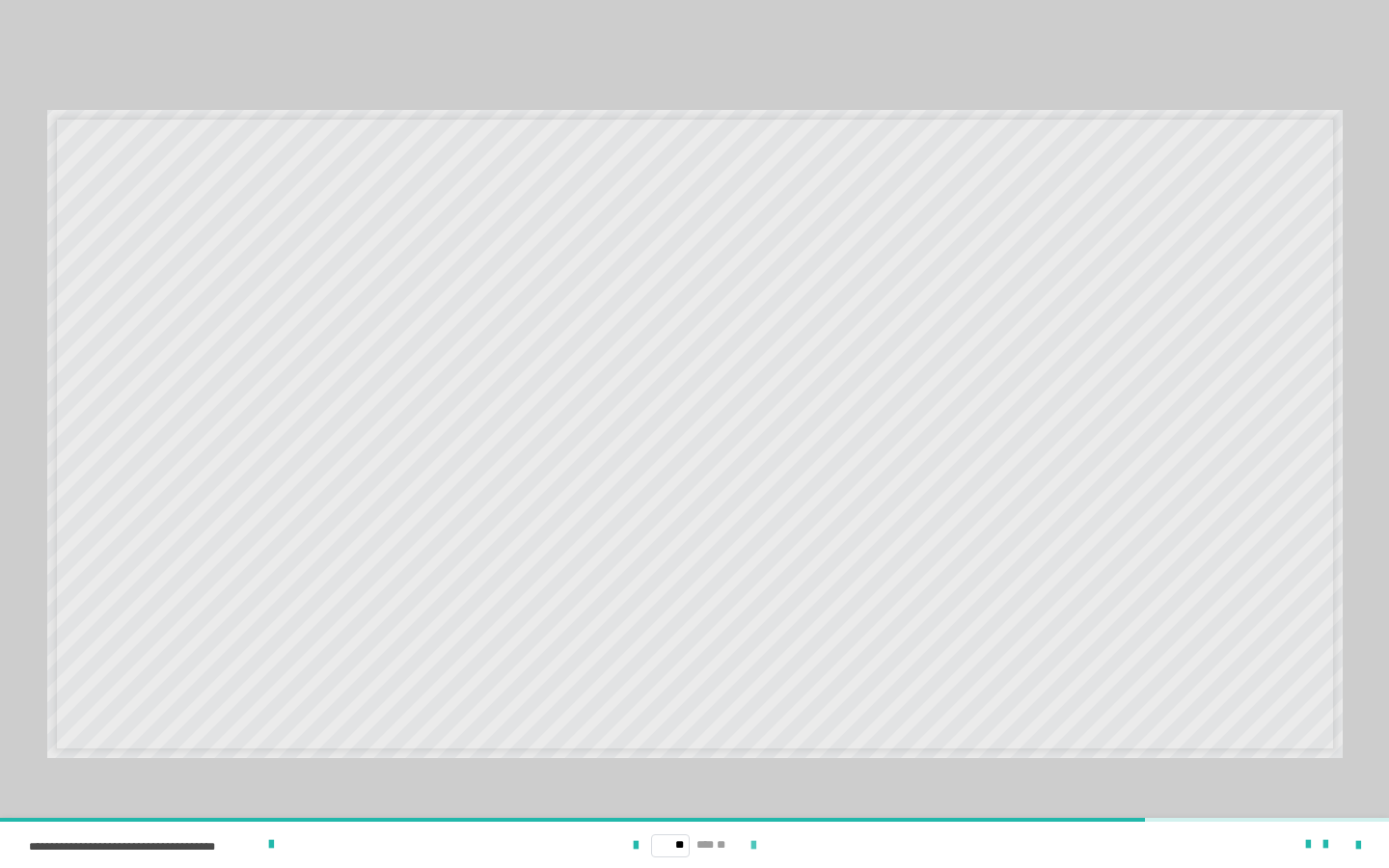 click at bounding box center [753, 846] 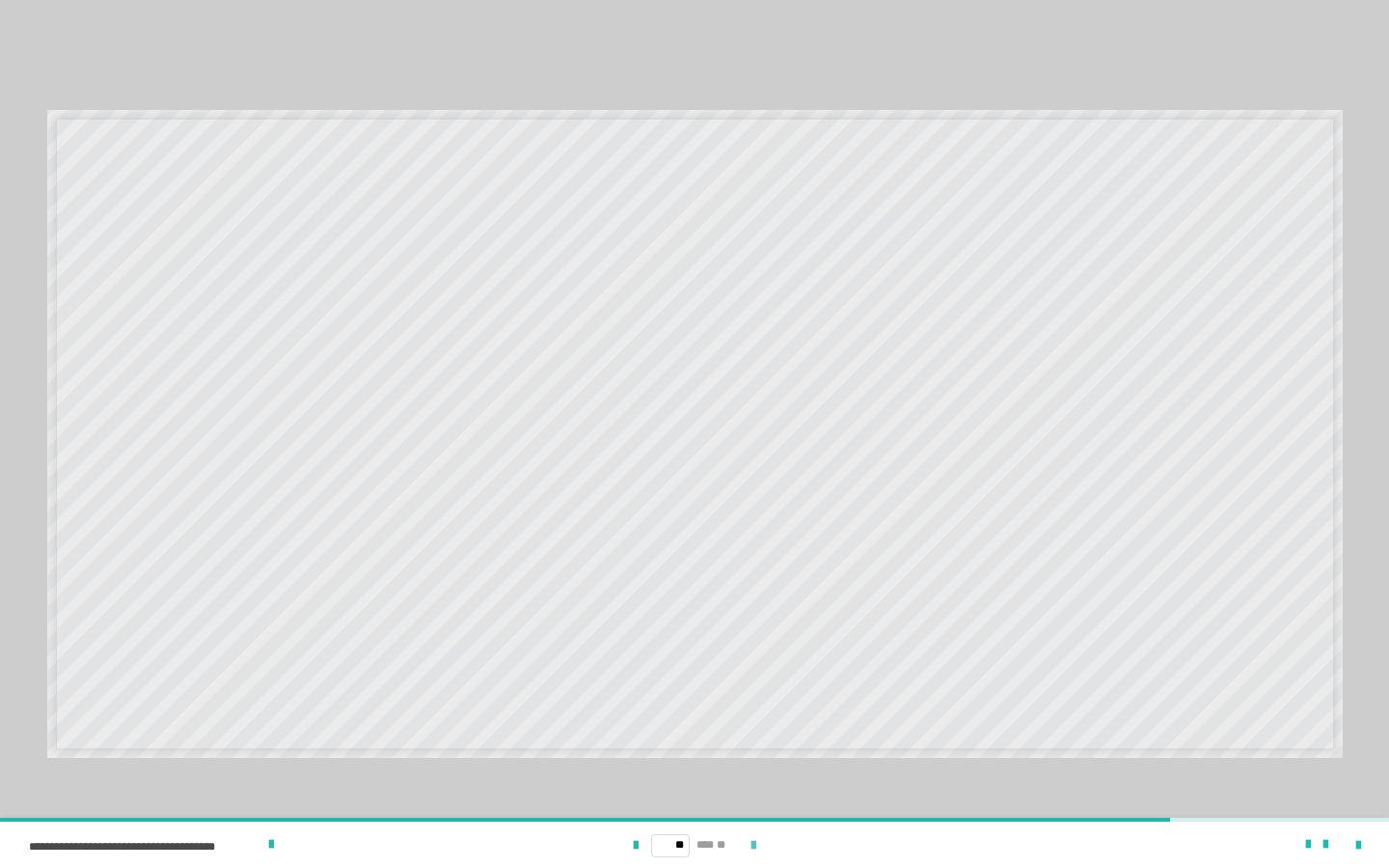 click at bounding box center (753, 846) 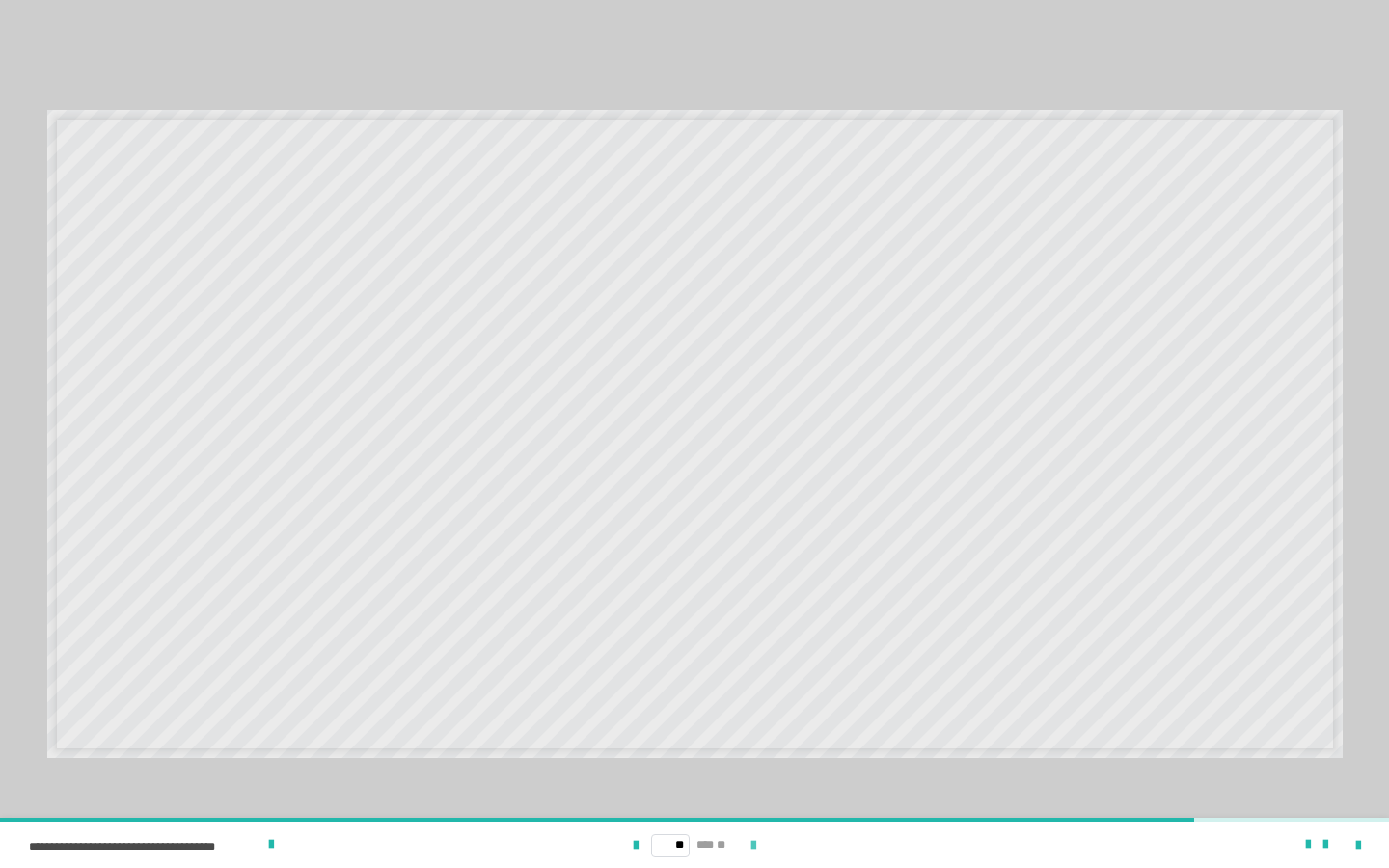click at bounding box center [753, 846] 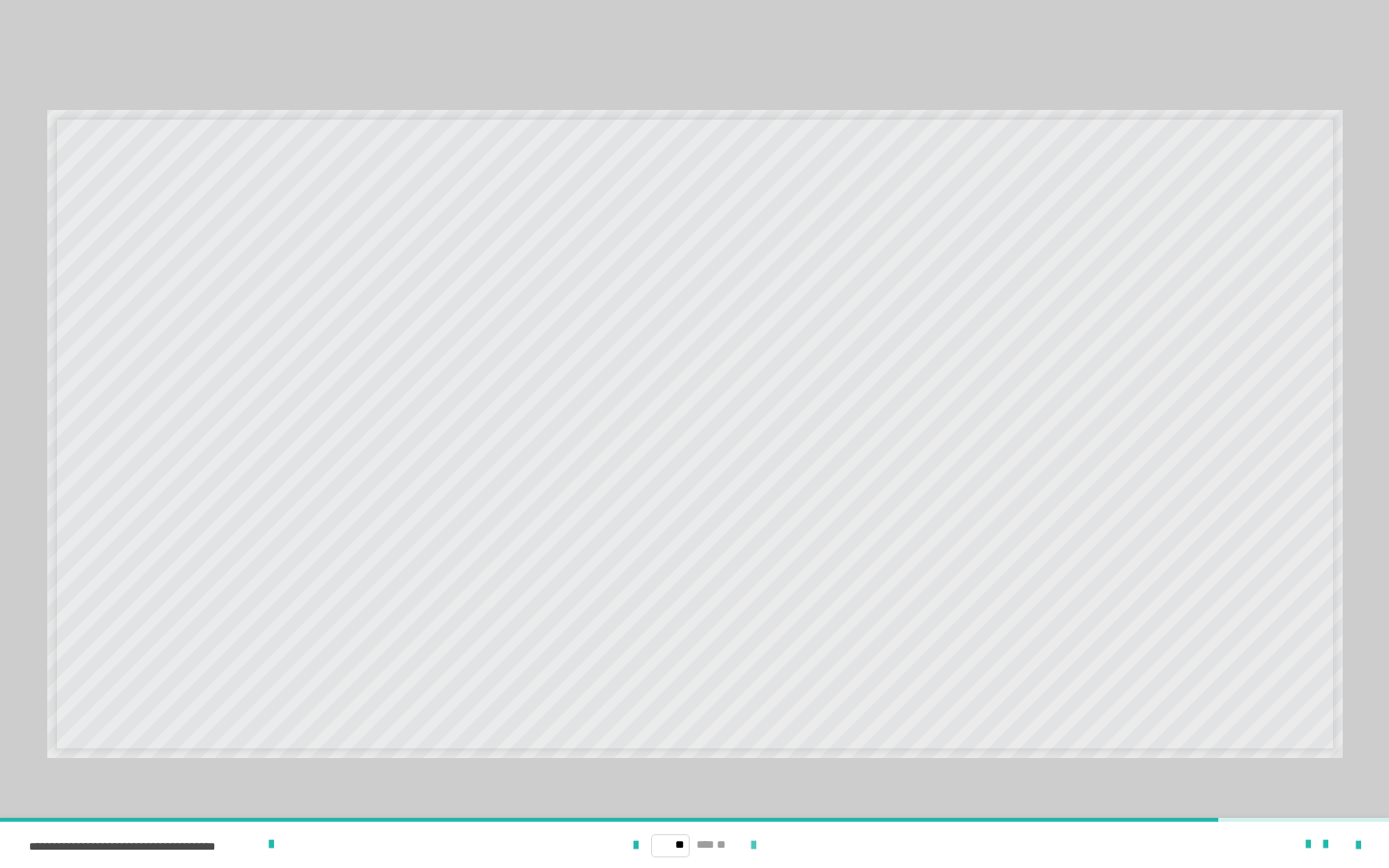 click at bounding box center (753, 846) 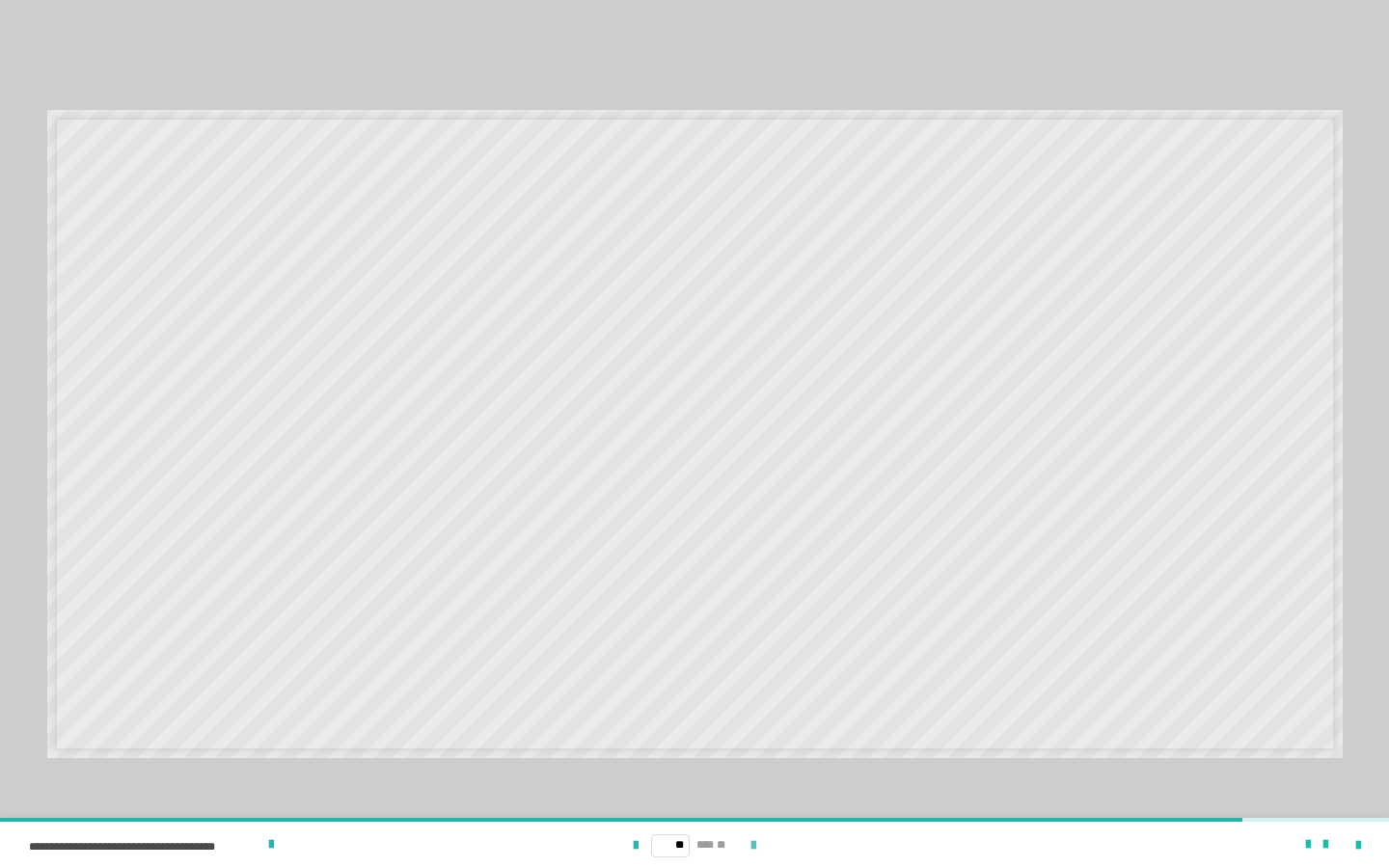 click at bounding box center [753, 846] 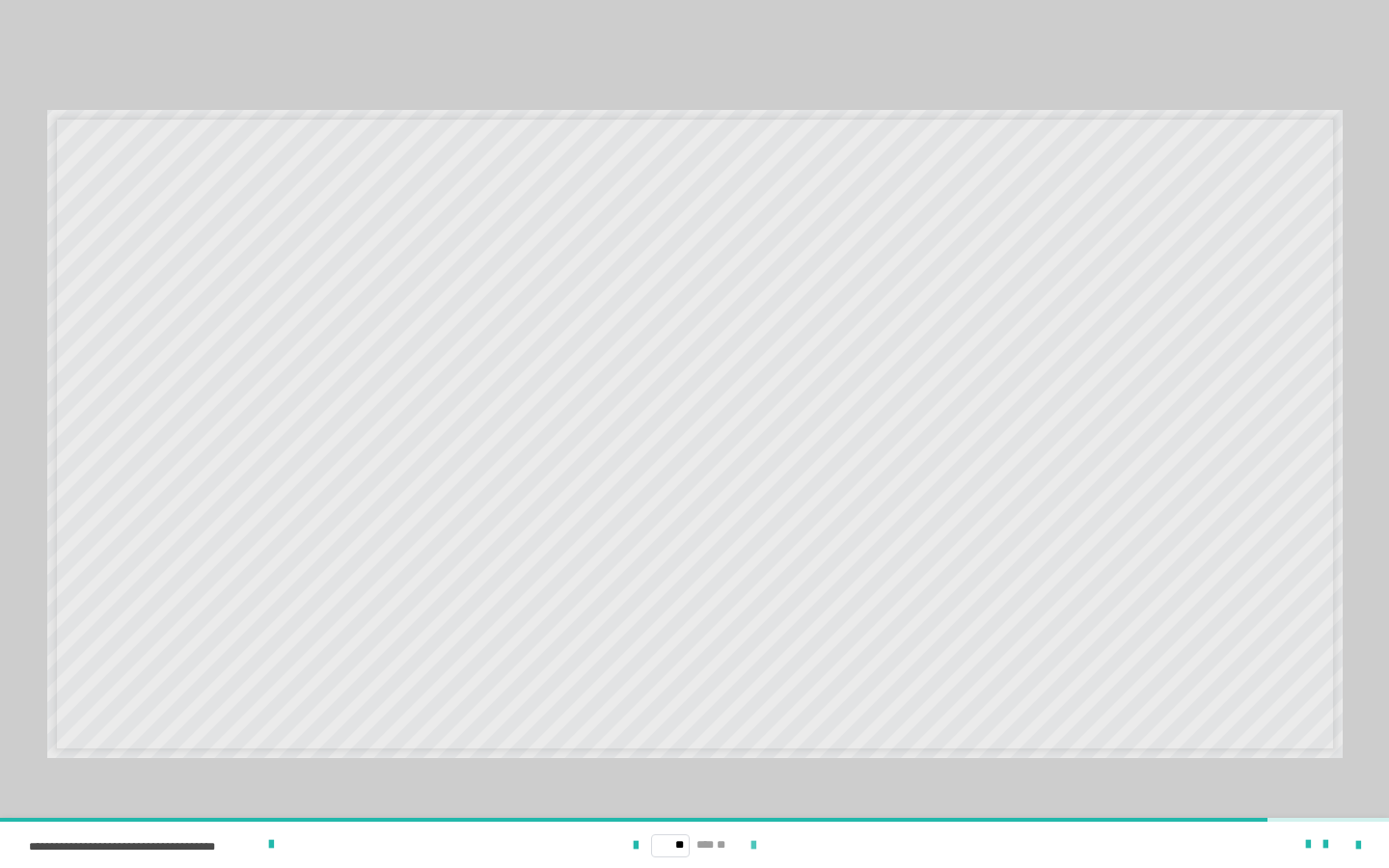 click at bounding box center (753, 846) 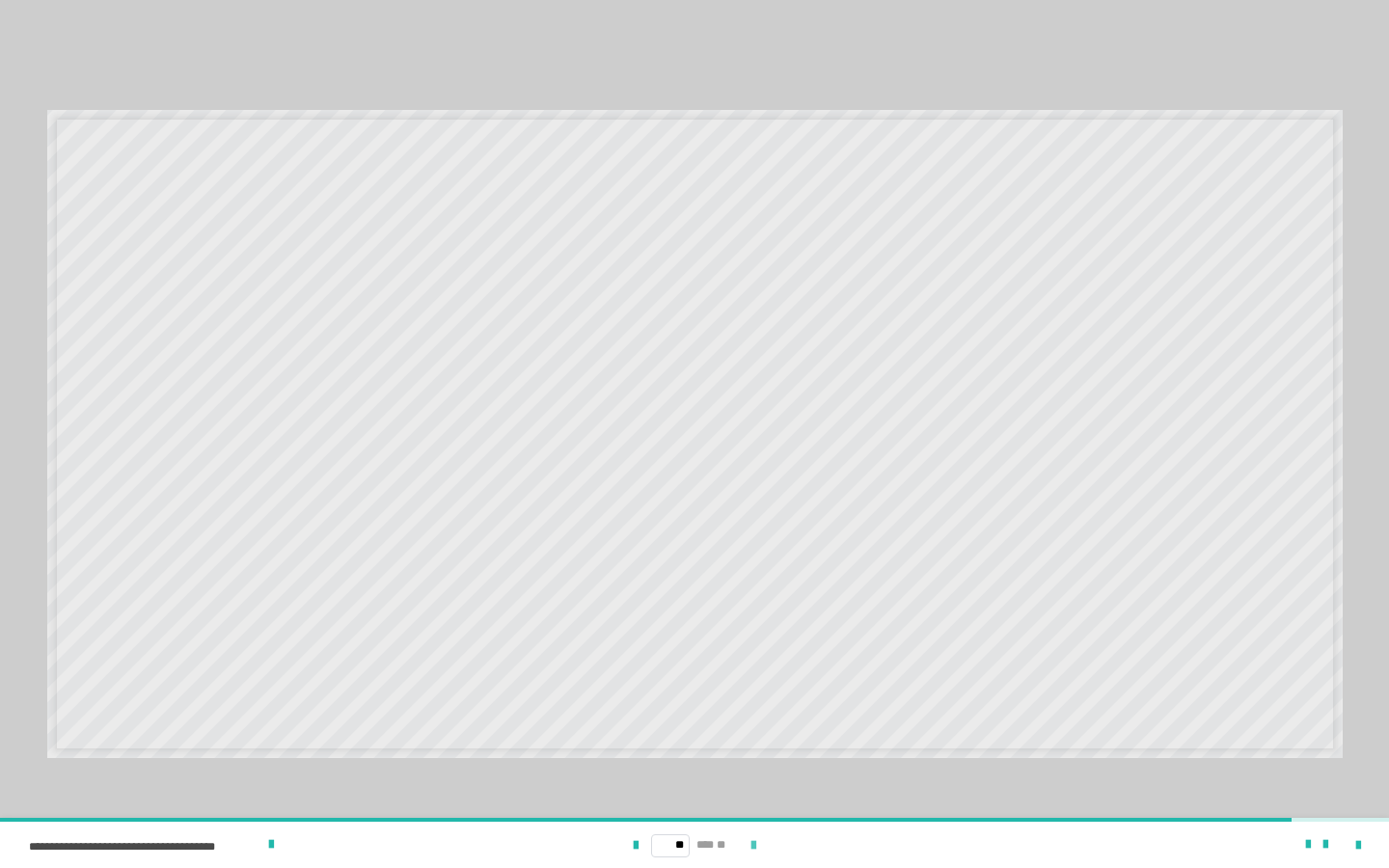 click at bounding box center [753, 846] 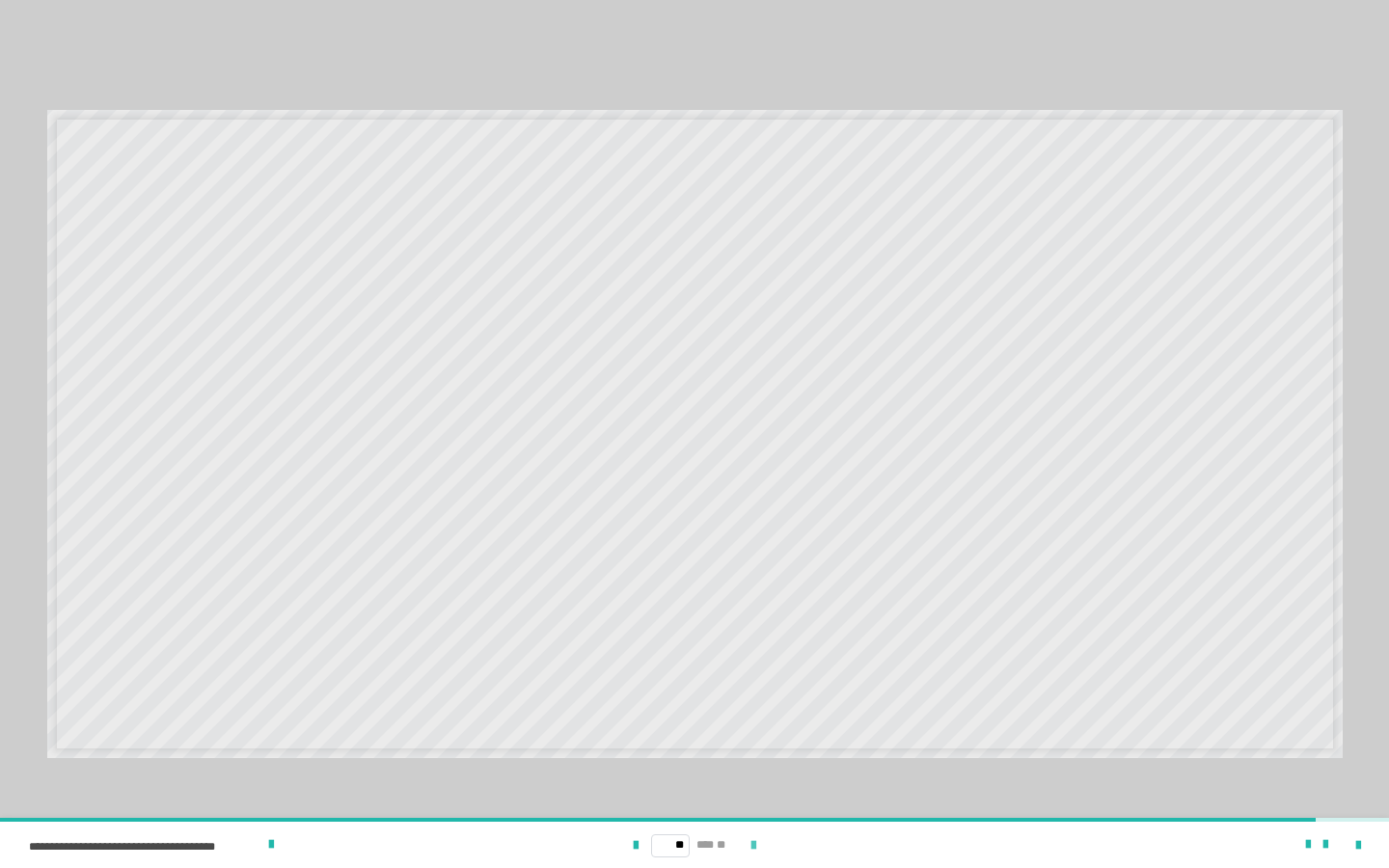 click at bounding box center [753, 846] 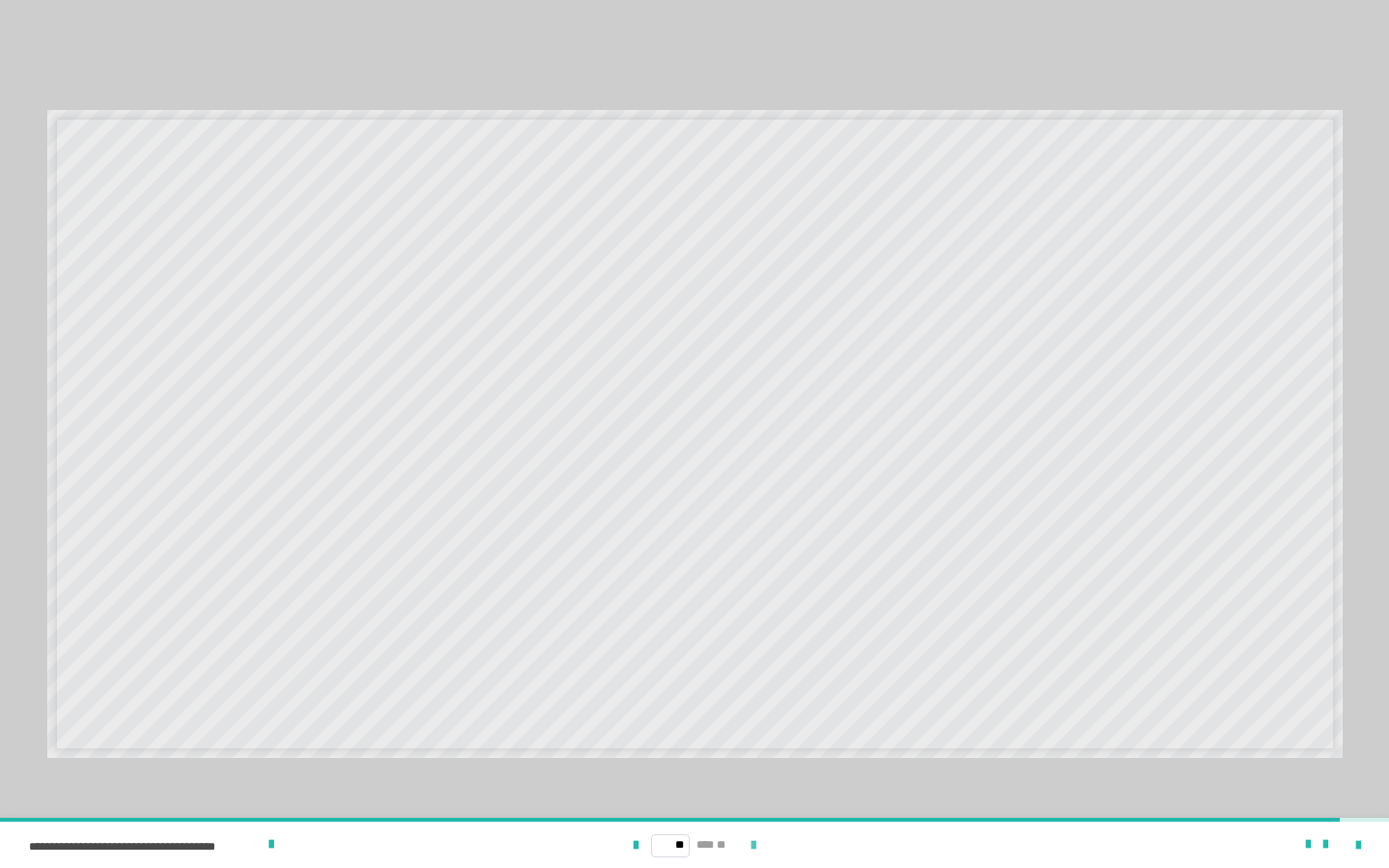 click at bounding box center [753, 846] 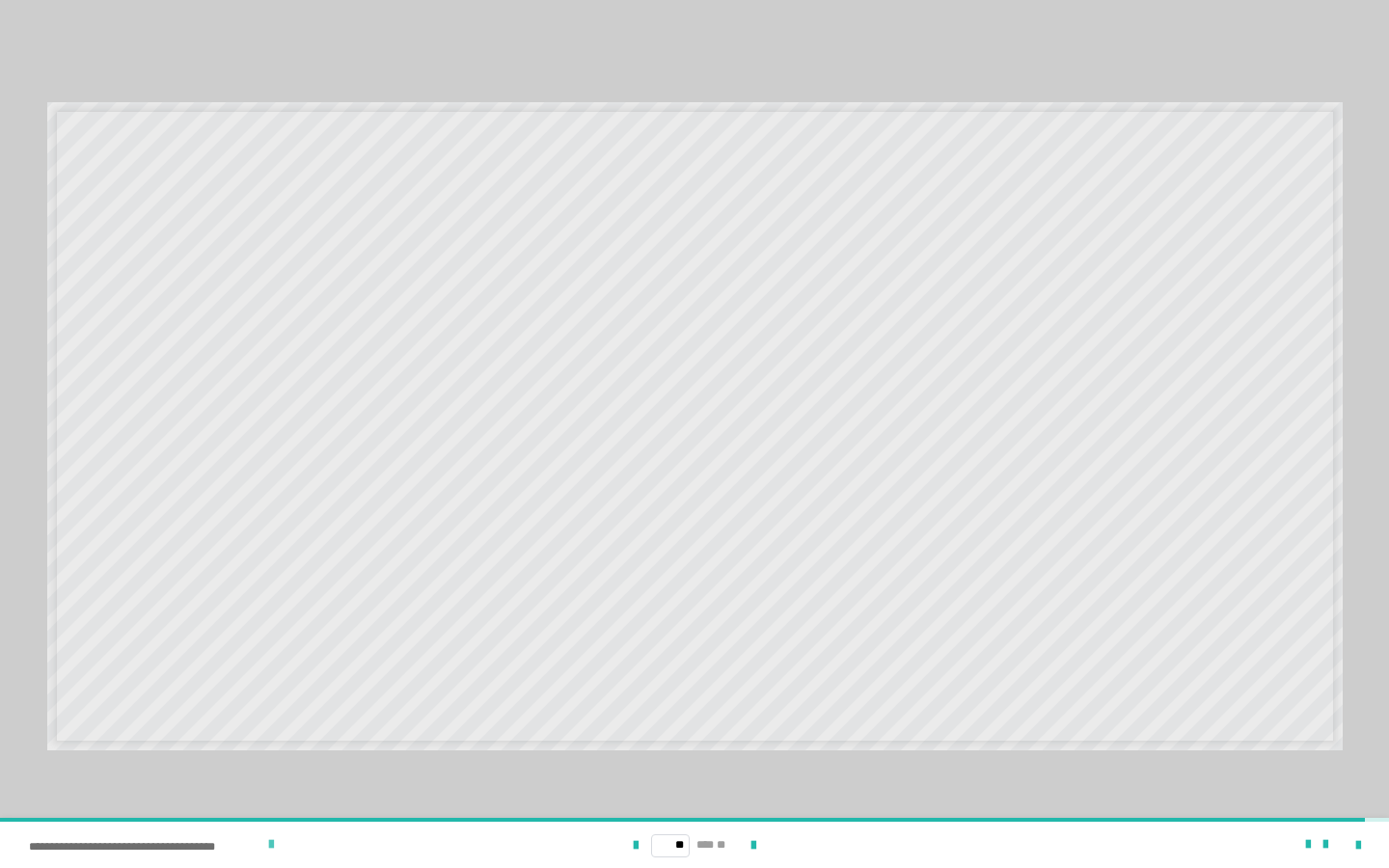 click on "**********" at bounding box center [146, 847] 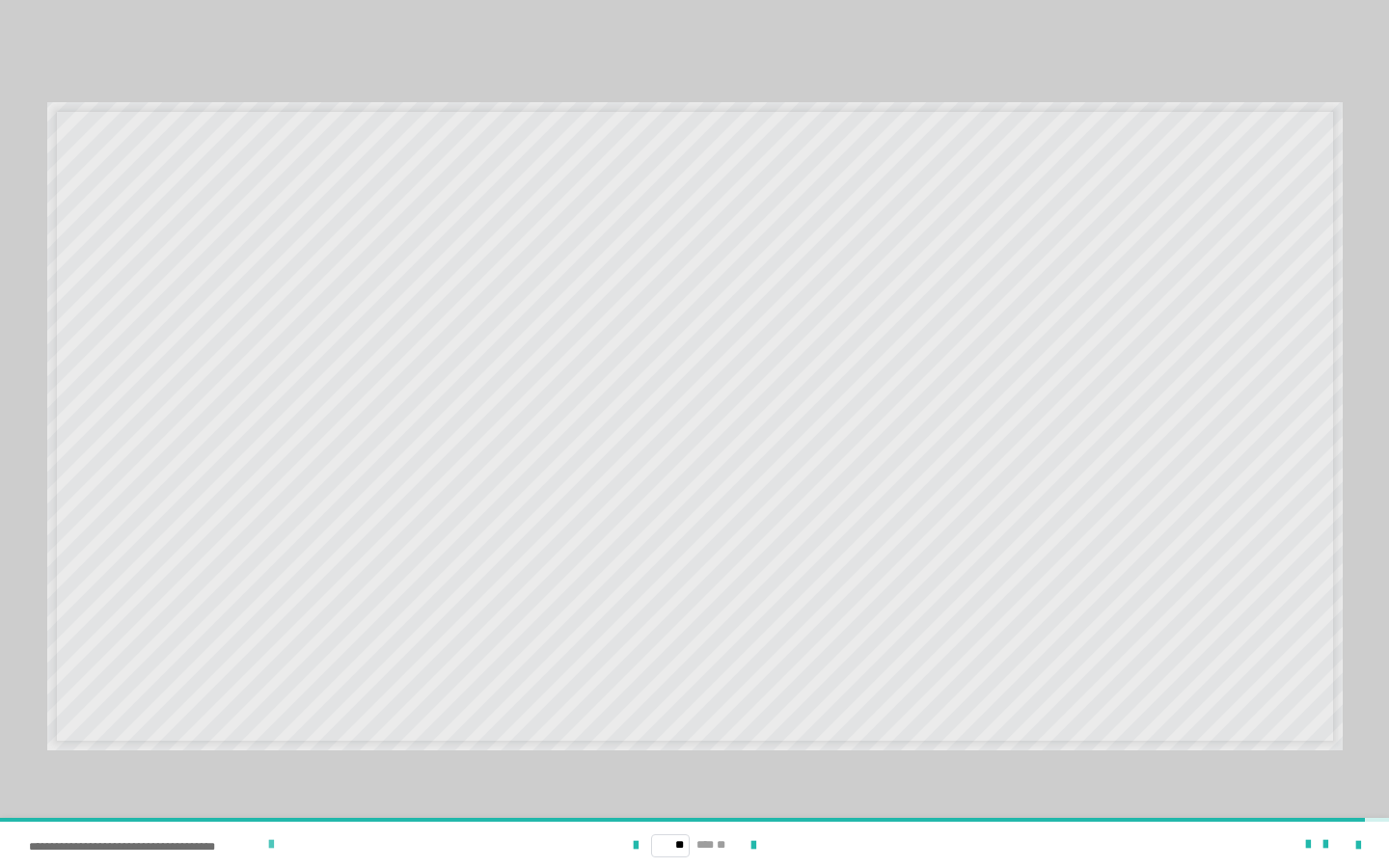 click at bounding box center (271, 845) 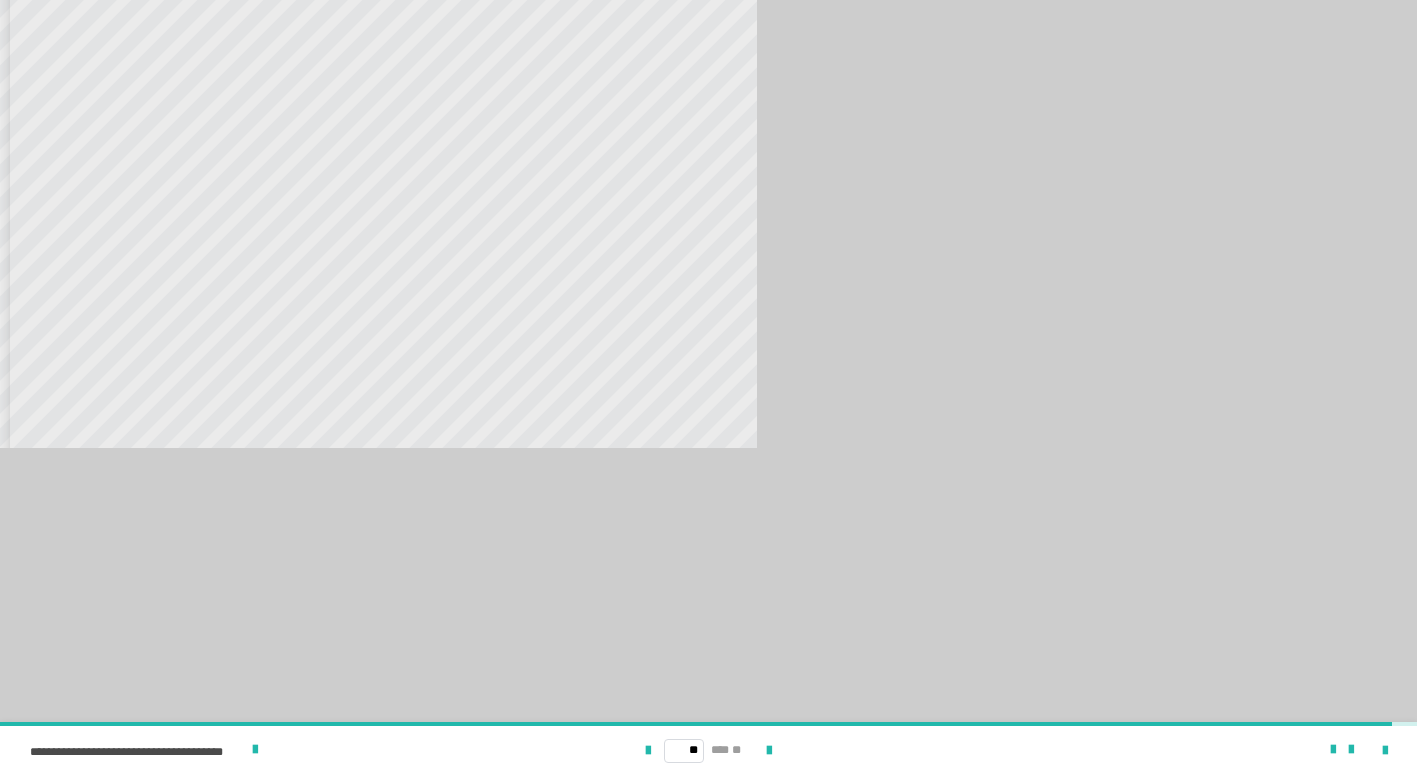 scroll, scrollTop: 1398, scrollLeft: 0, axis: vertical 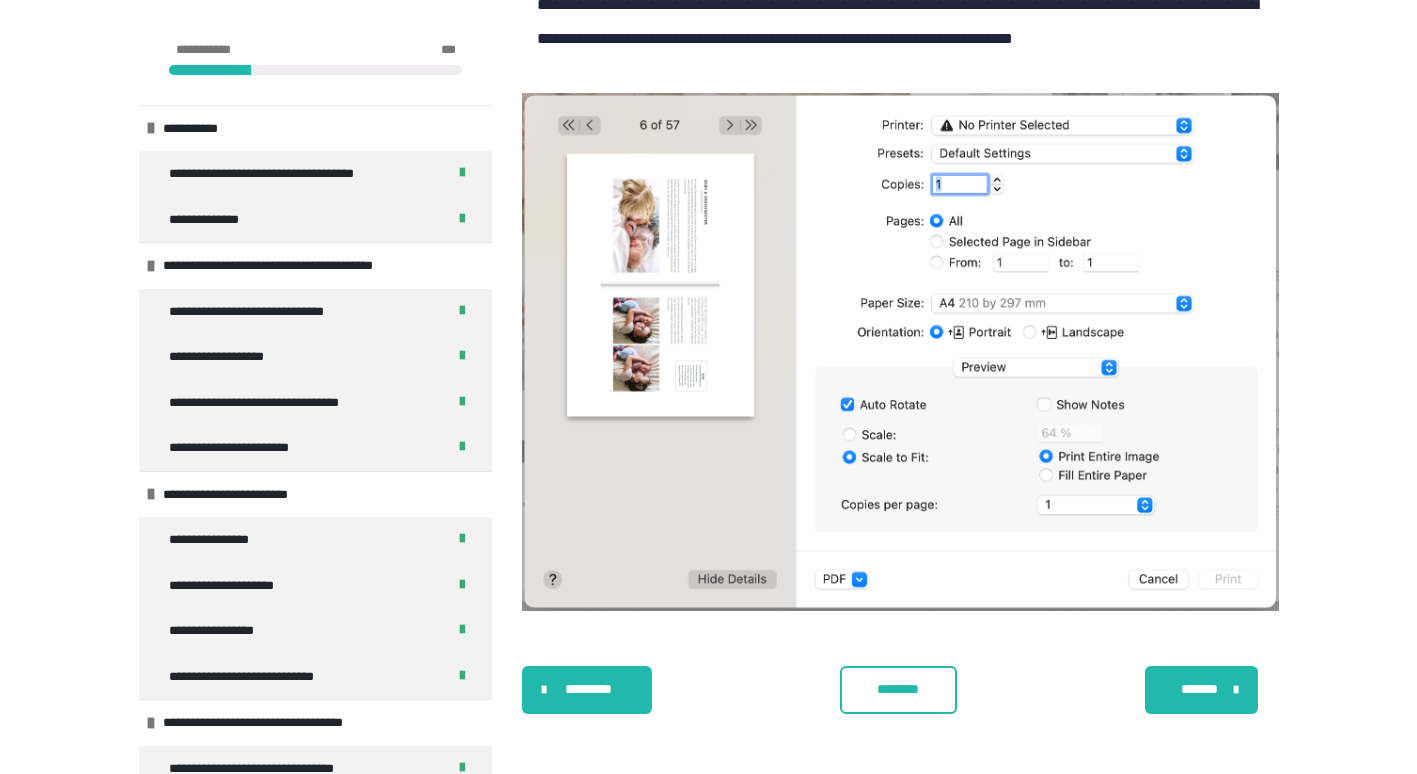 click on "********" at bounding box center (898, 689) 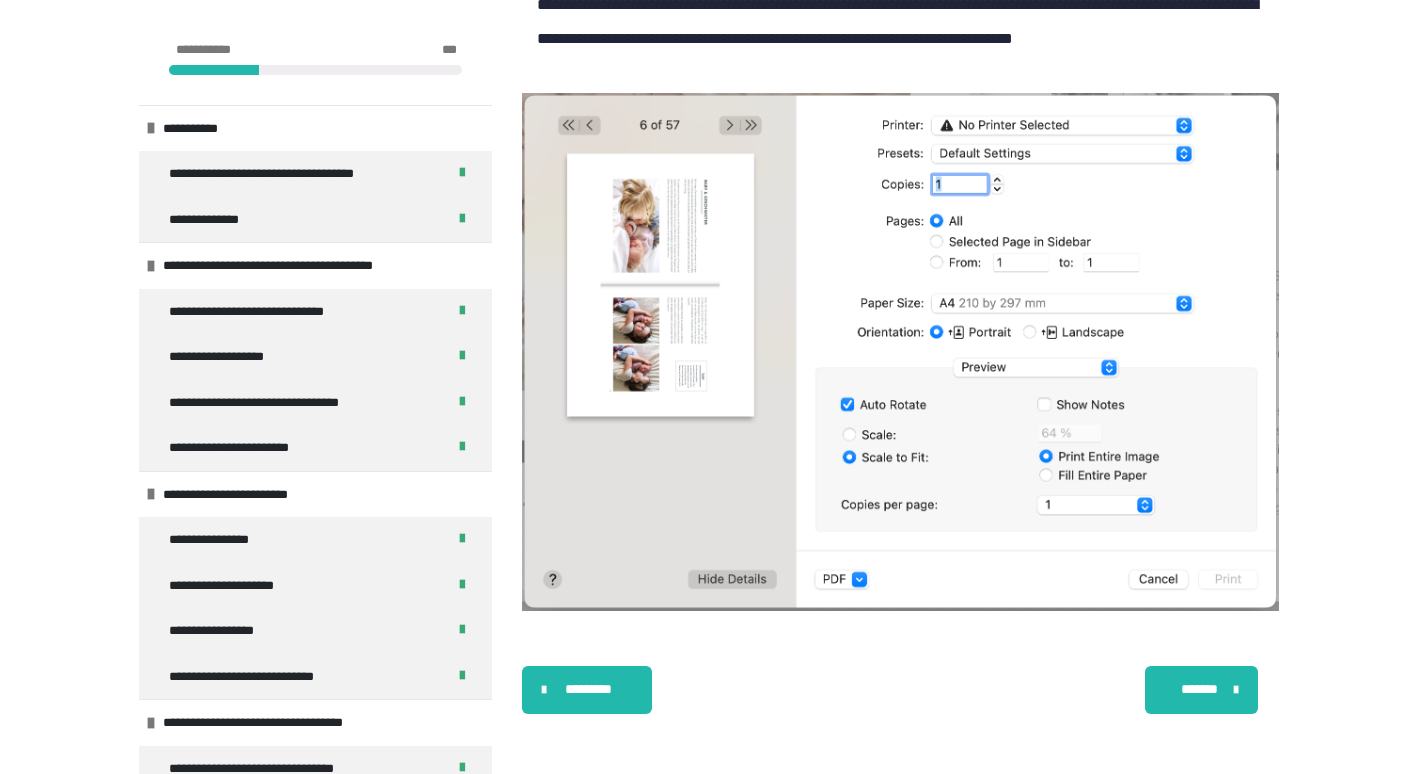 click on "*******" at bounding box center [1202, 690] 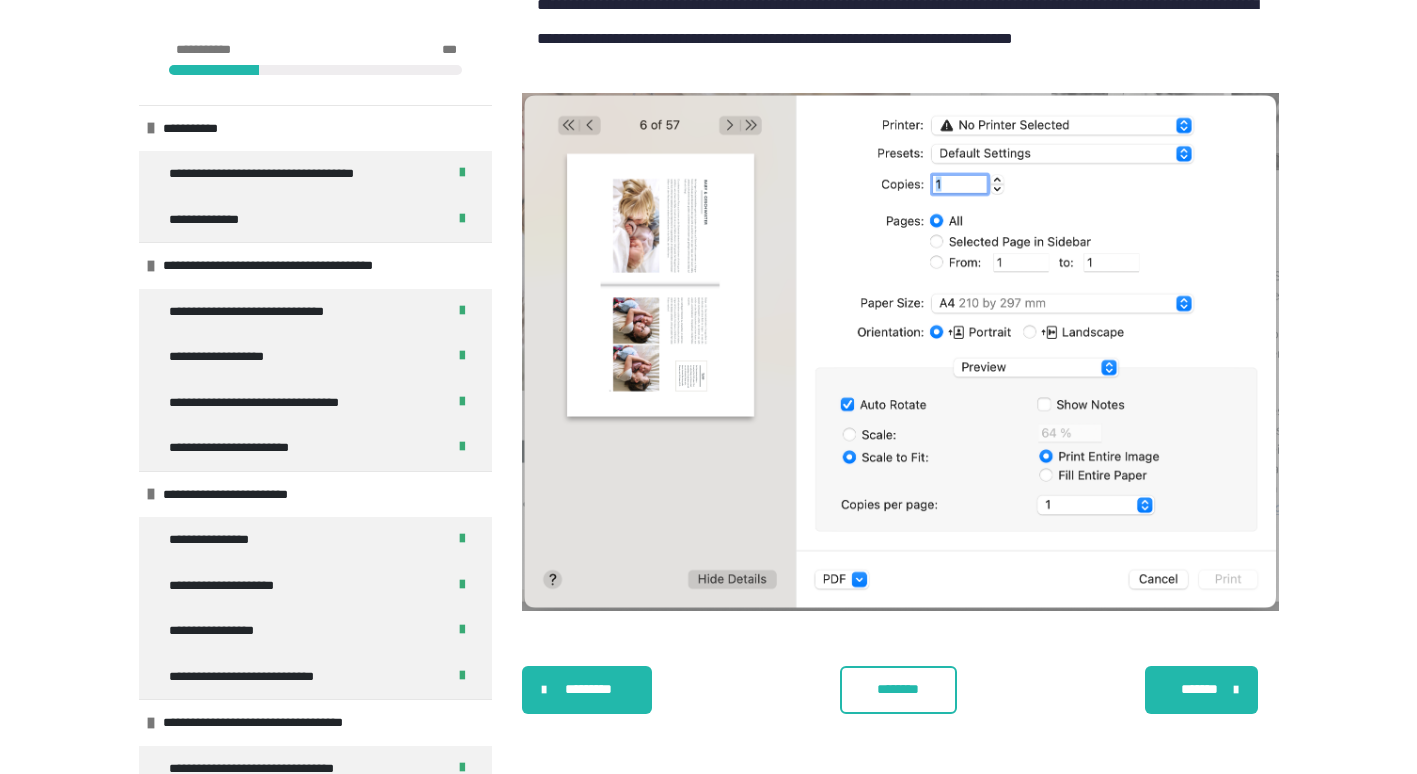 scroll, scrollTop: 492, scrollLeft: 0, axis: vertical 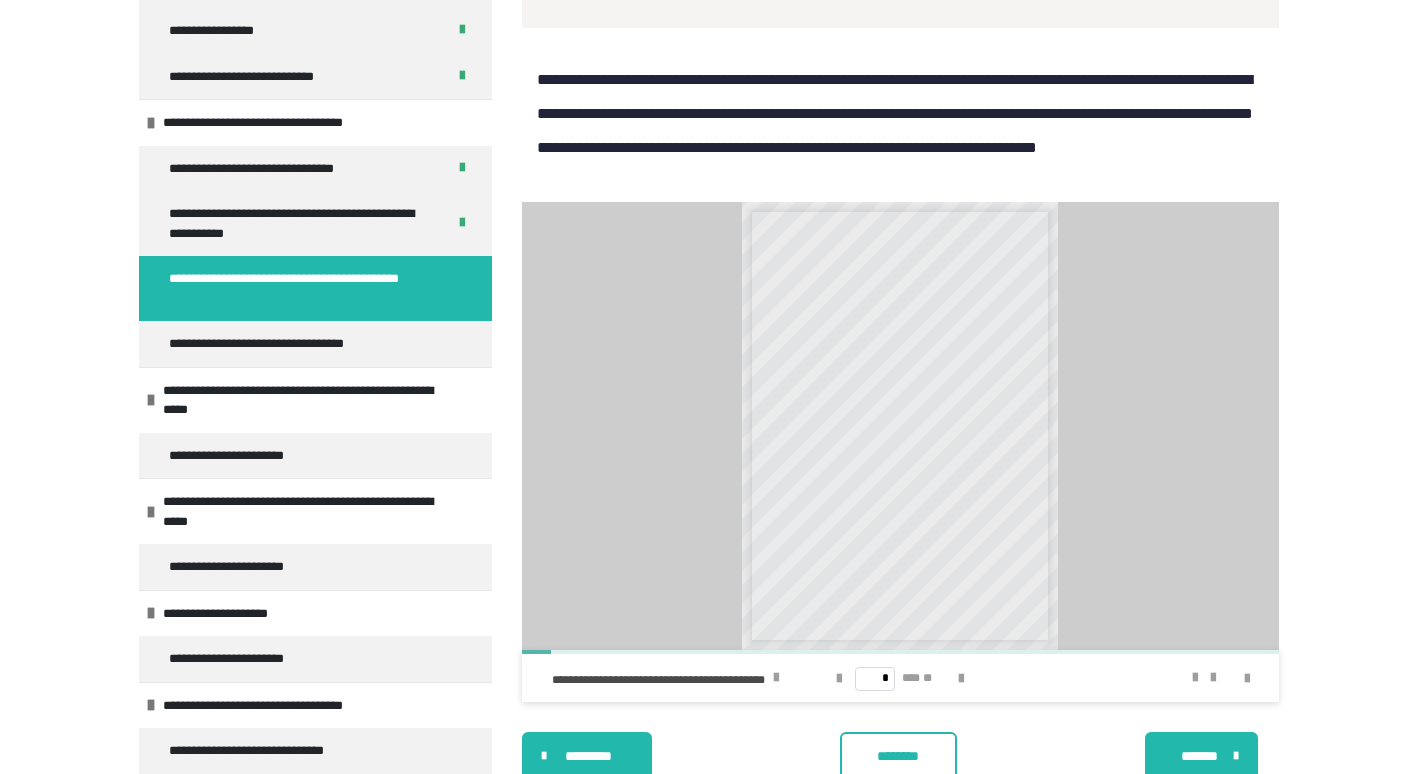type 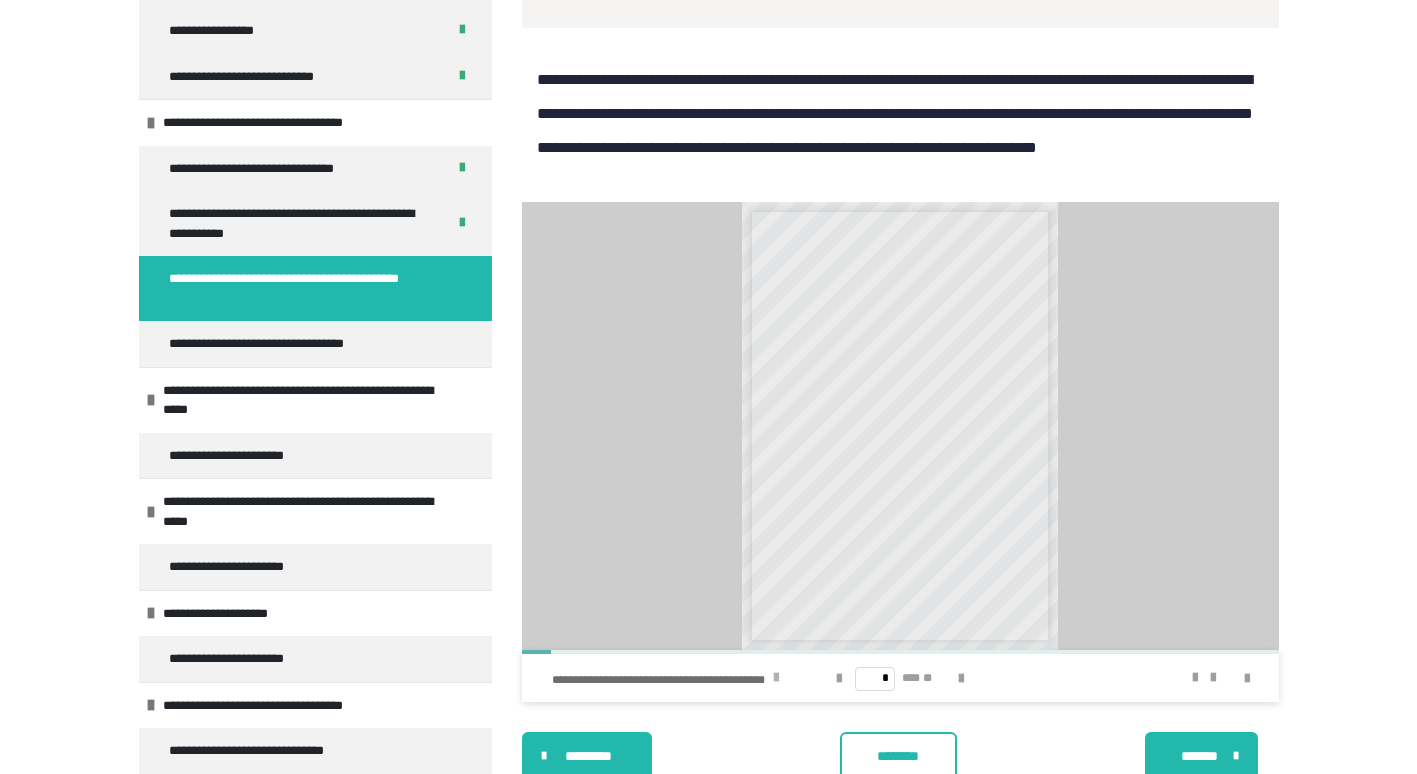 click at bounding box center [776, 678] 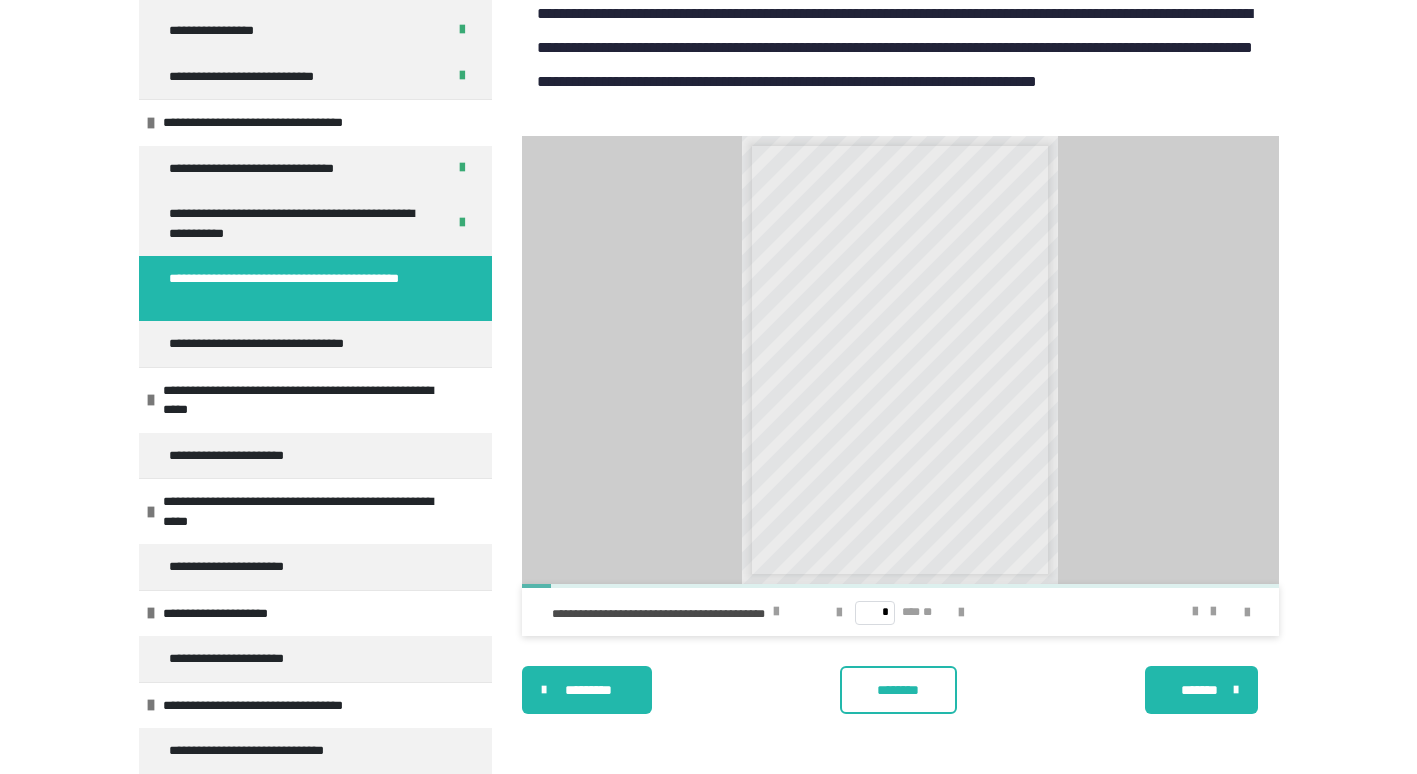 scroll, scrollTop: 492, scrollLeft: 0, axis: vertical 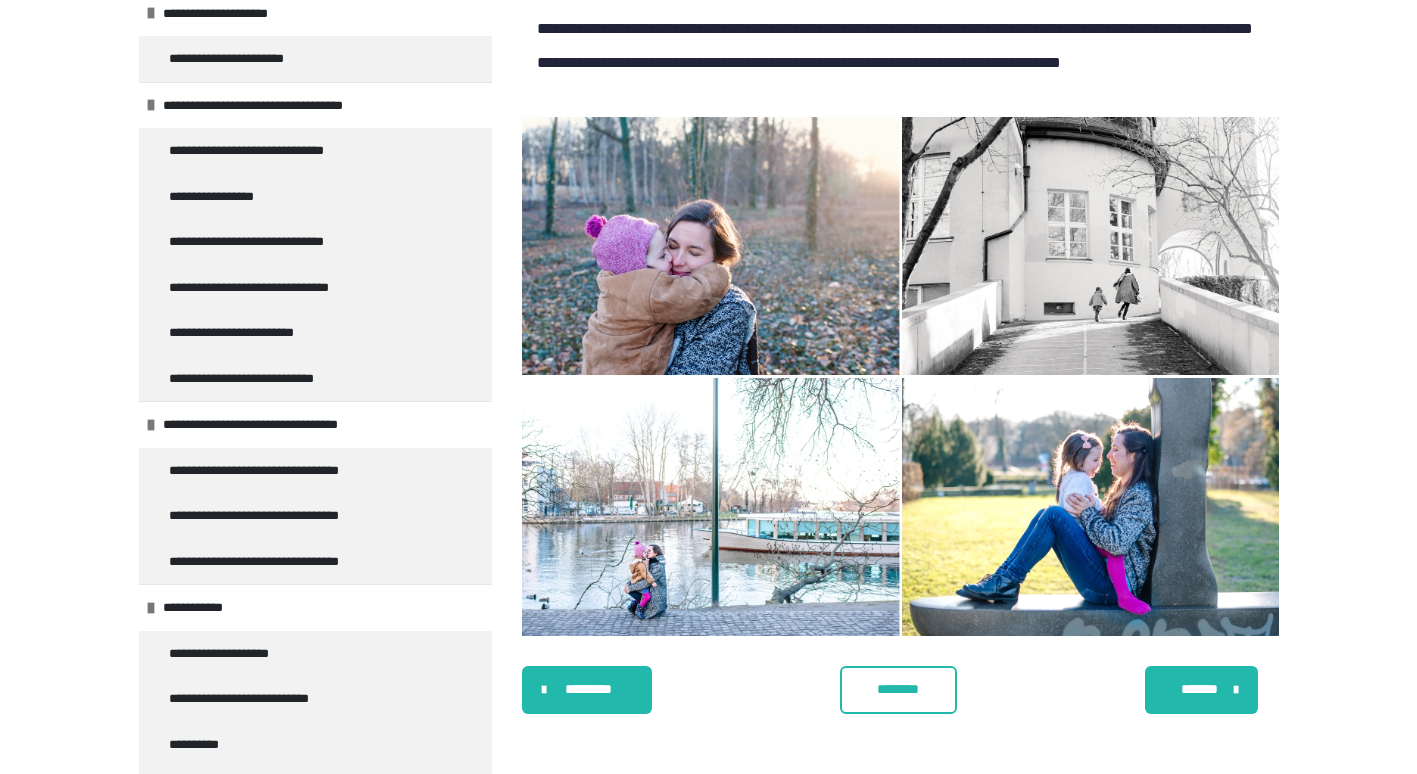 click on "********" at bounding box center (898, 690) 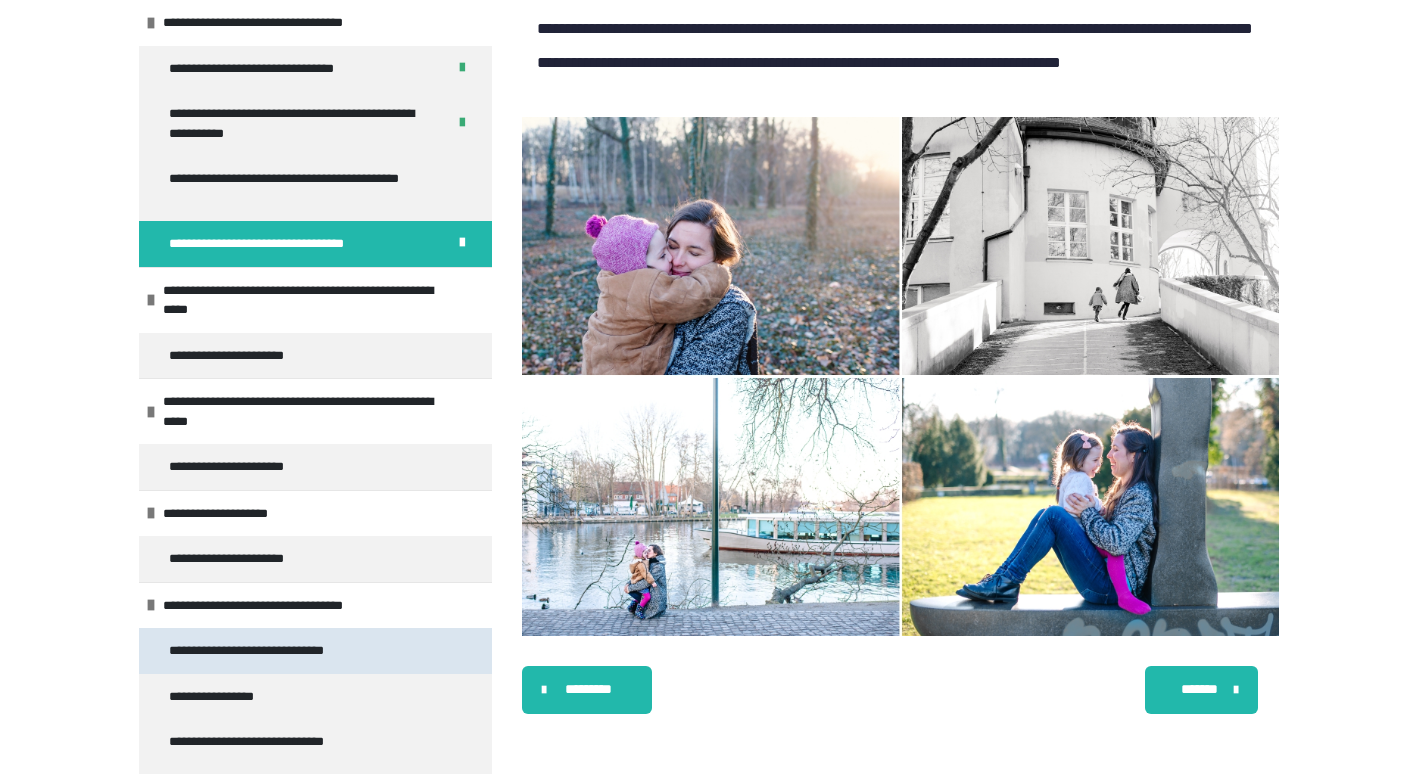scroll, scrollTop: 500, scrollLeft: 0, axis: vertical 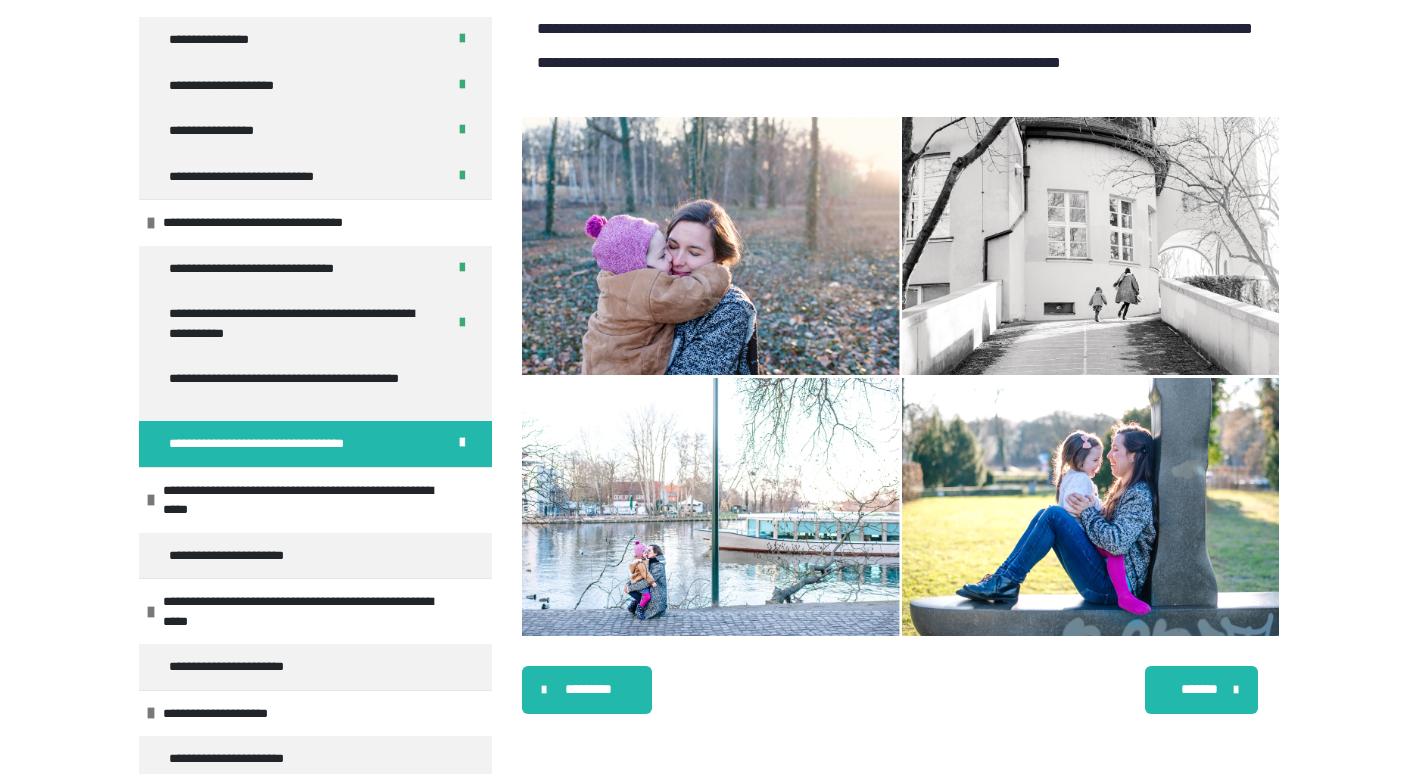click on "*******" at bounding box center (1200, 689) 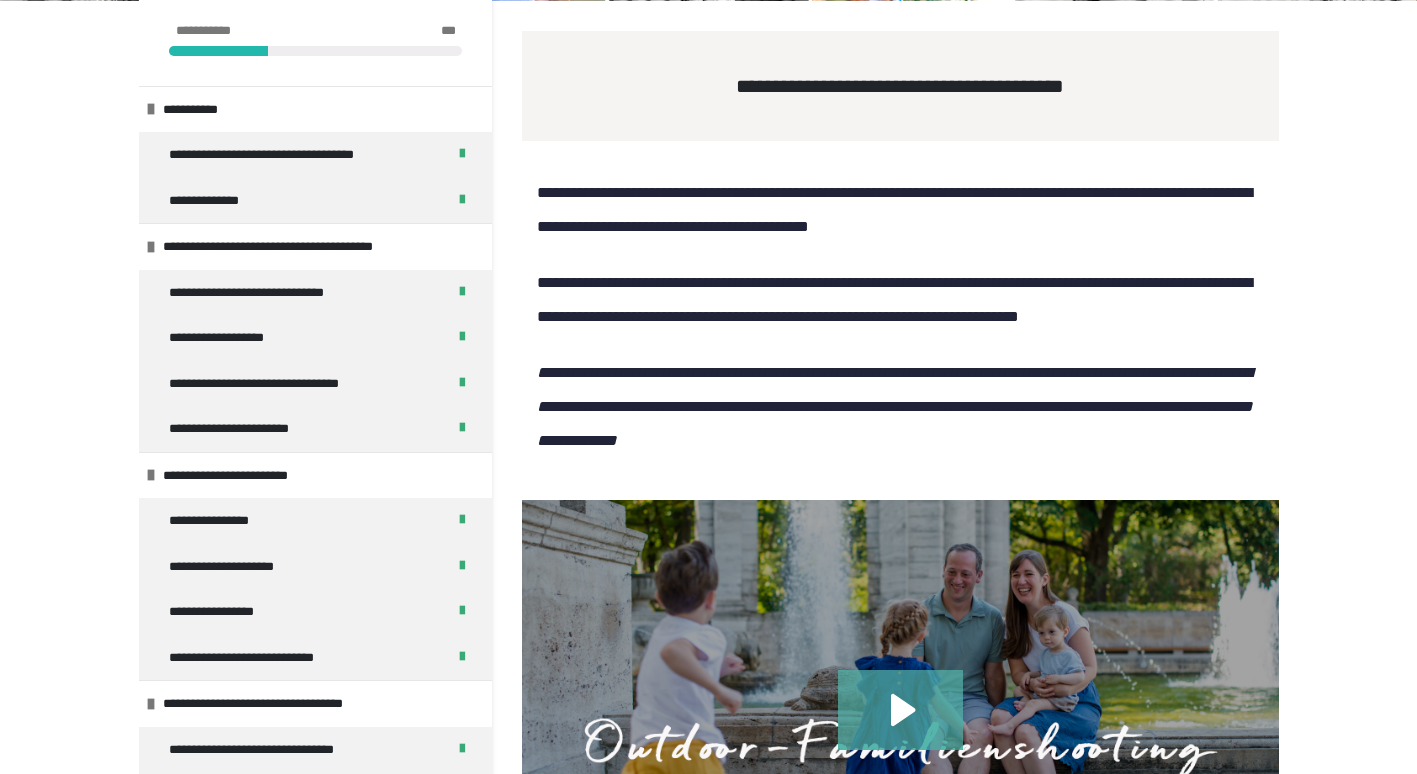scroll, scrollTop: 248, scrollLeft: 0, axis: vertical 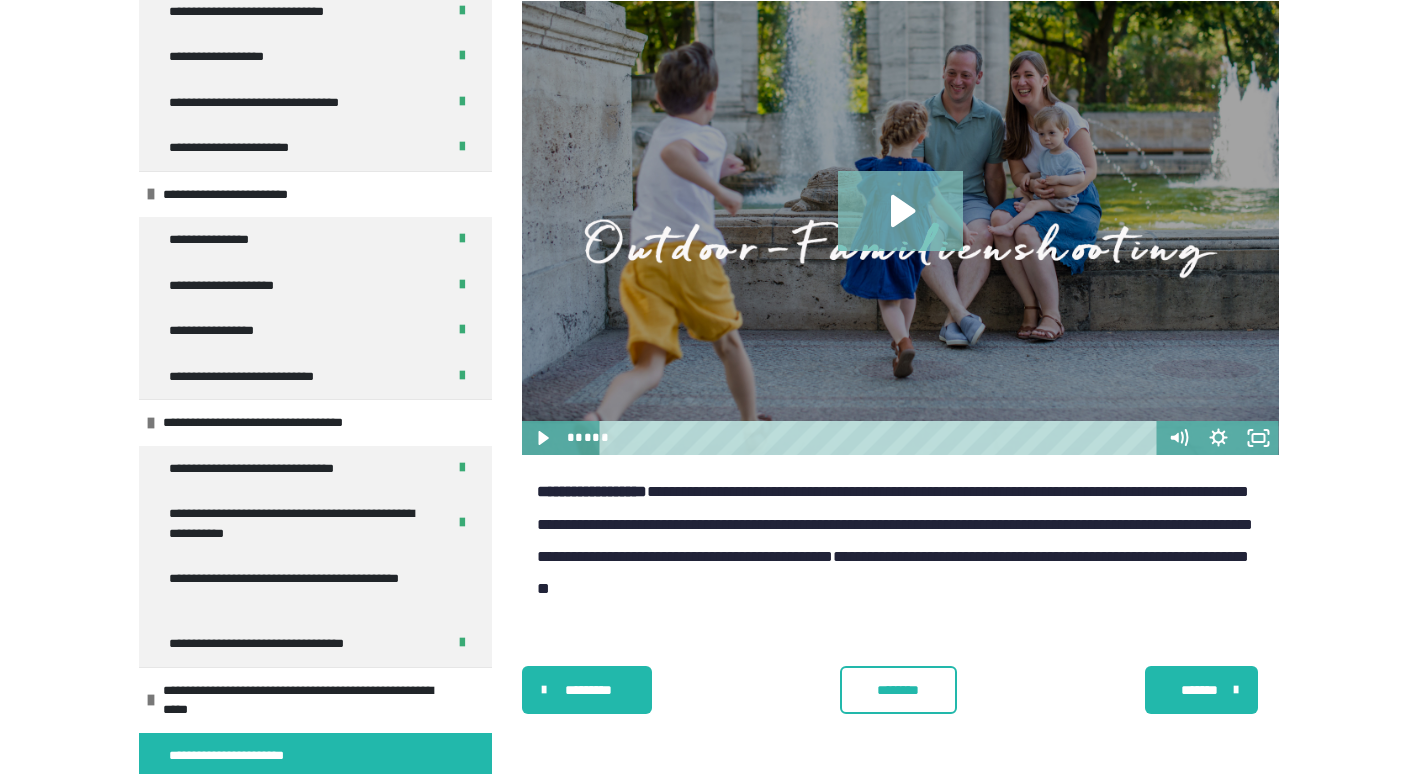 click 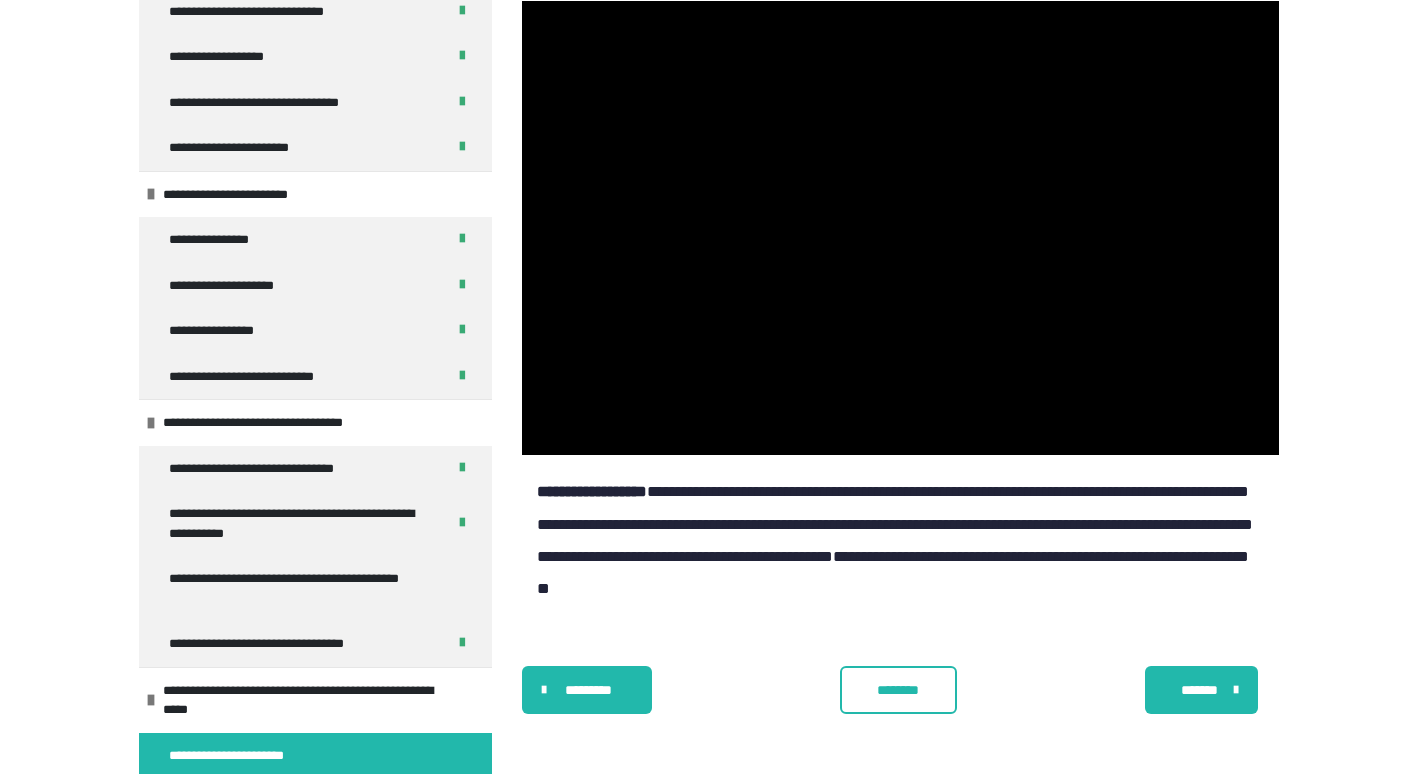 type 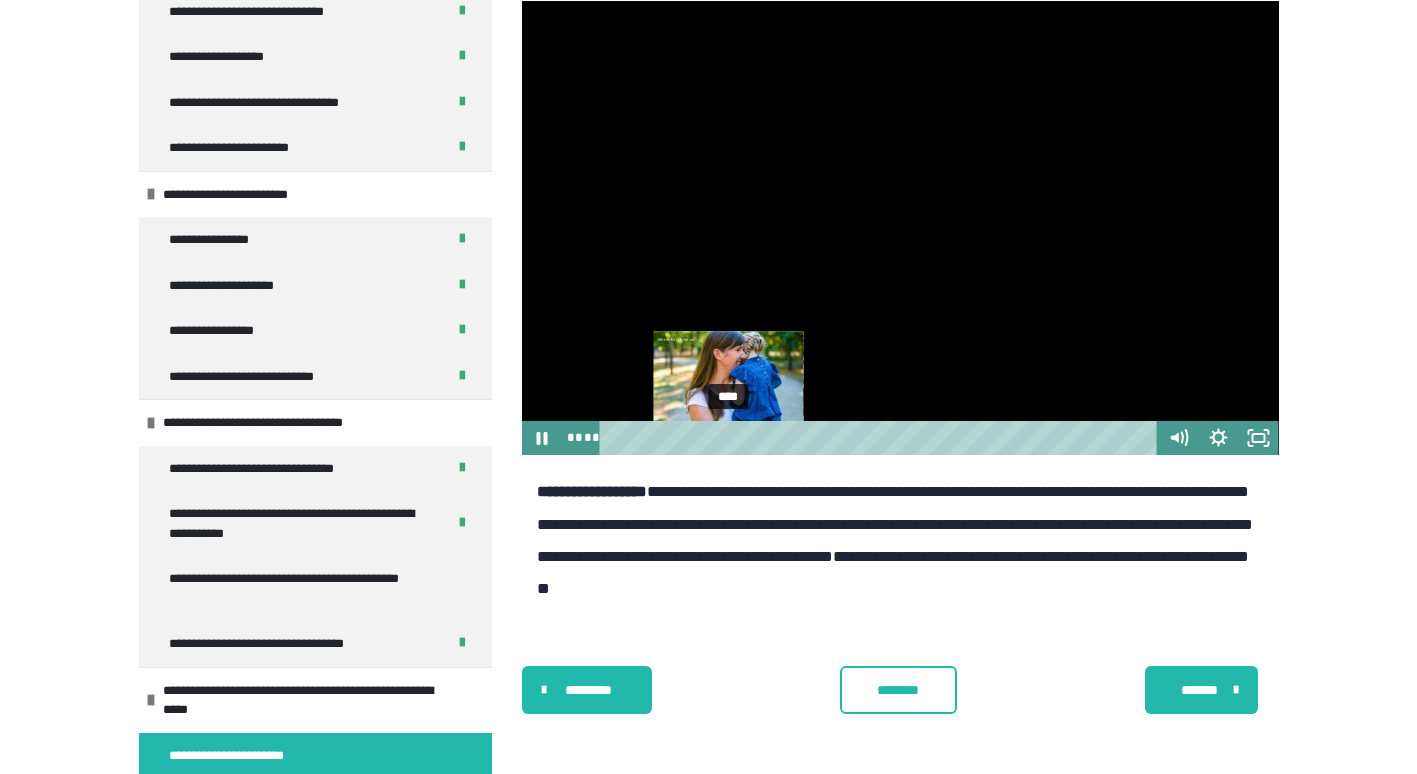 click on "****" at bounding box center [881, 438] 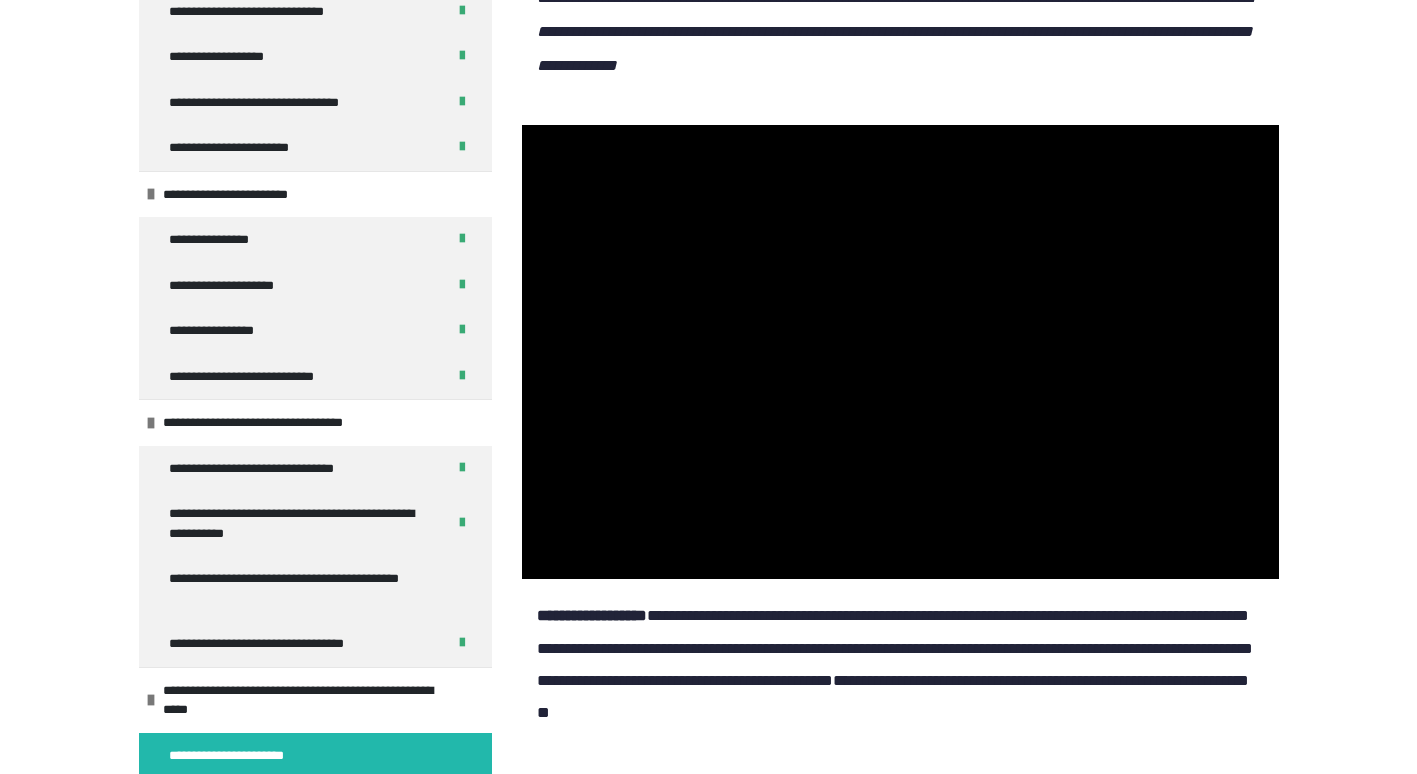 scroll, scrollTop: 678, scrollLeft: 0, axis: vertical 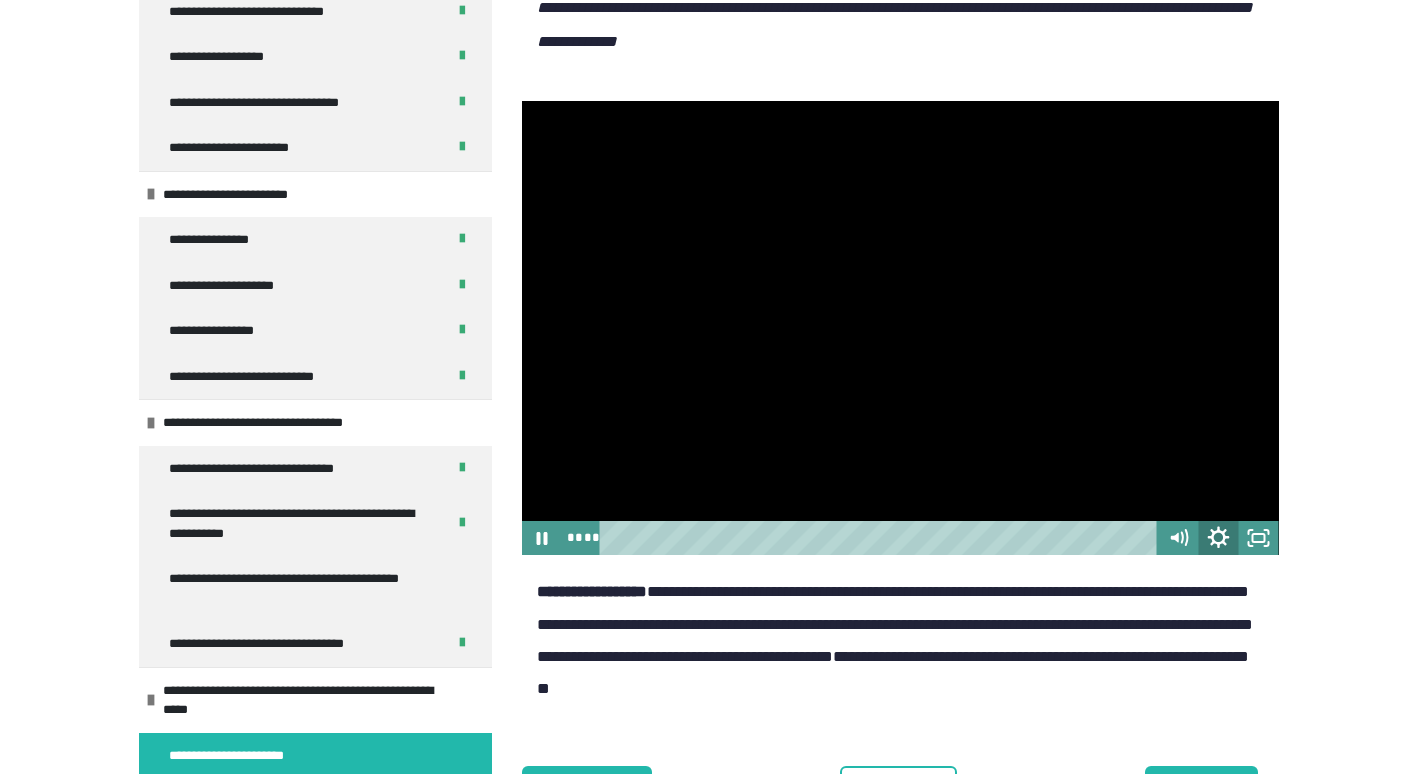 click 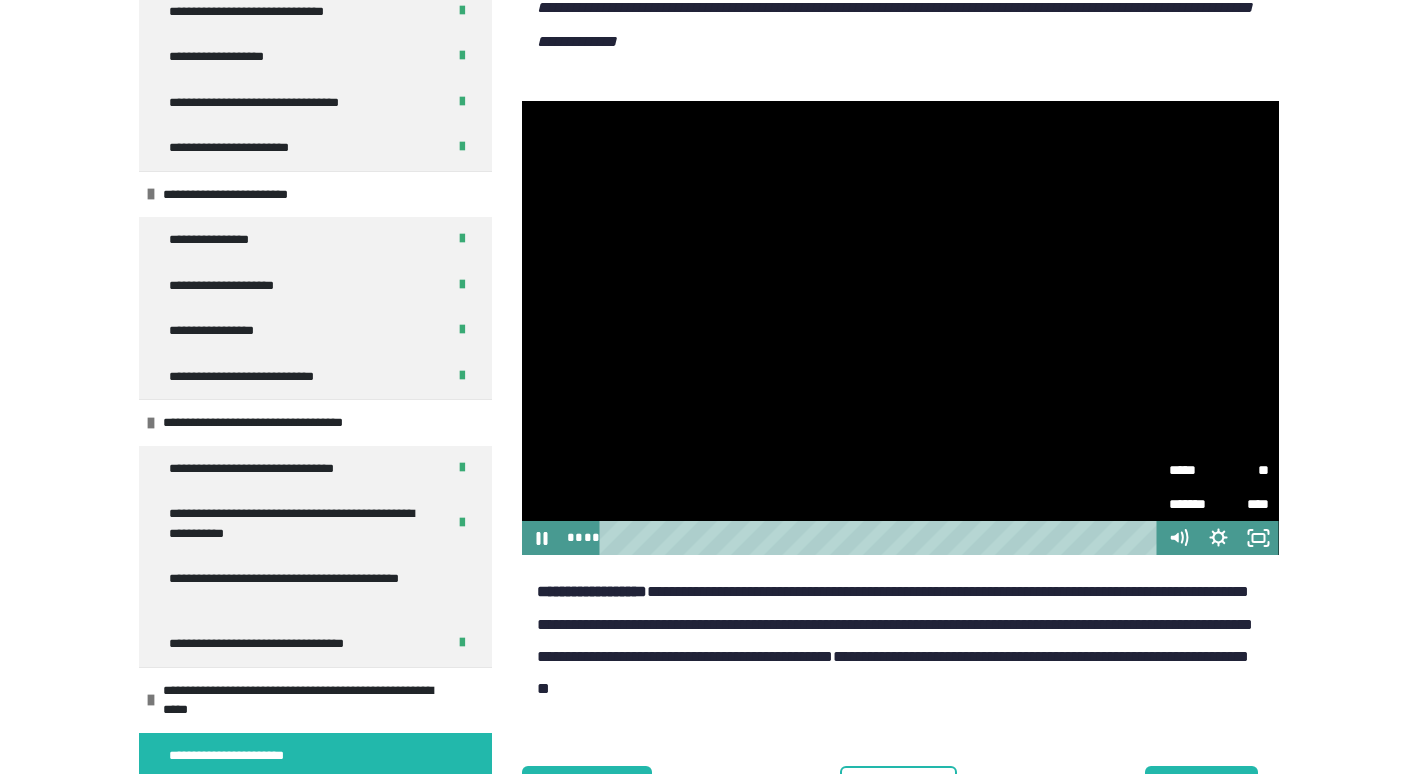click on "**" at bounding box center (1244, 470) 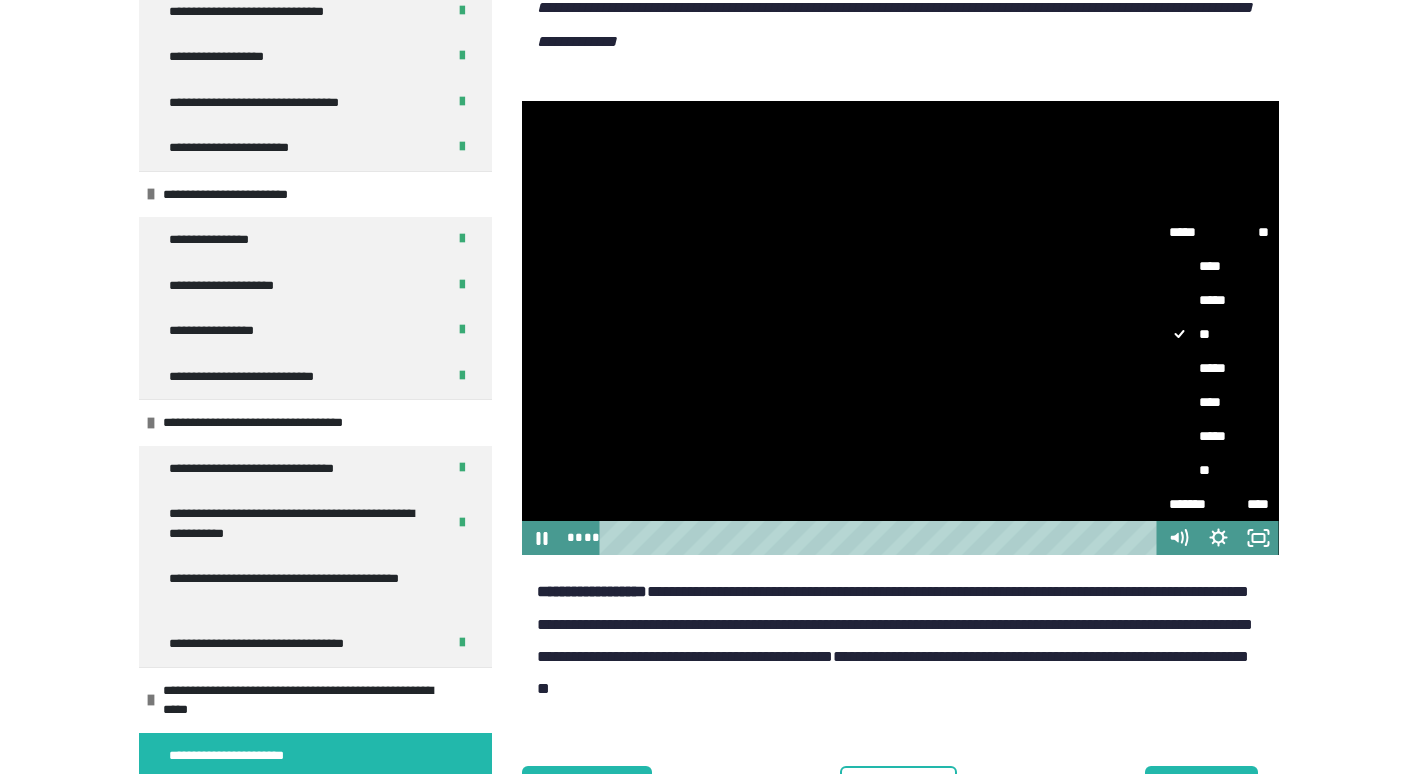 click on "*****" at bounding box center [1219, 368] 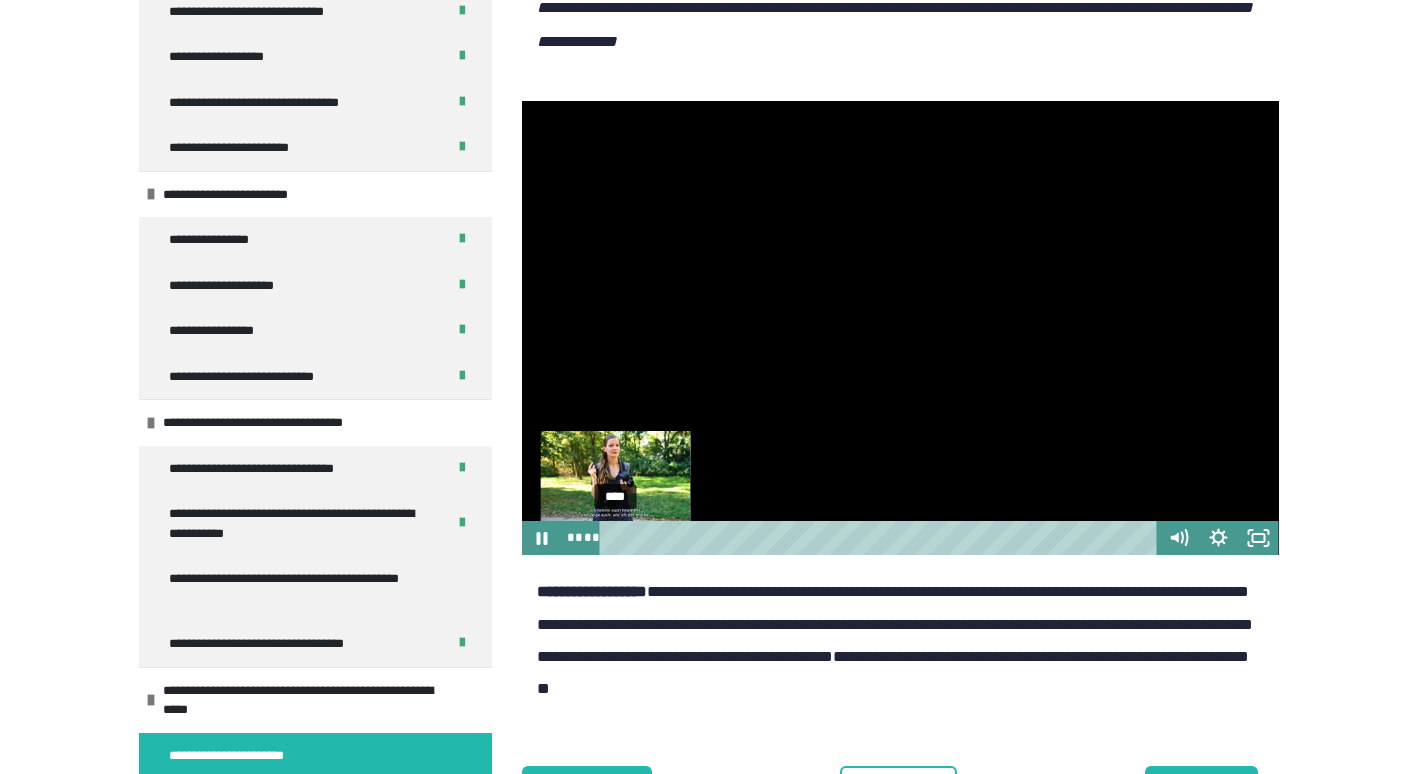 drag, startPoint x: 761, startPoint y: 607, endPoint x: 611, endPoint y: 604, distance: 150.03 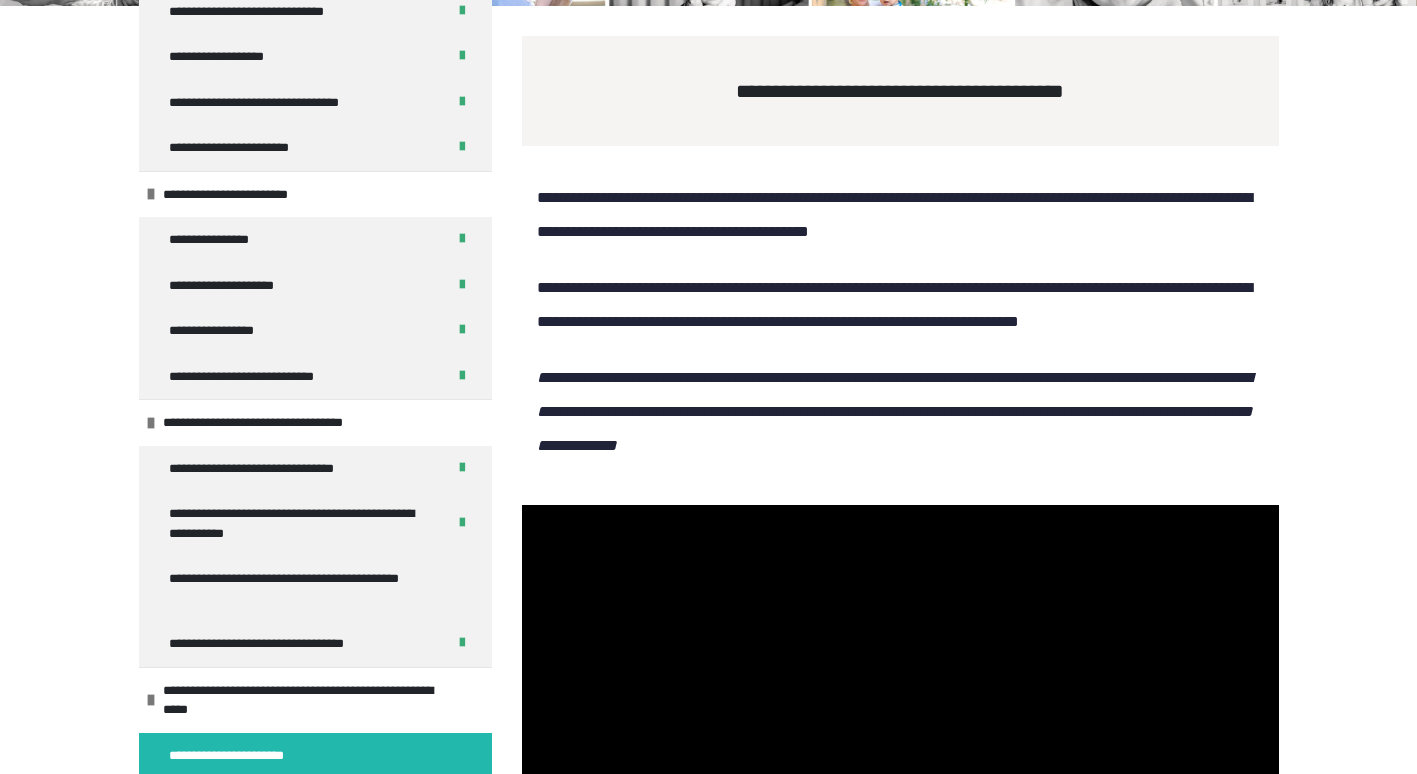scroll, scrollTop: 0, scrollLeft: 0, axis: both 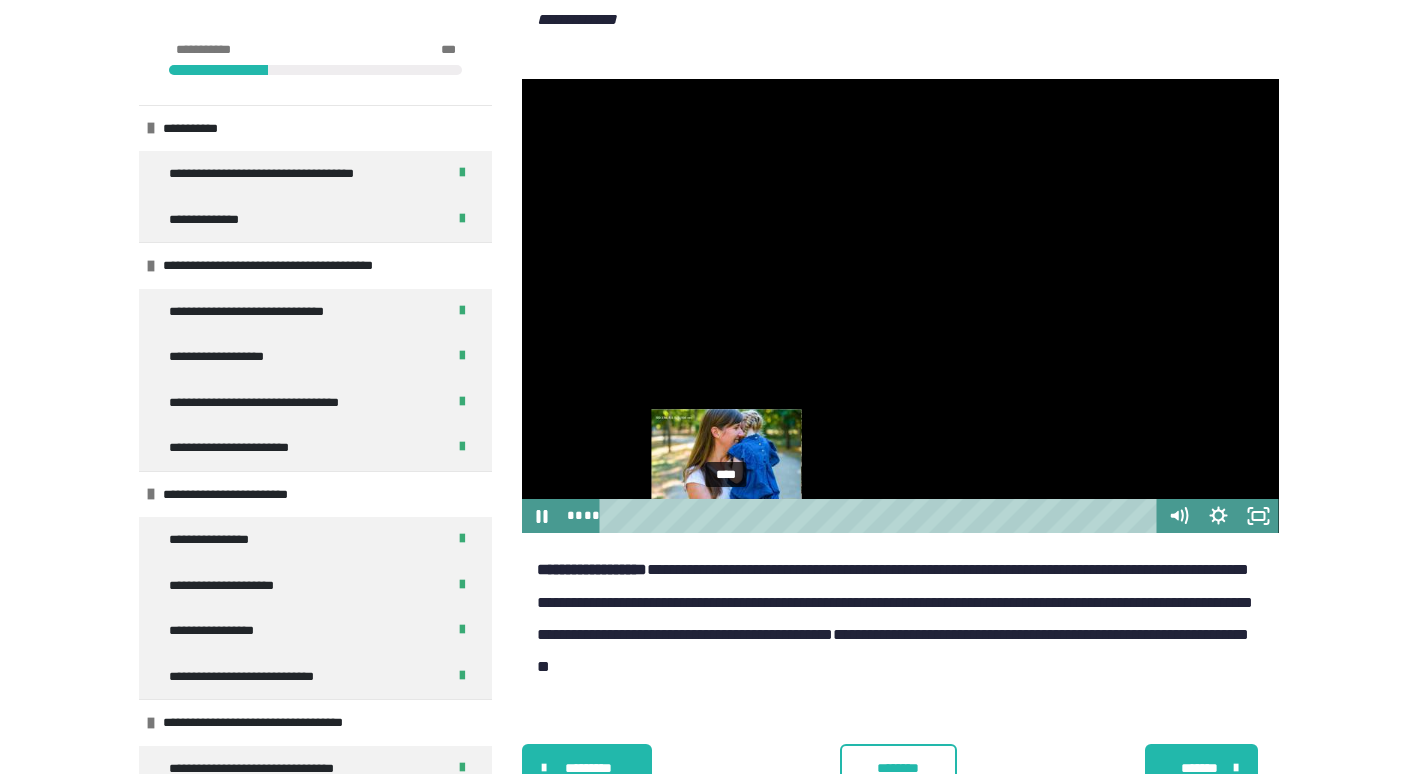 click at bounding box center [726, 516] 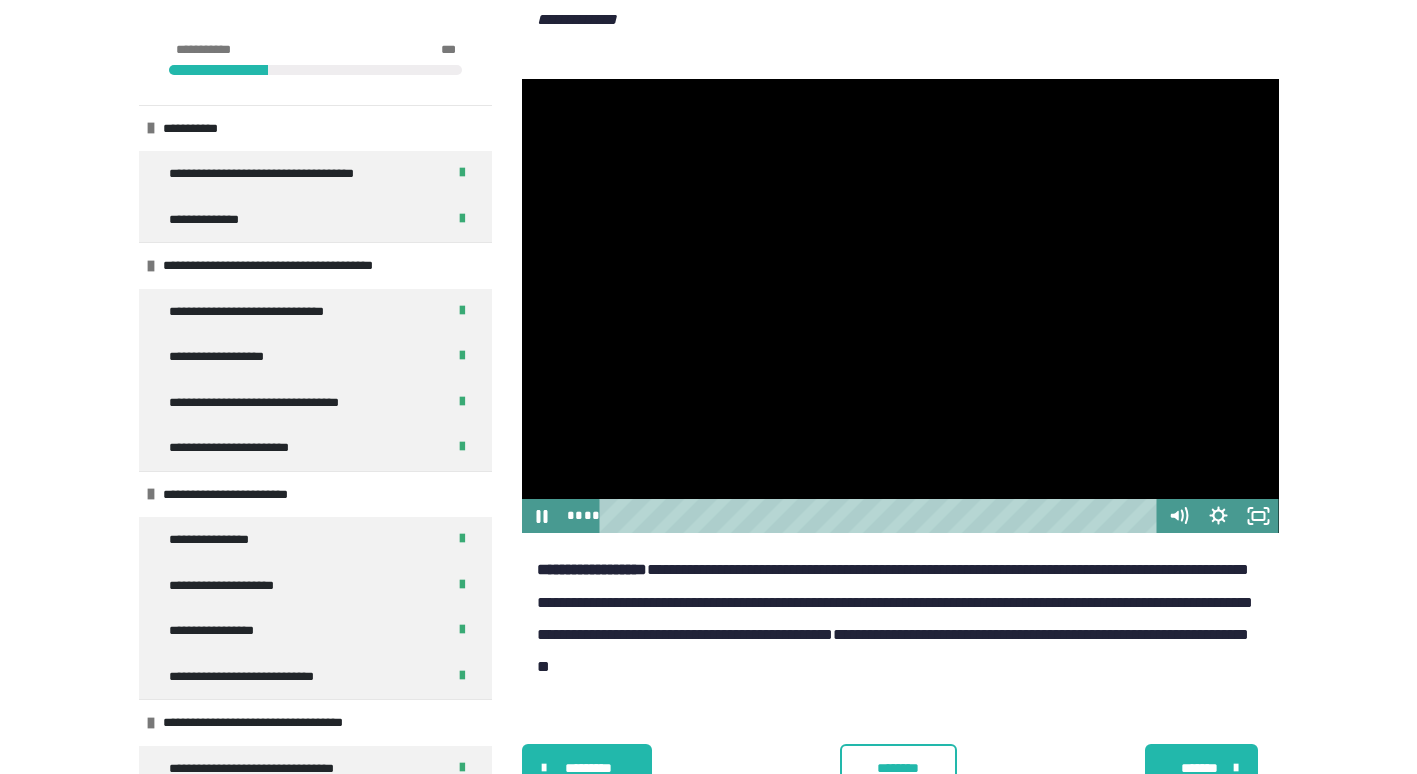 click at bounding box center (900, 306) 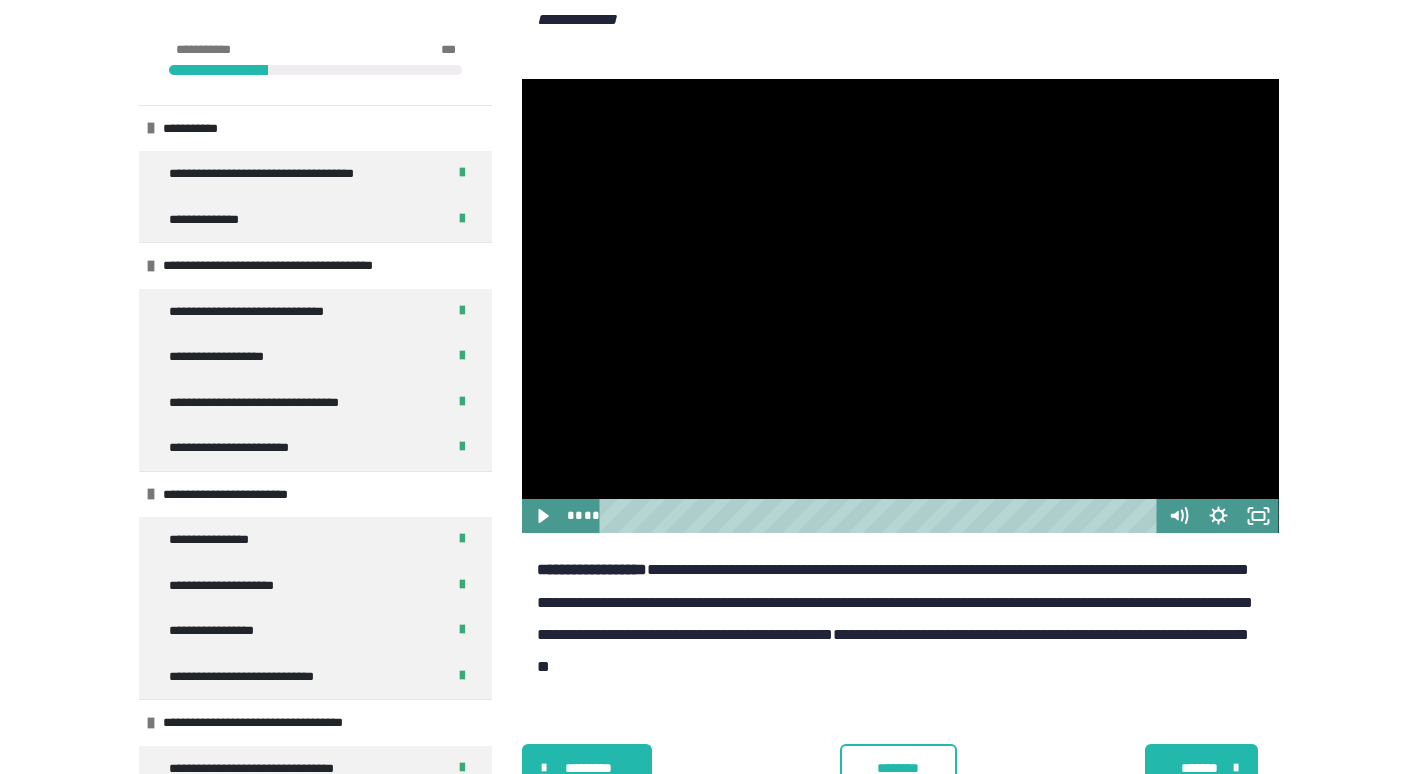click at bounding box center (900, 306) 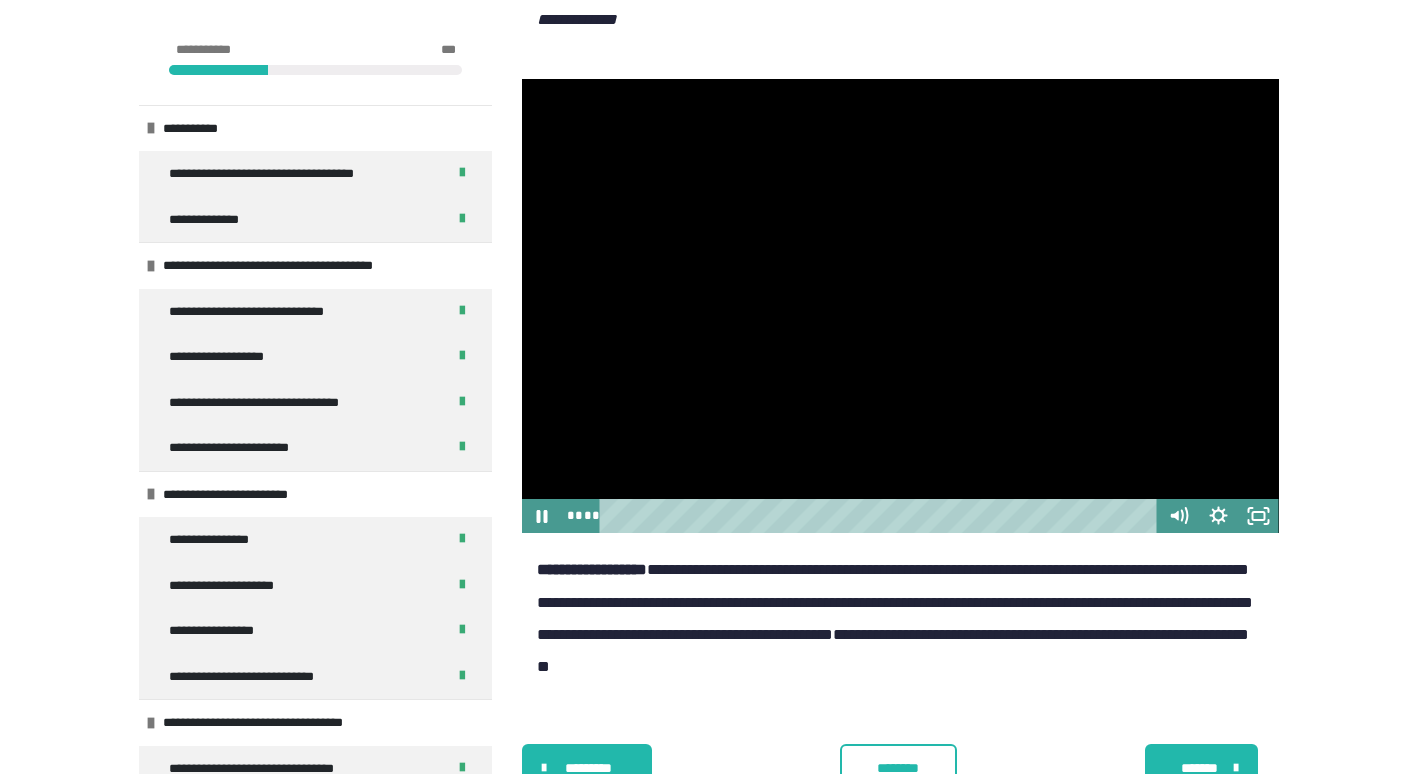 click at bounding box center (900, 306) 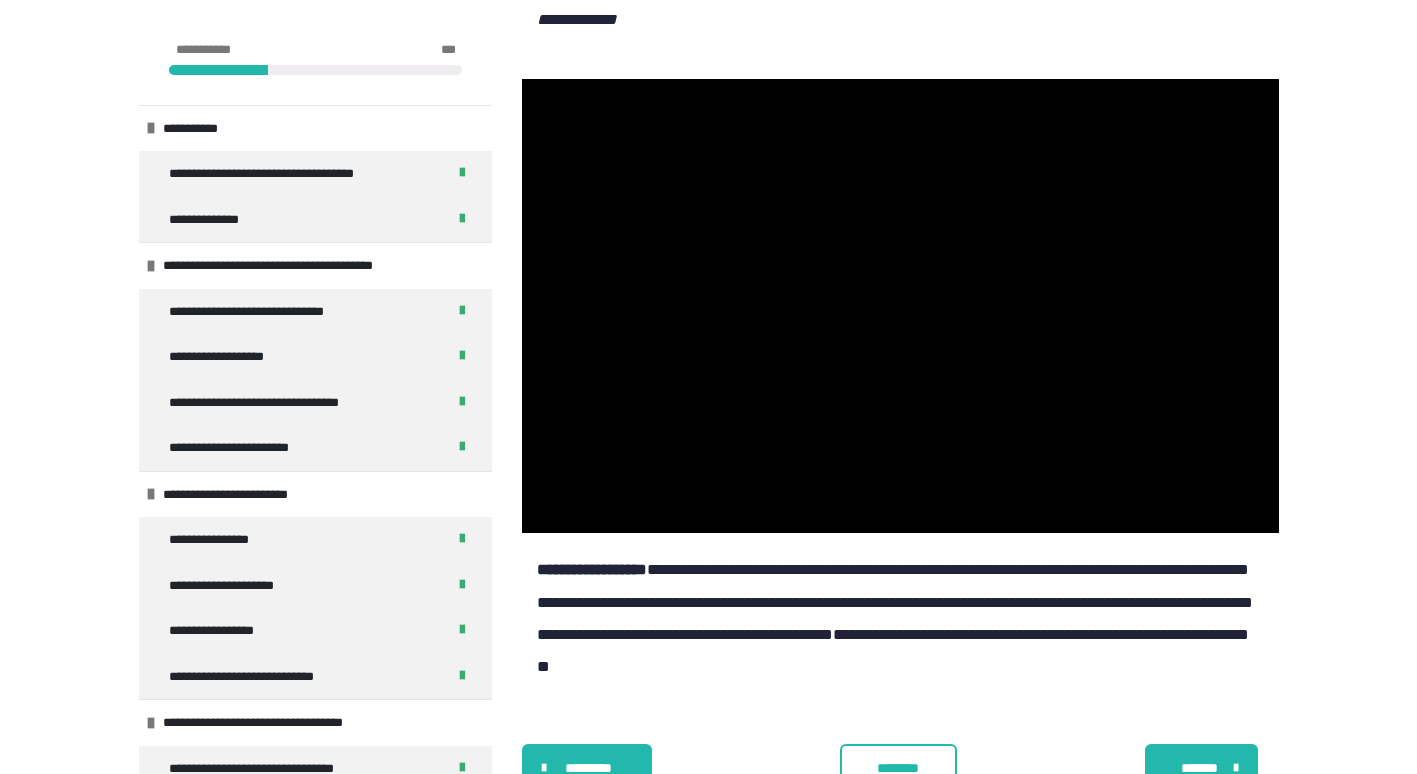 click at bounding box center (900, 306) 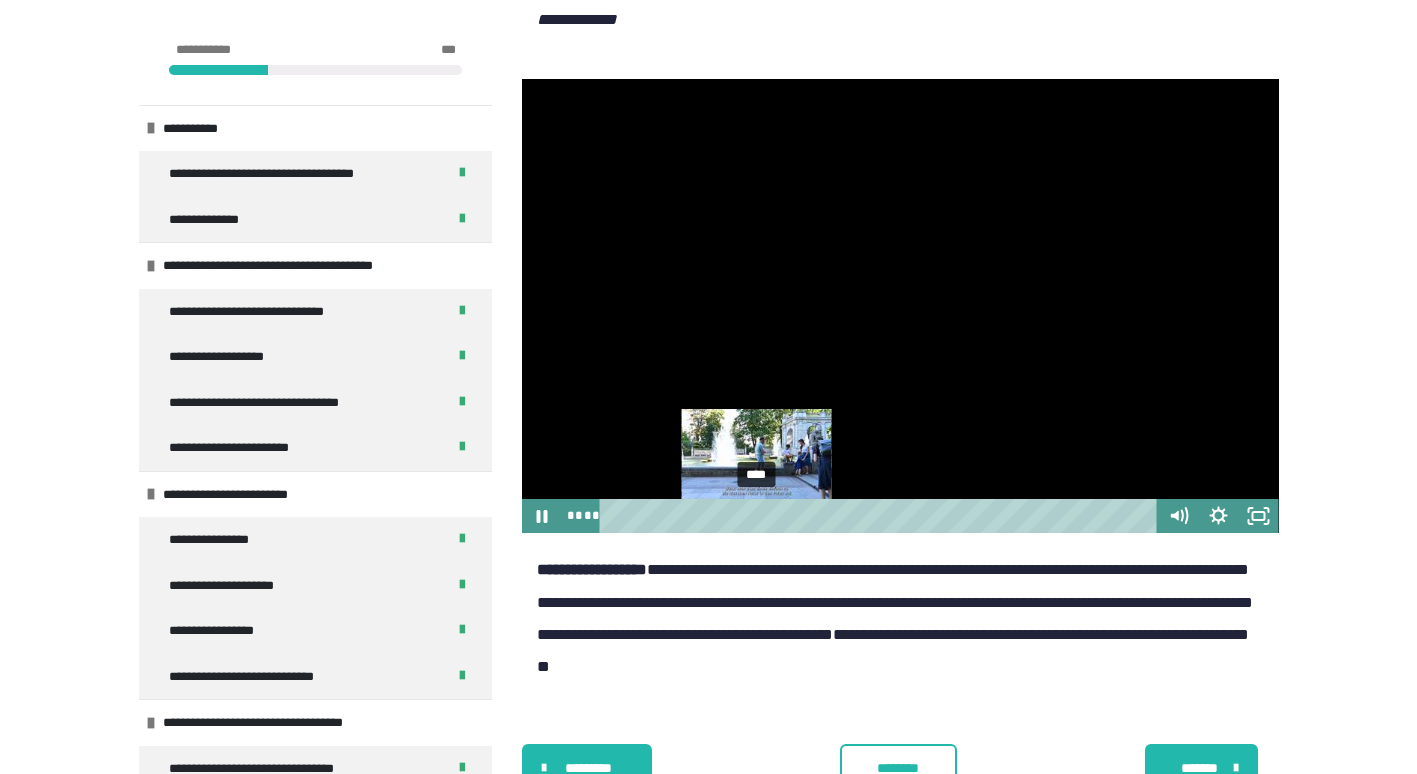 click on "****" at bounding box center [881, 516] 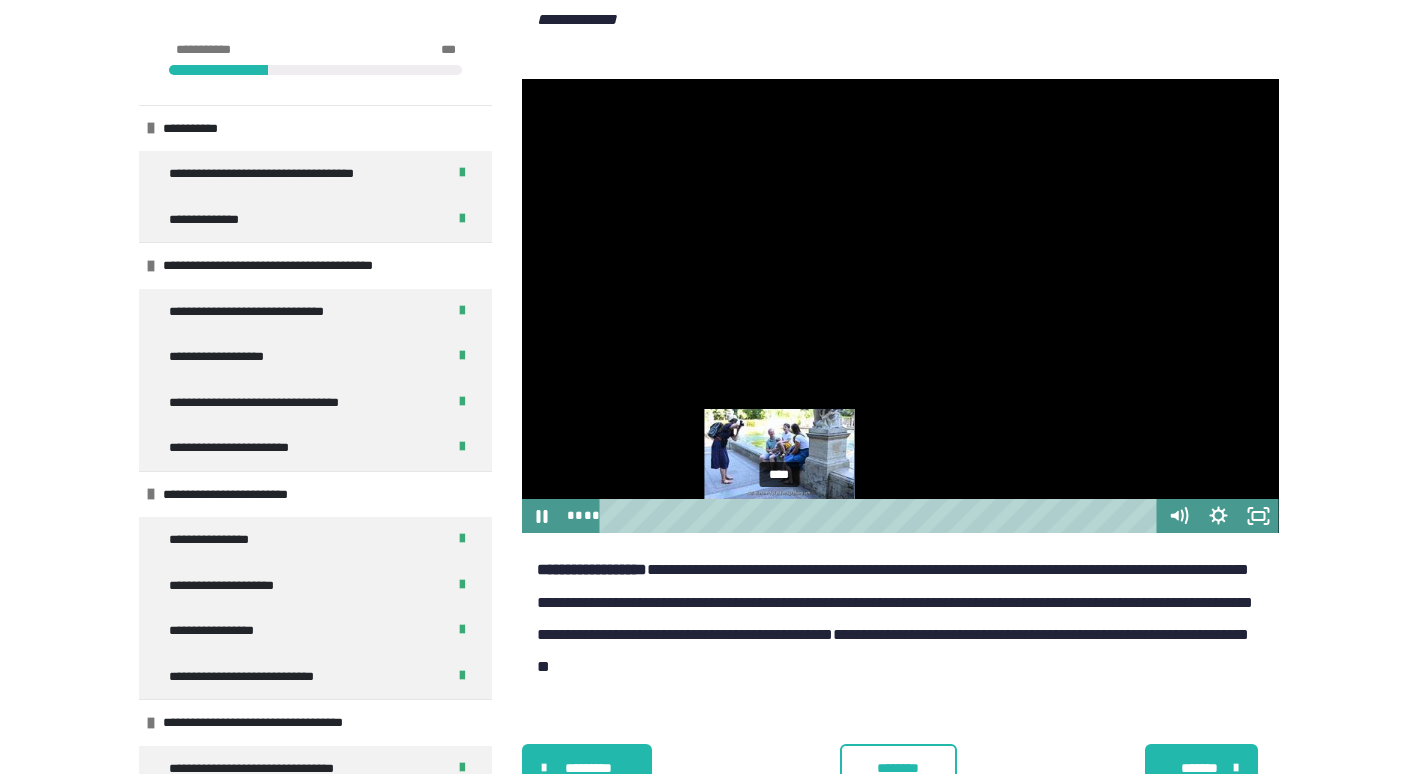 drag, startPoint x: 767, startPoint y: 586, endPoint x: 780, endPoint y: 586, distance: 13 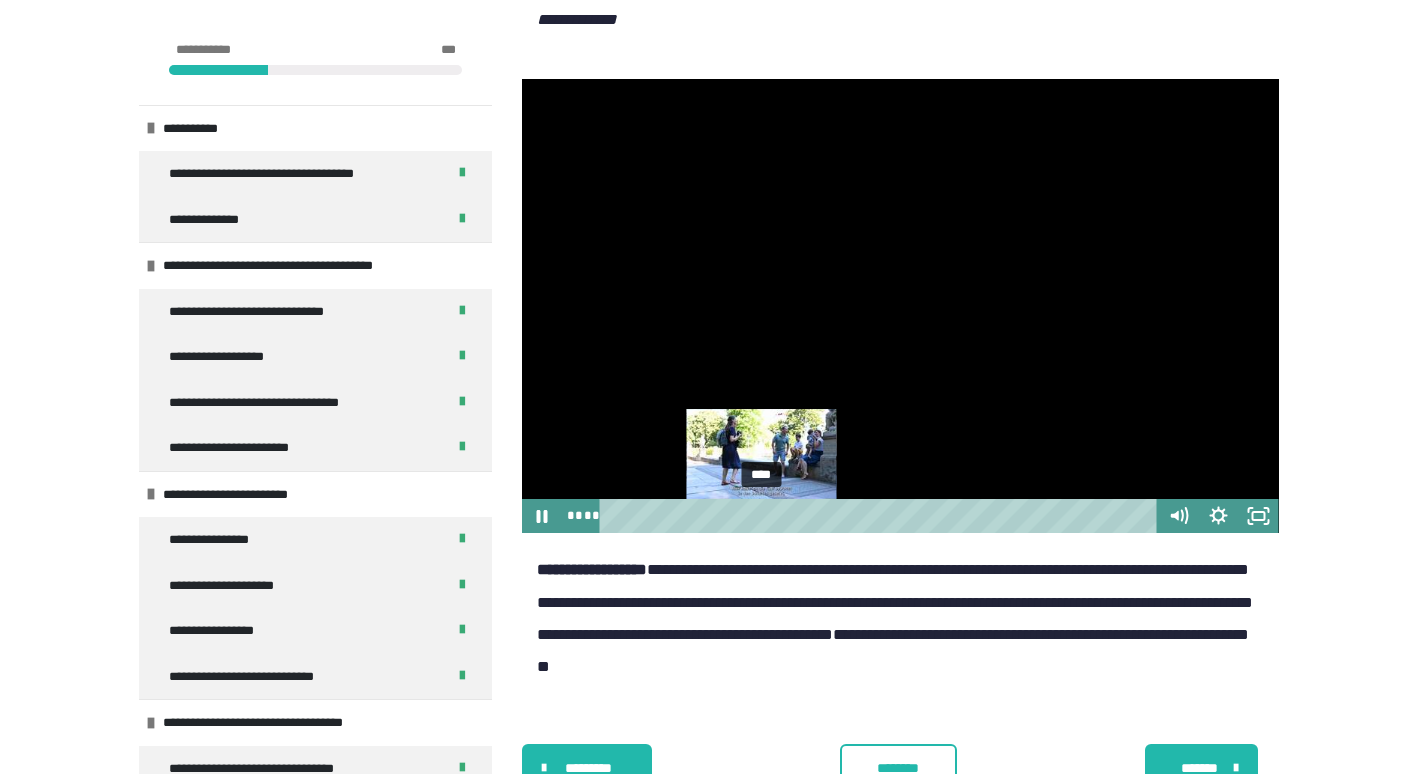 drag, startPoint x: 778, startPoint y: 583, endPoint x: 762, endPoint y: 587, distance: 16.492422 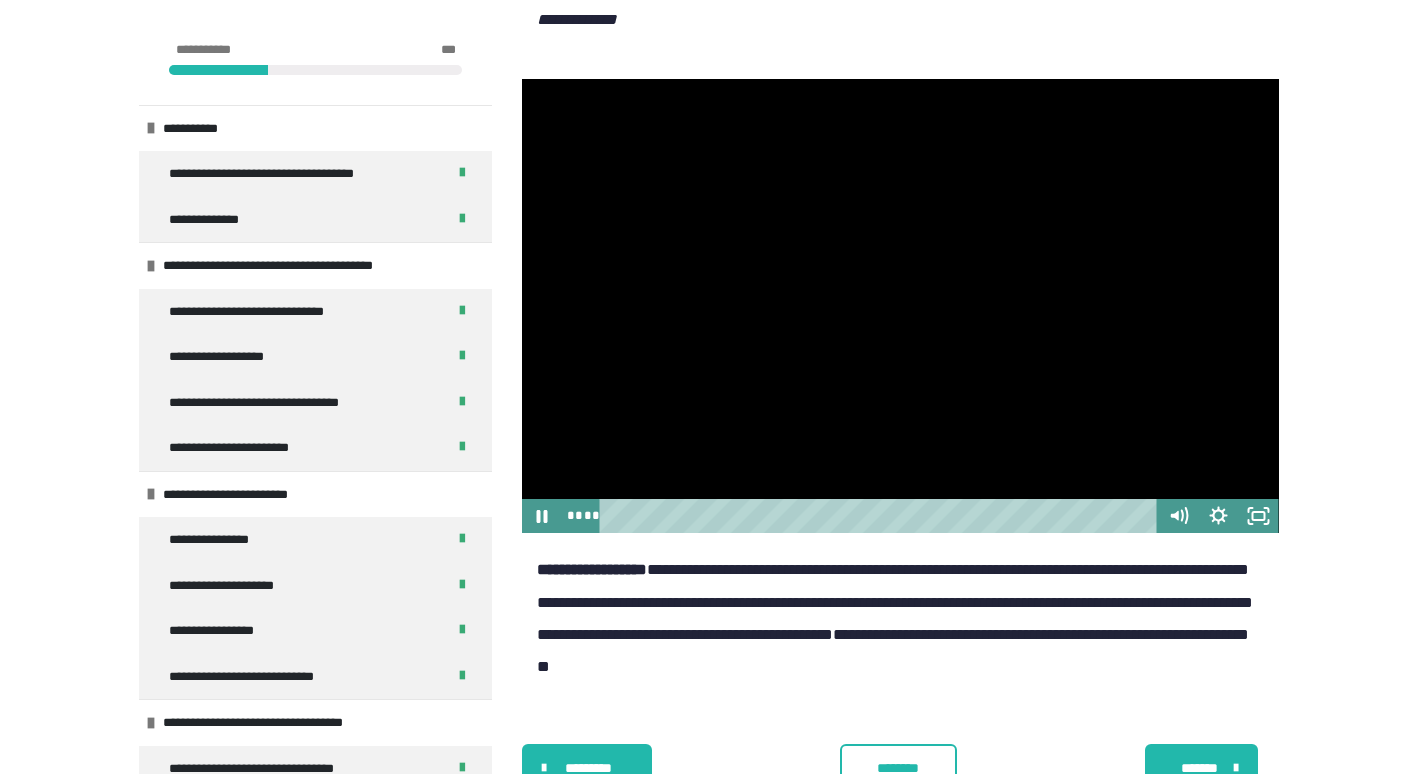 scroll, scrollTop: 600, scrollLeft: 0, axis: vertical 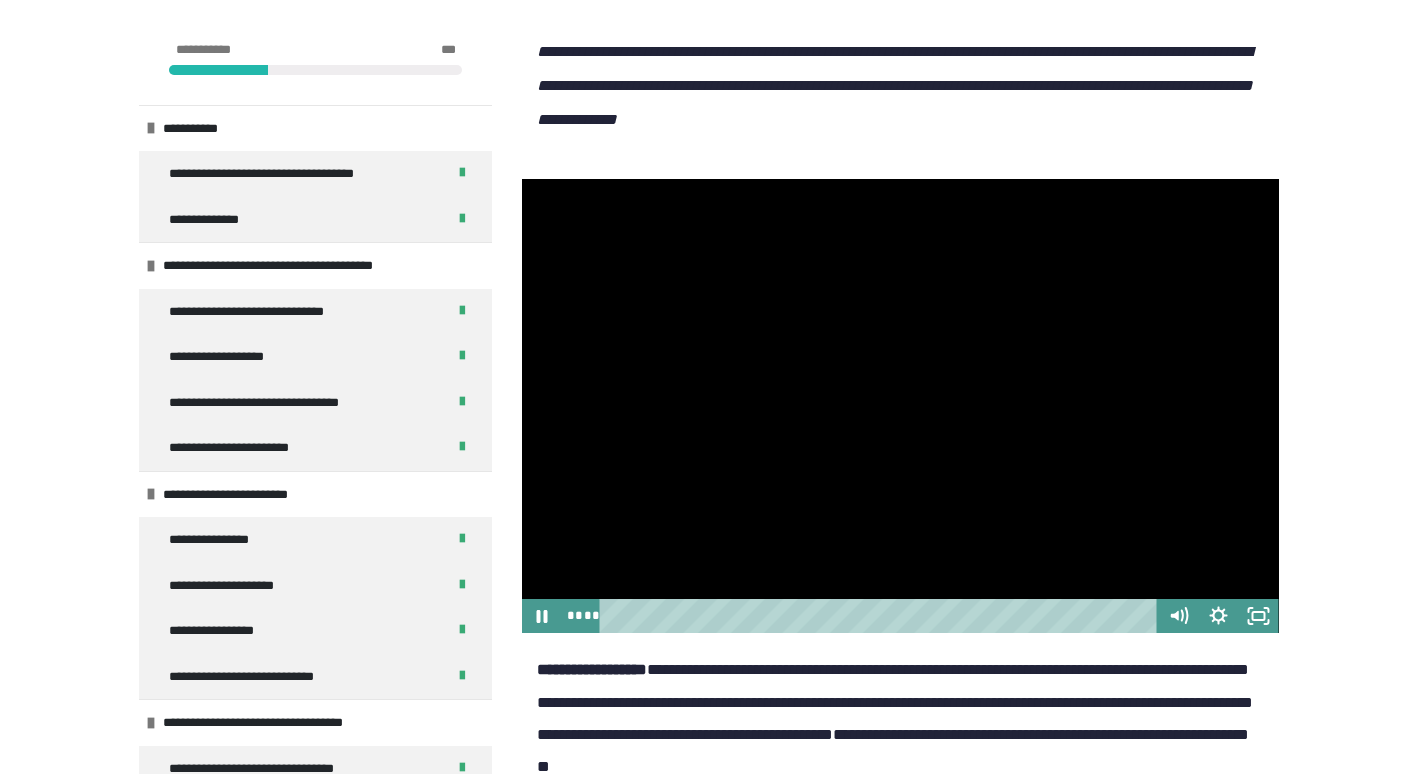 click at bounding box center (900, 406) 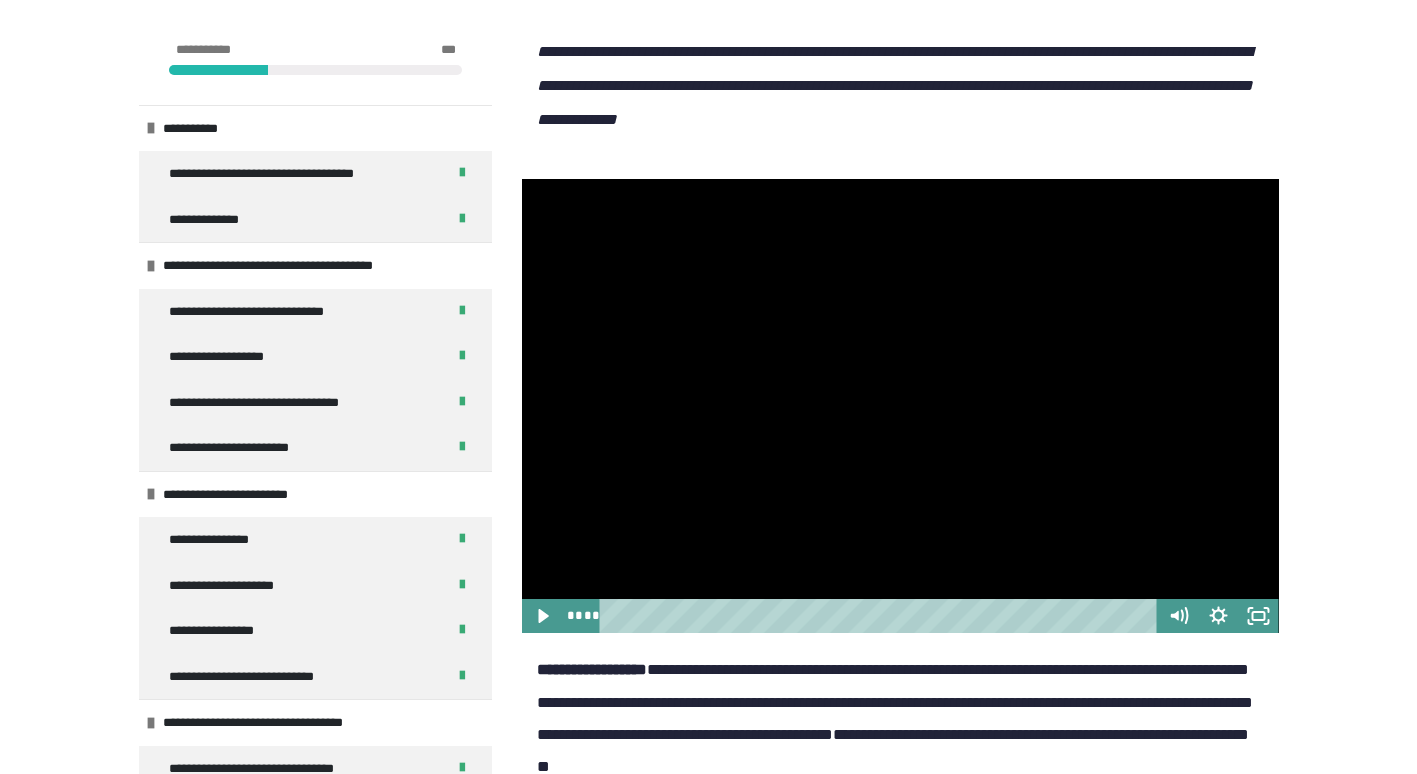click at bounding box center [900, 406] 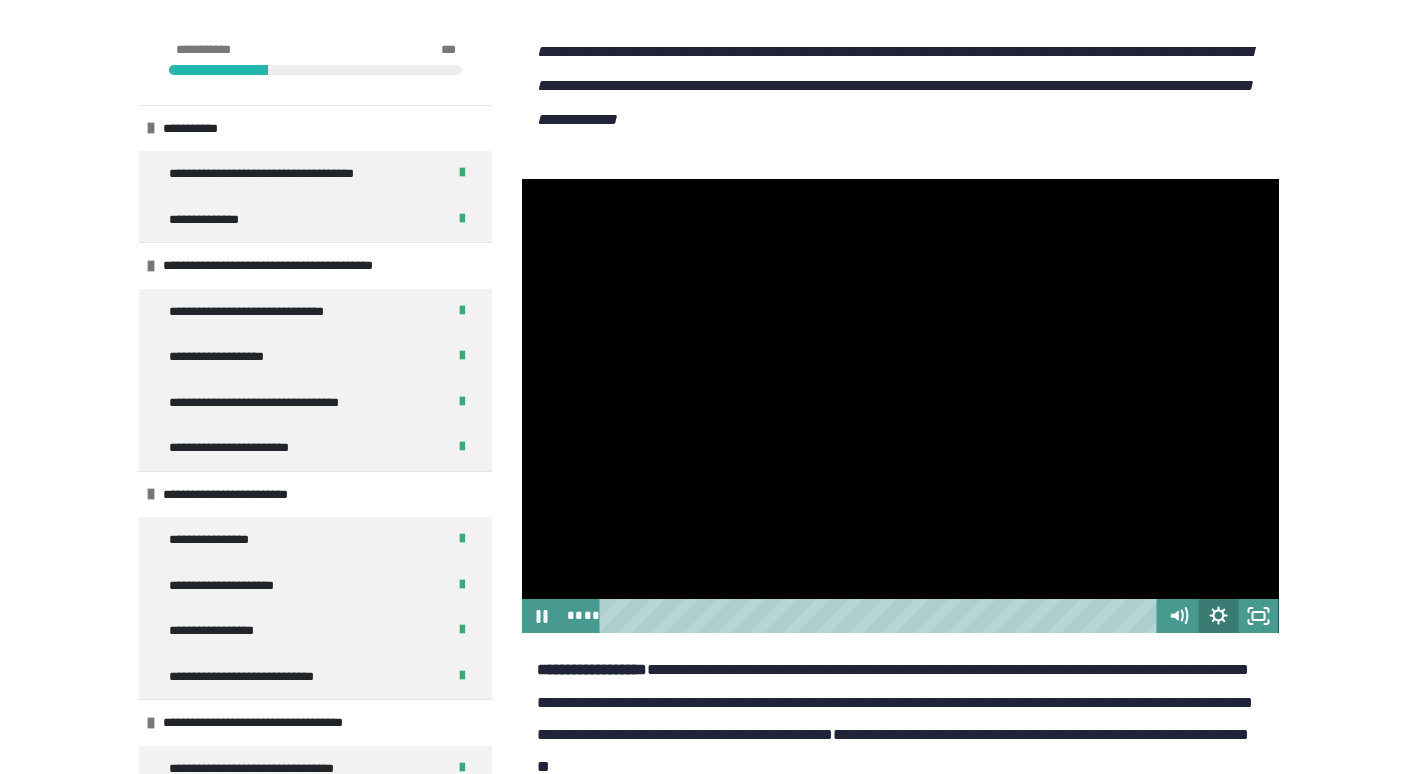 click 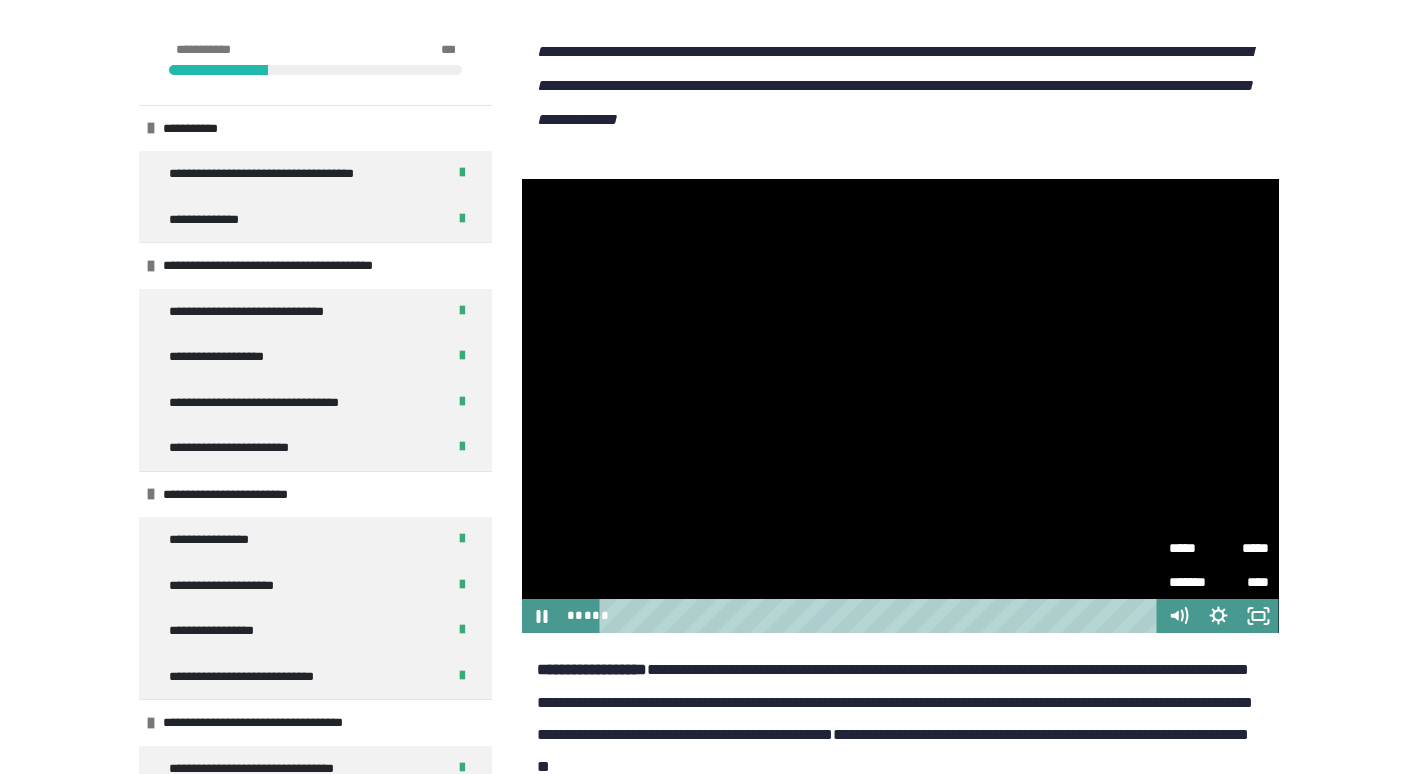 click on "*****" at bounding box center (1244, 542) 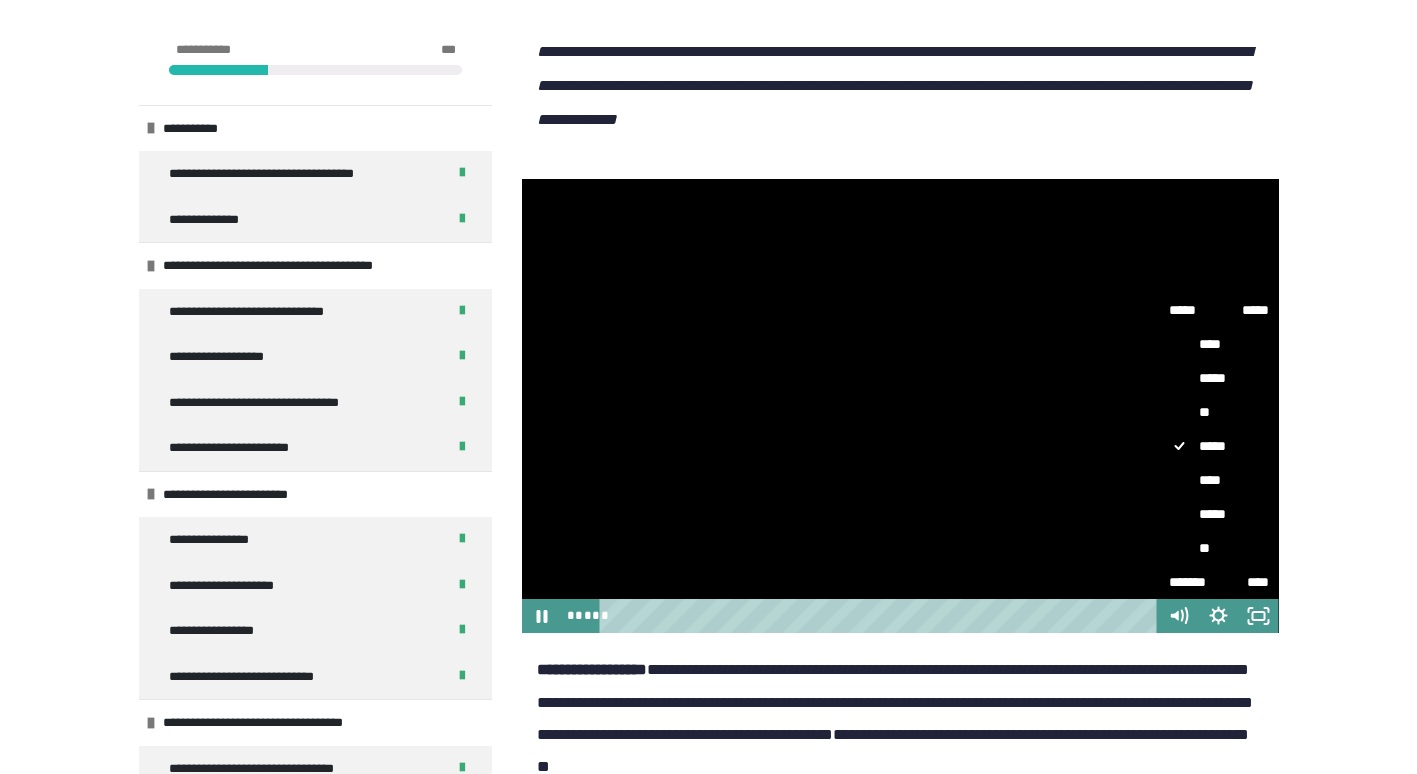 click on "****" at bounding box center (1219, 480) 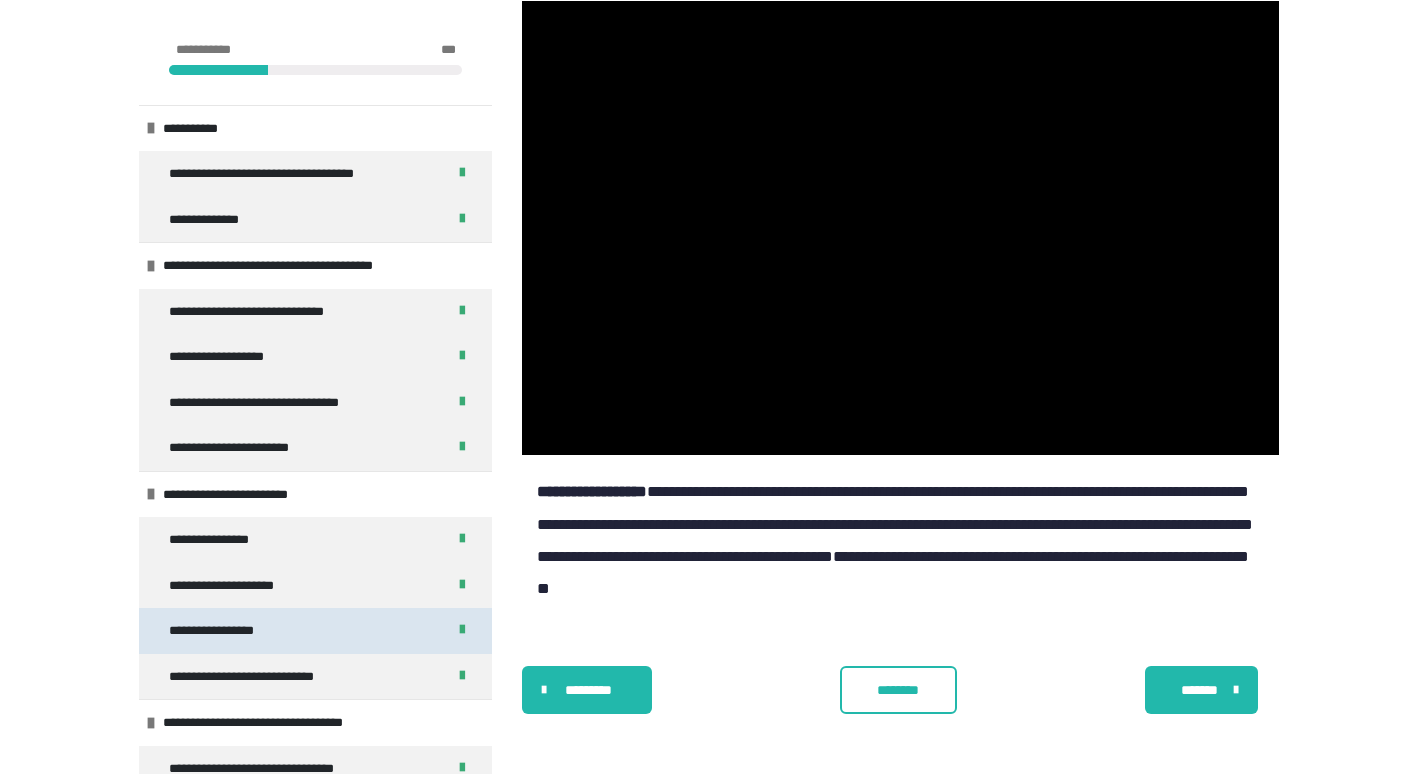 scroll, scrollTop: 878, scrollLeft: 0, axis: vertical 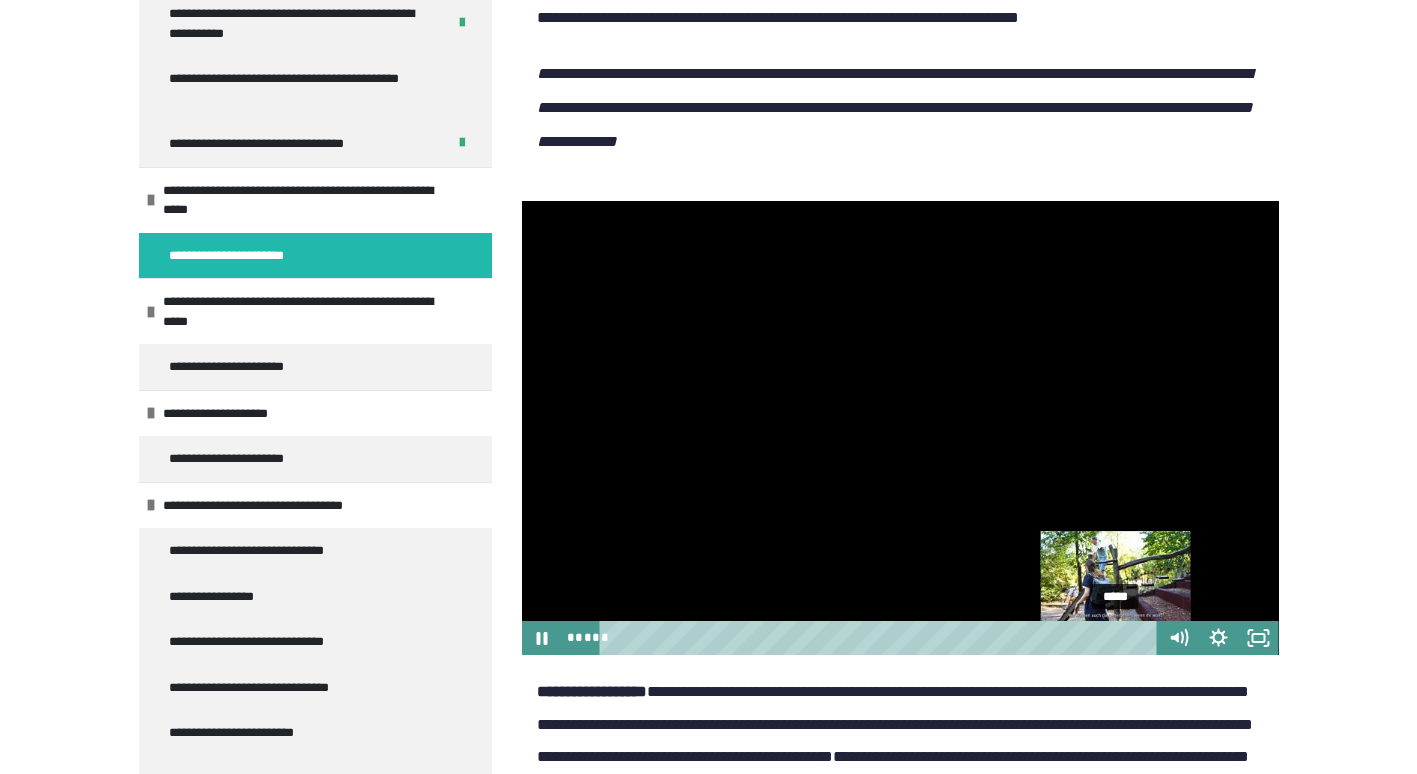 click on "*****" at bounding box center [881, 638] 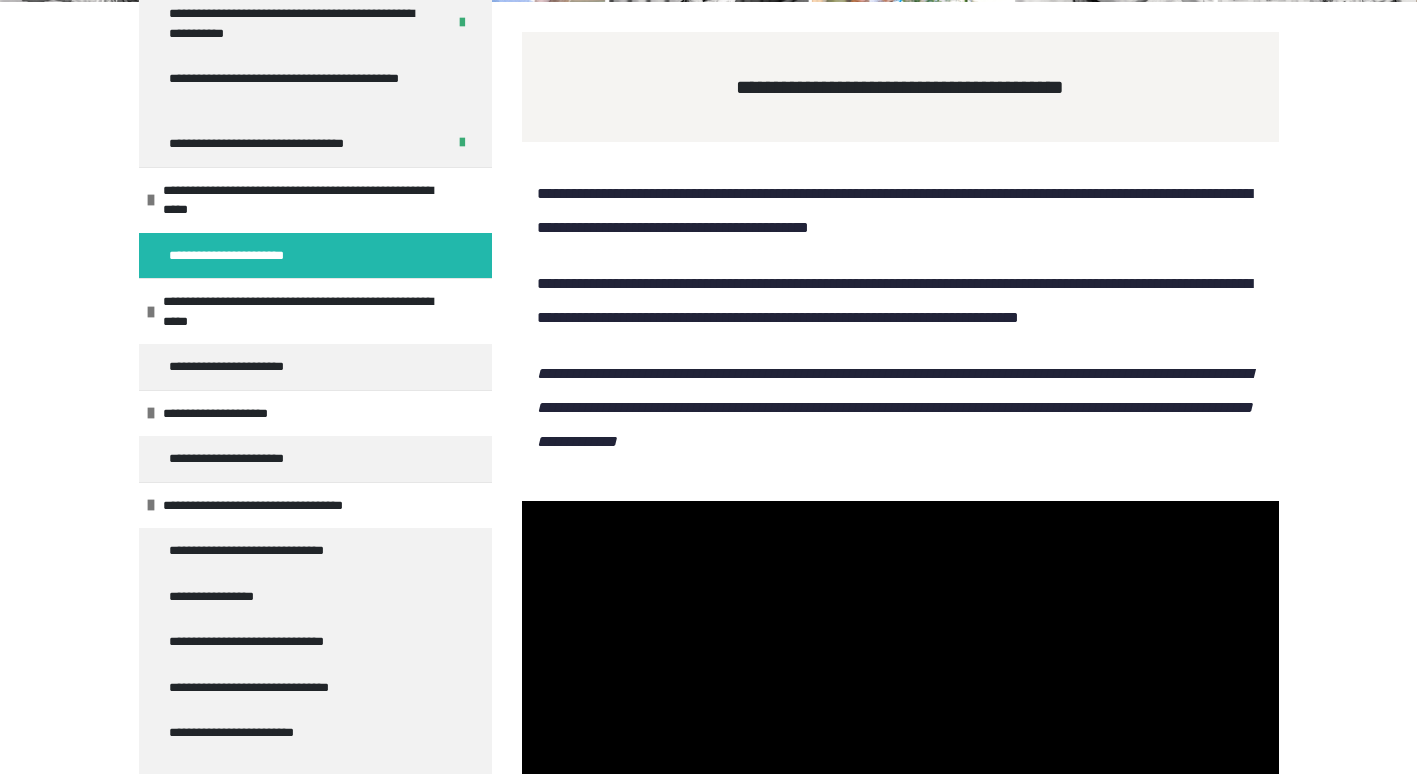 scroll, scrollTop: 878, scrollLeft: 0, axis: vertical 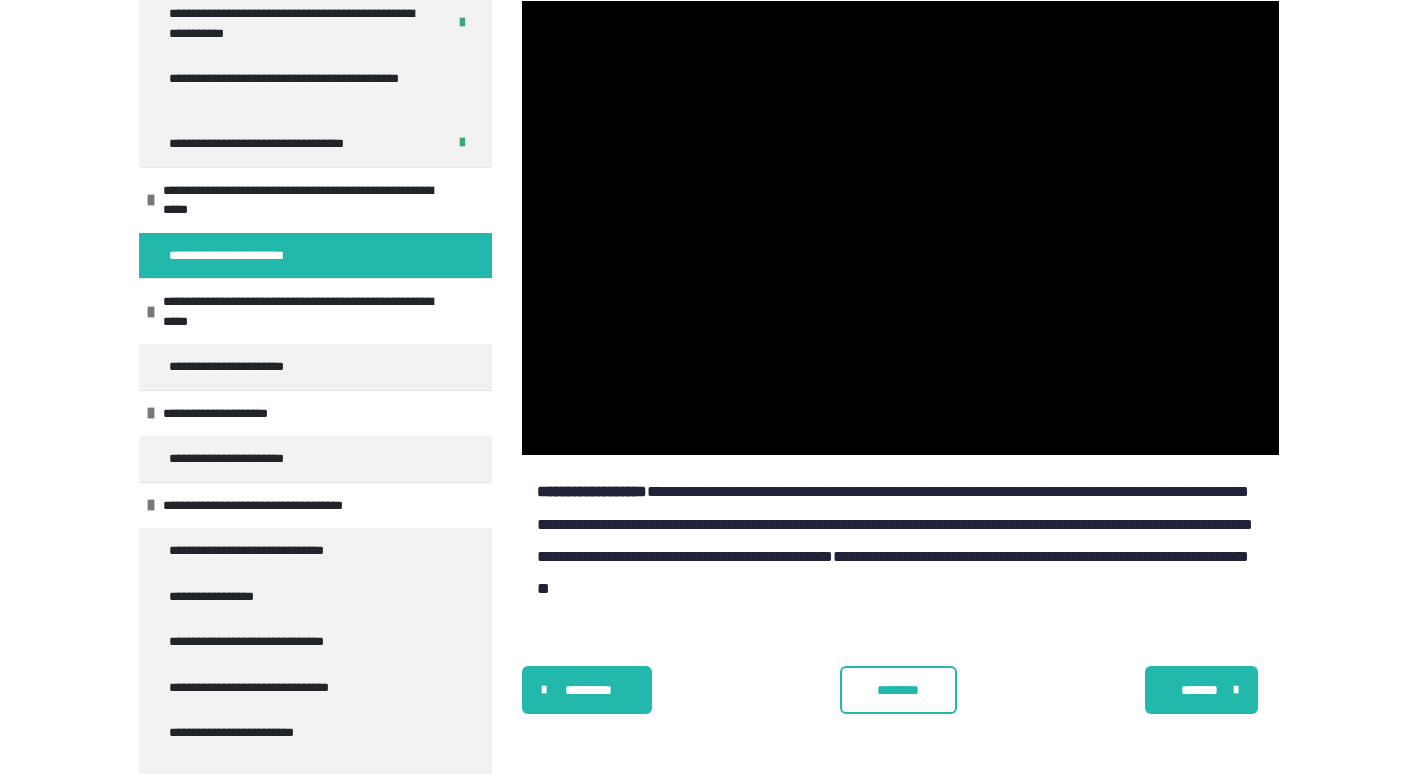 click on "********" at bounding box center [898, 690] 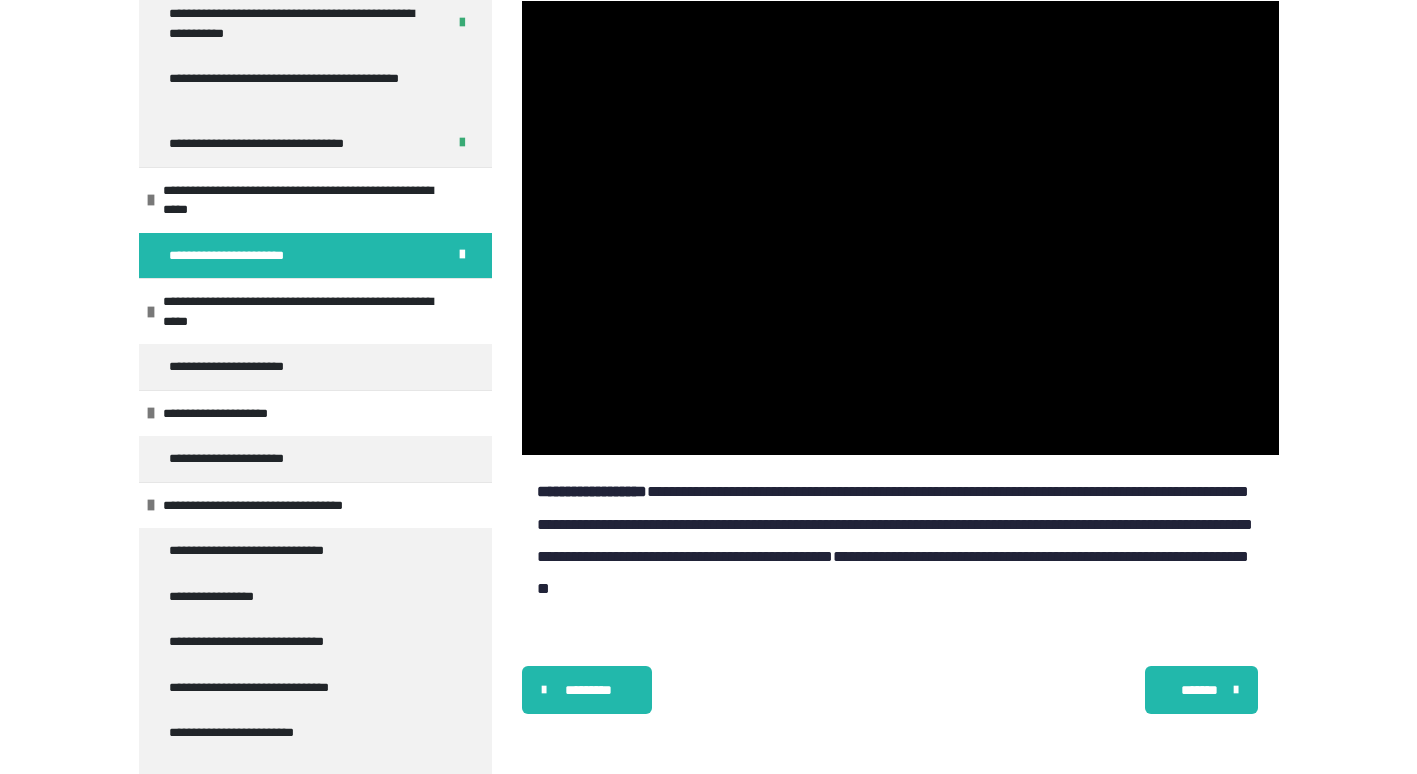 click on "*******" at bounding box center [1202, 690] 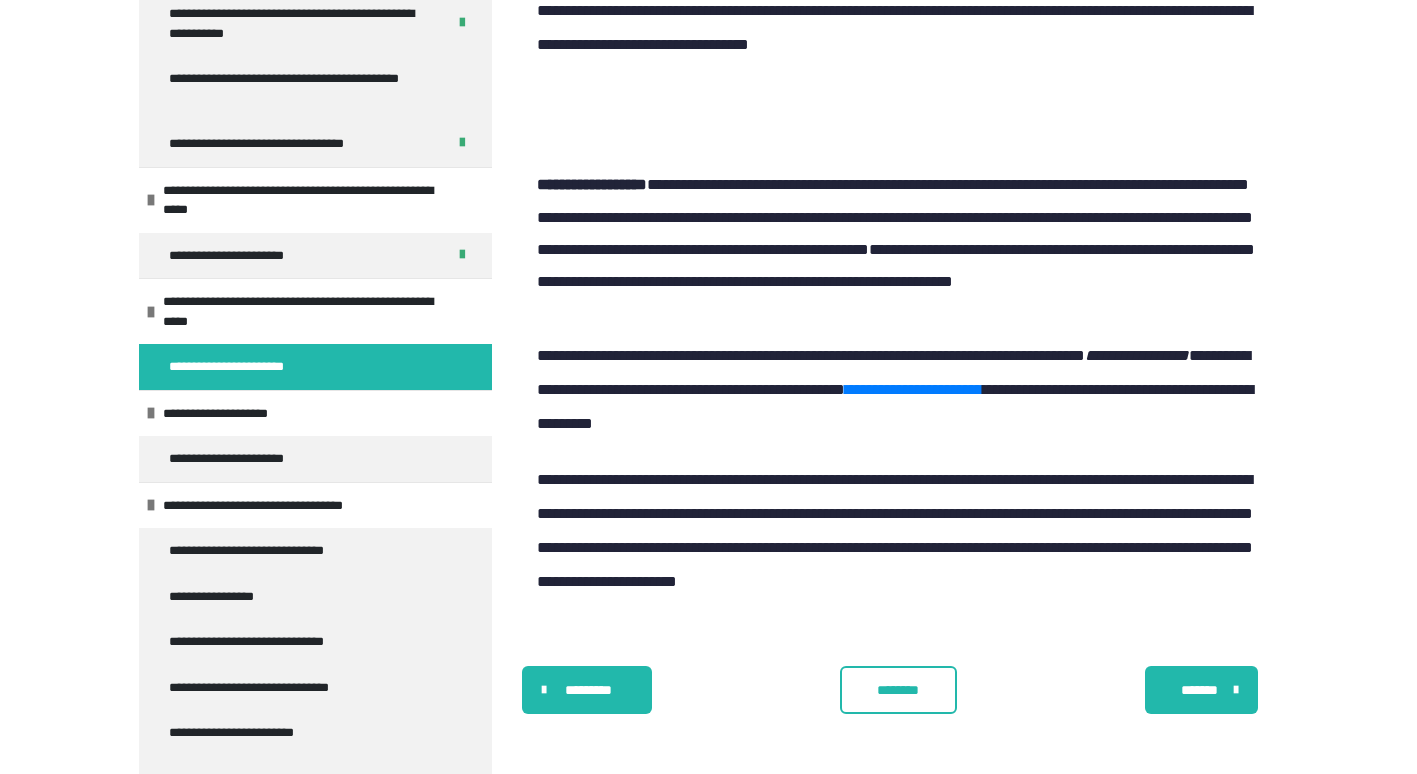 scroll, scrollTop: 775, scrollLeft: 0, axis: vertical 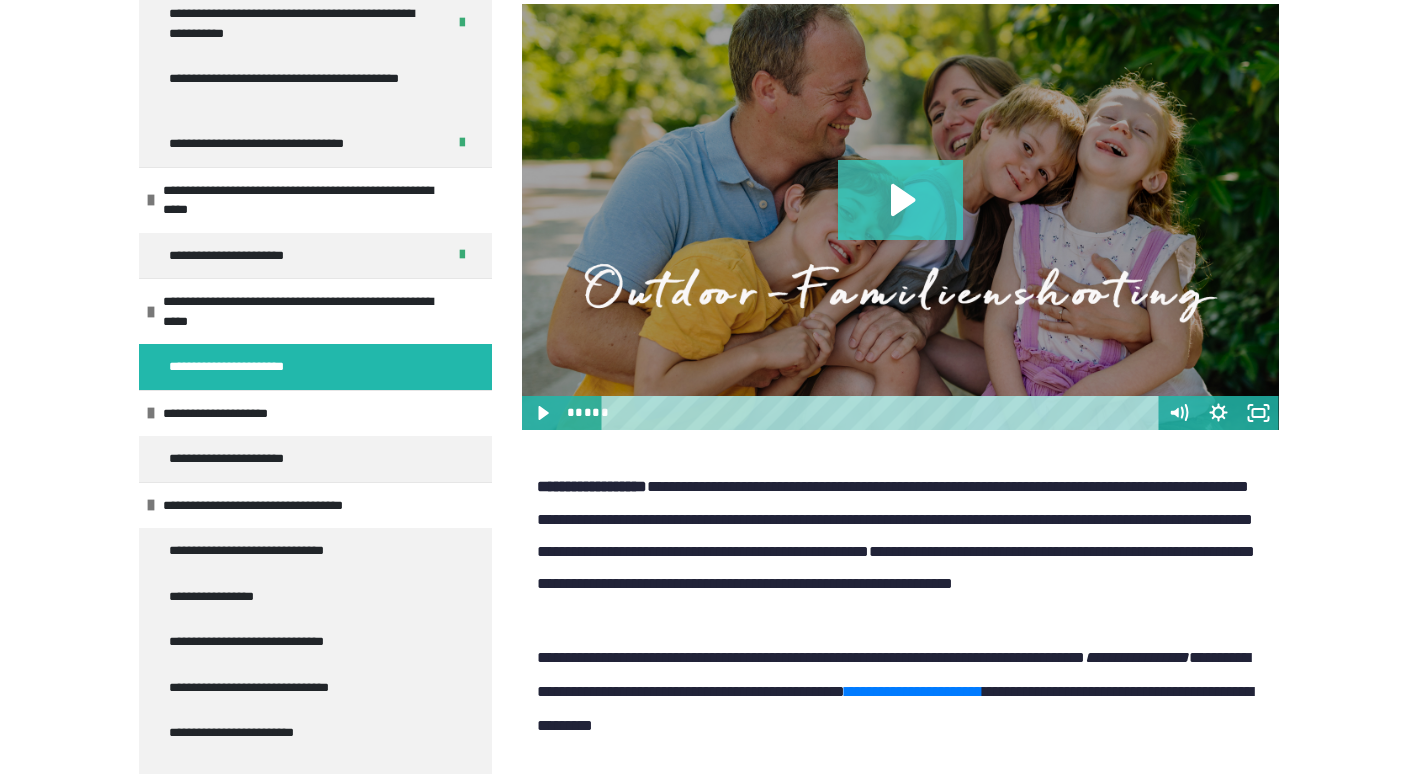 click 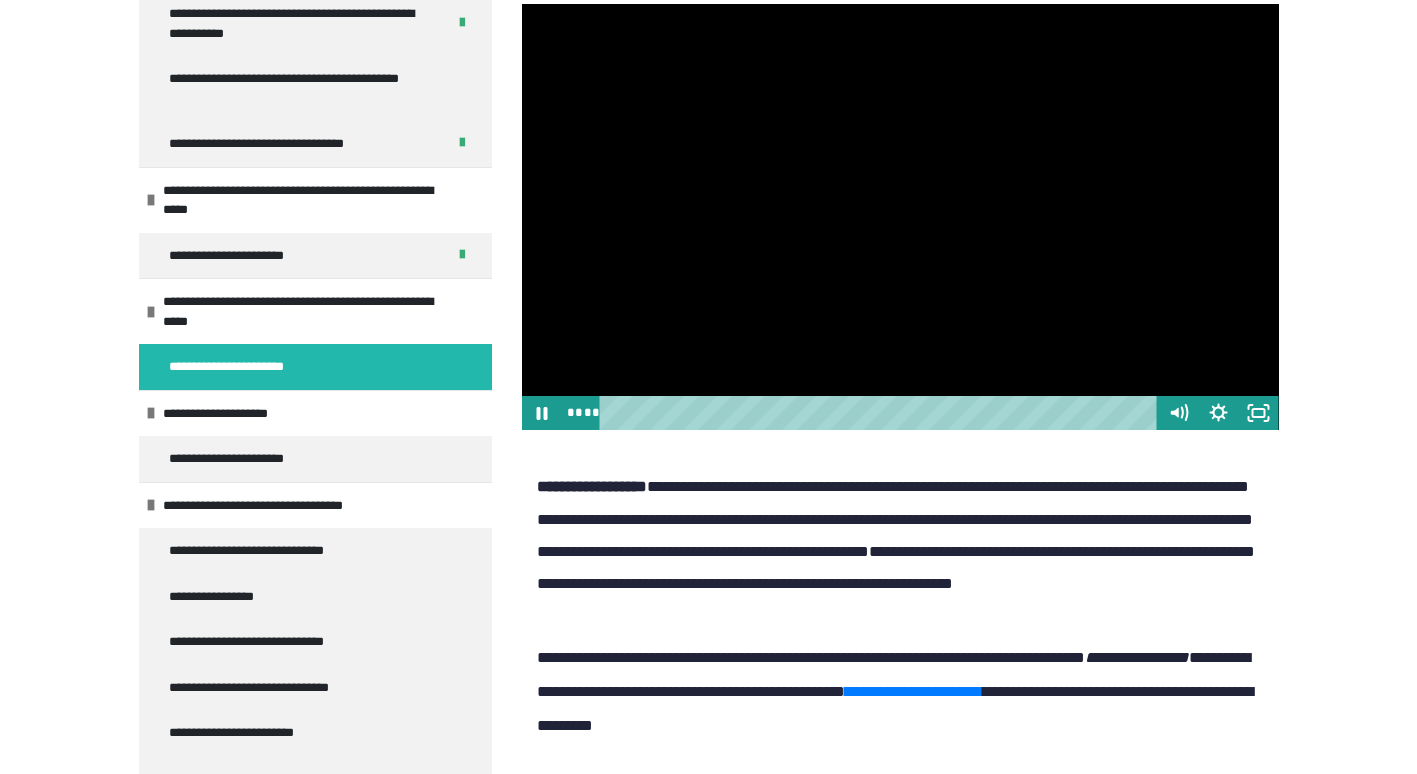 click at bounding box center [900, 217] 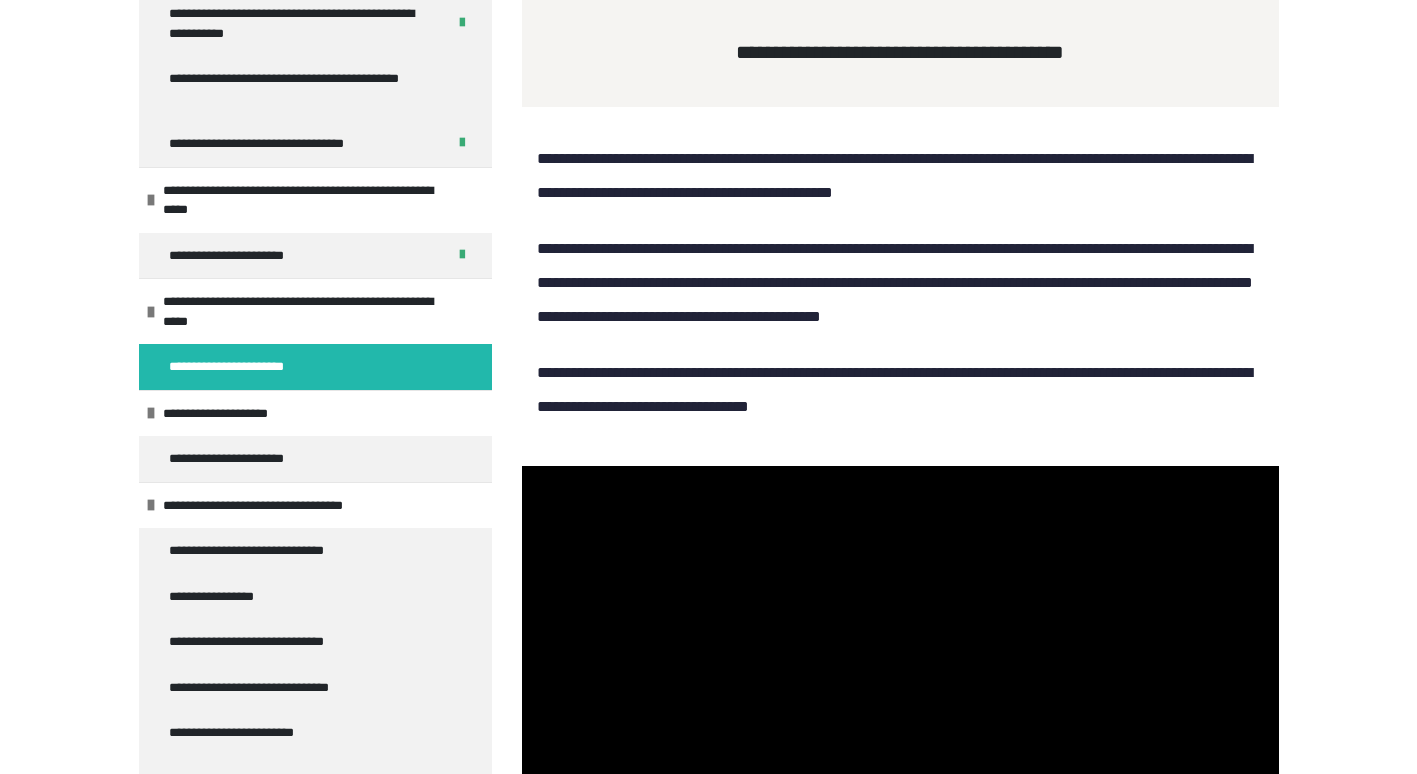 scroll, scrollTop: 158, scrollLeft: 0, axis: vertical 